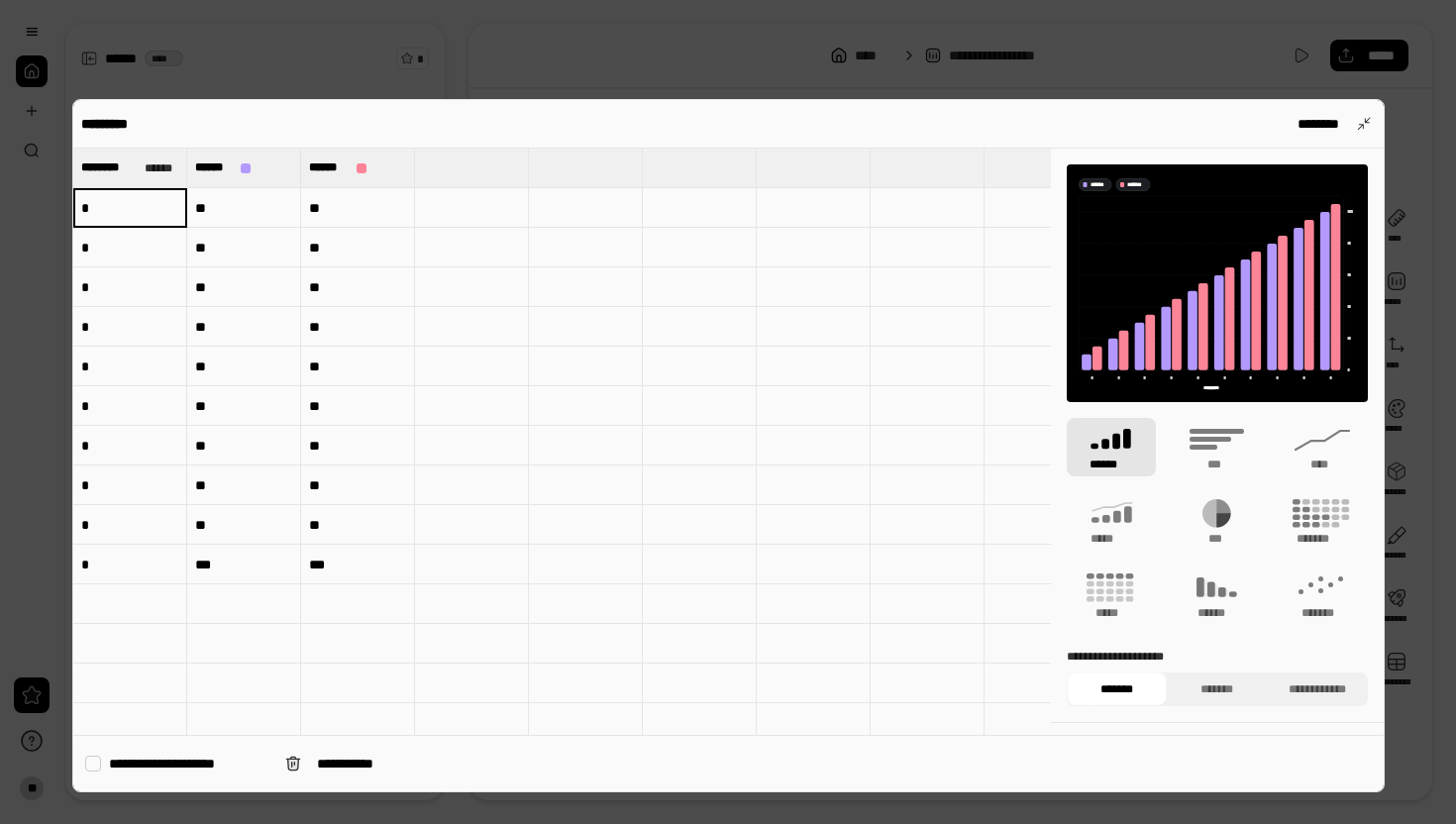 scroll, scrollTop: 0, scrollLeft: 0, axis: both 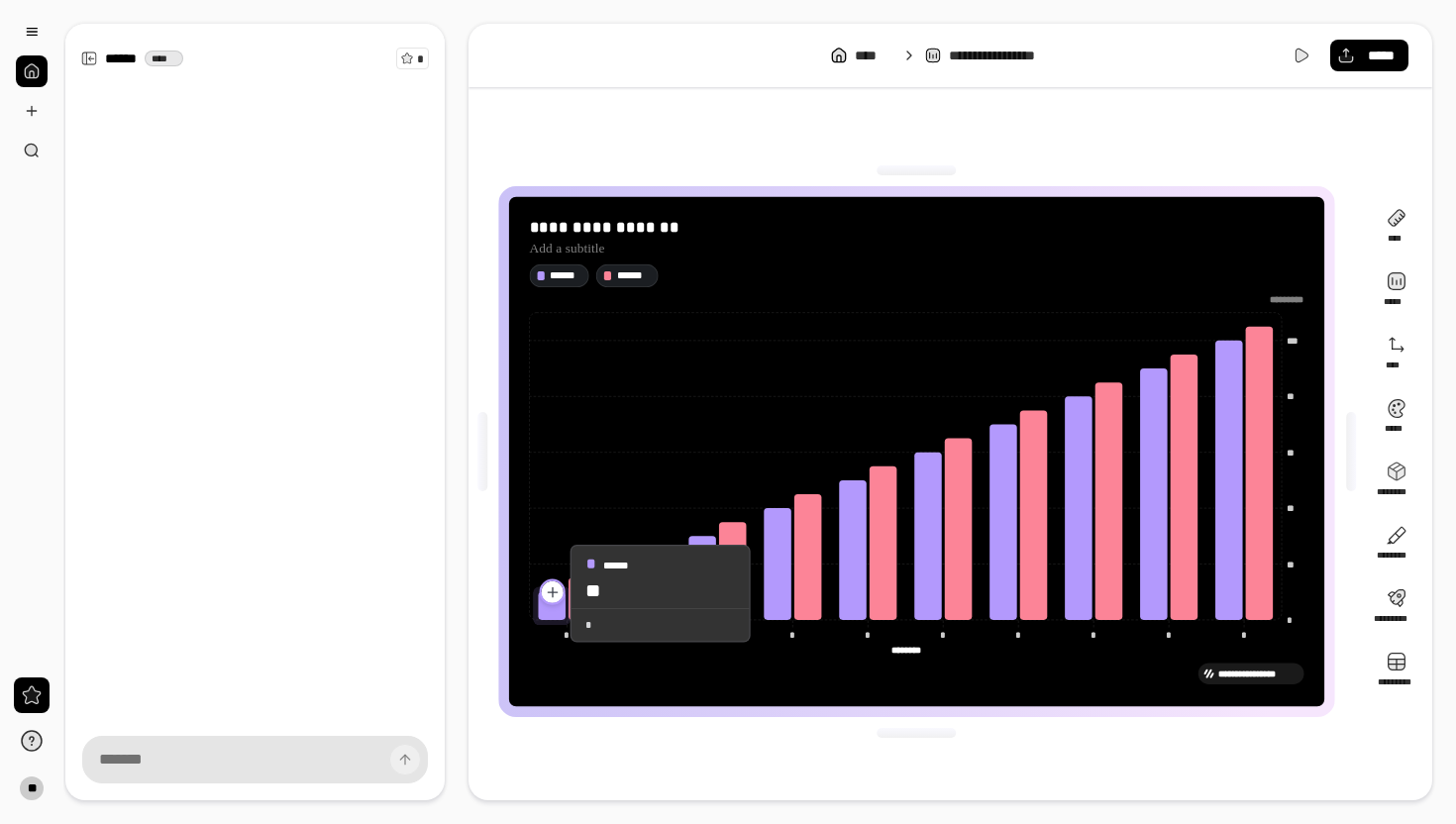 click 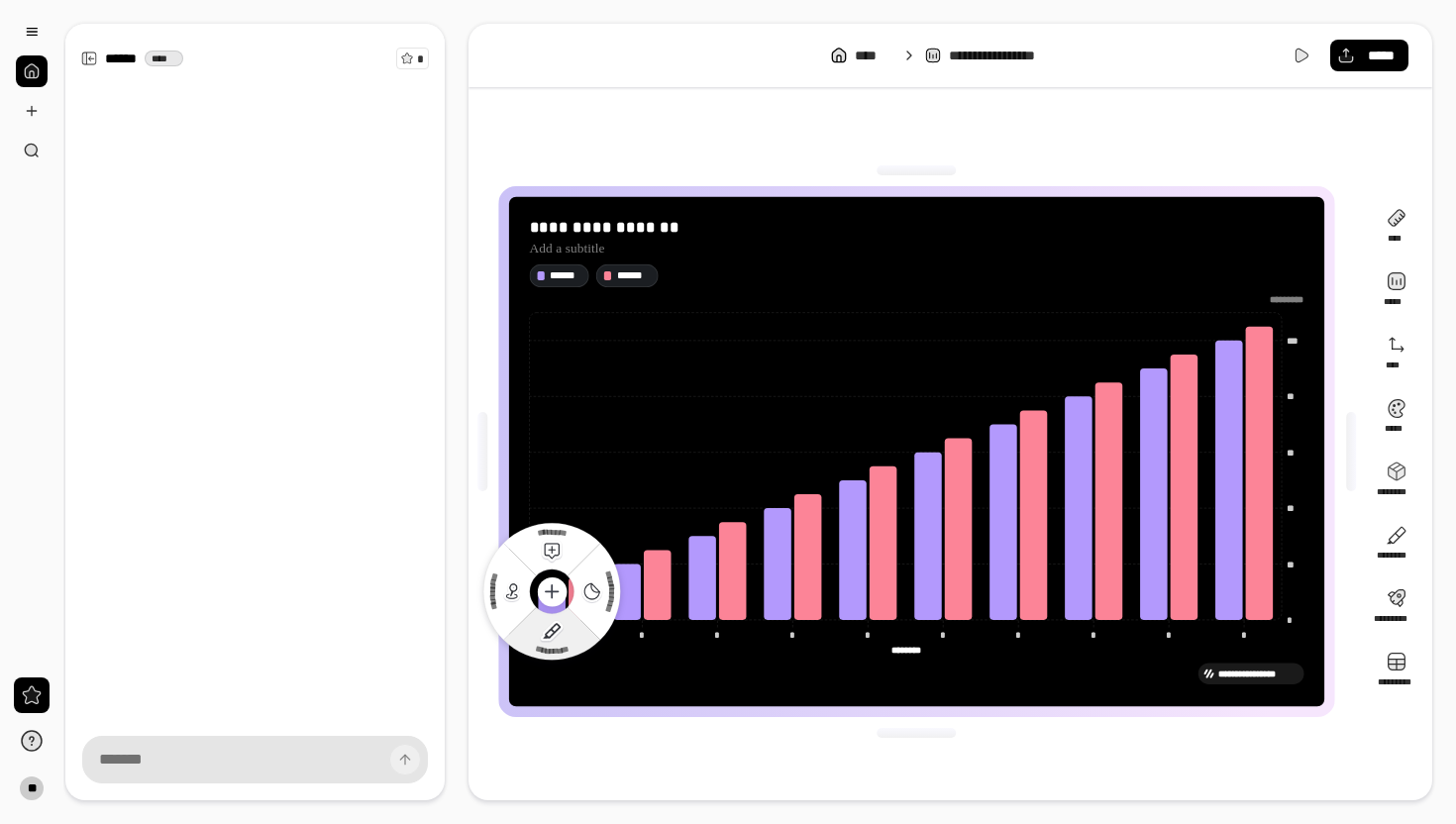 click 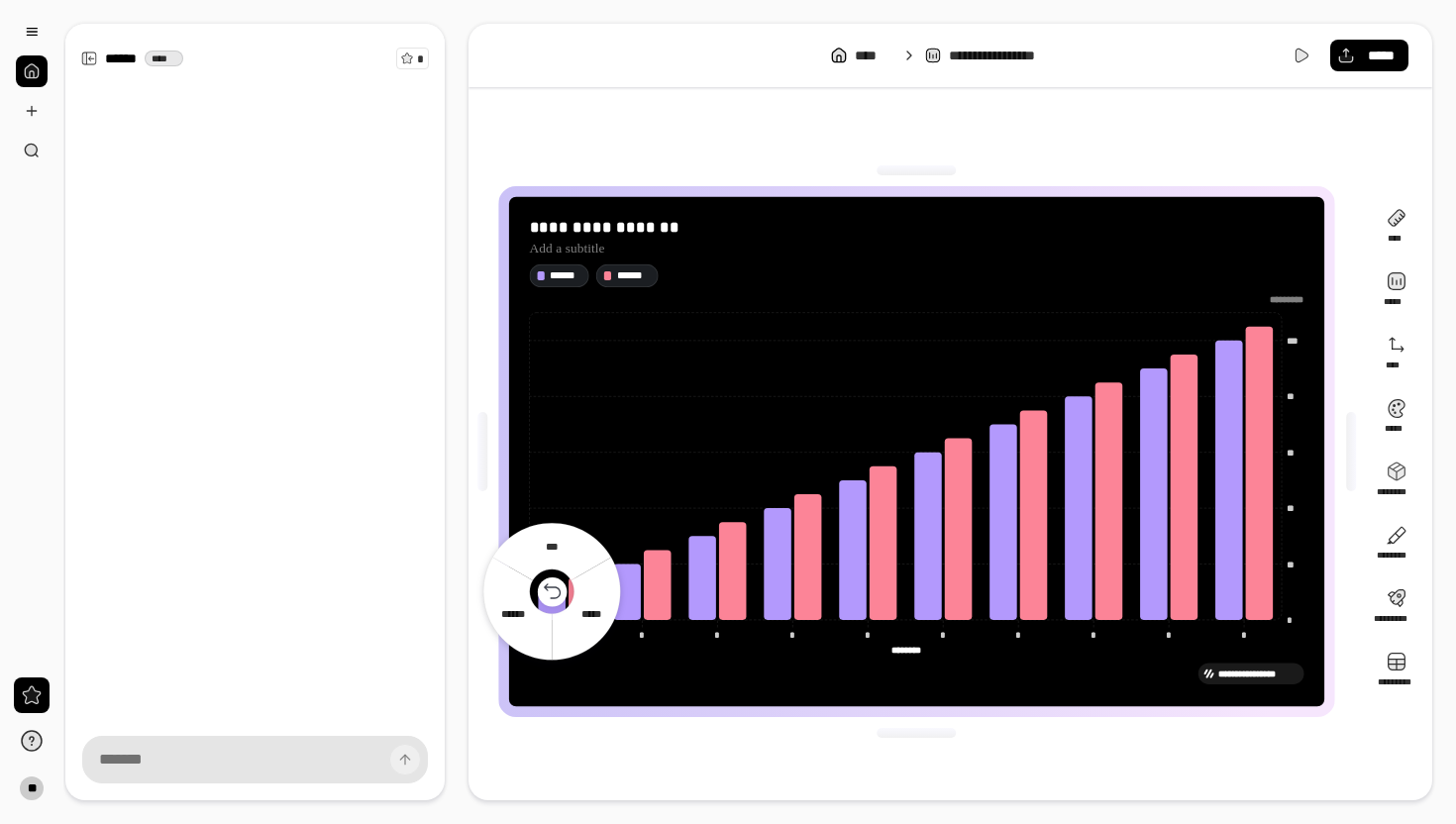 click on "****** **** *" at bounding box center (255, 412) 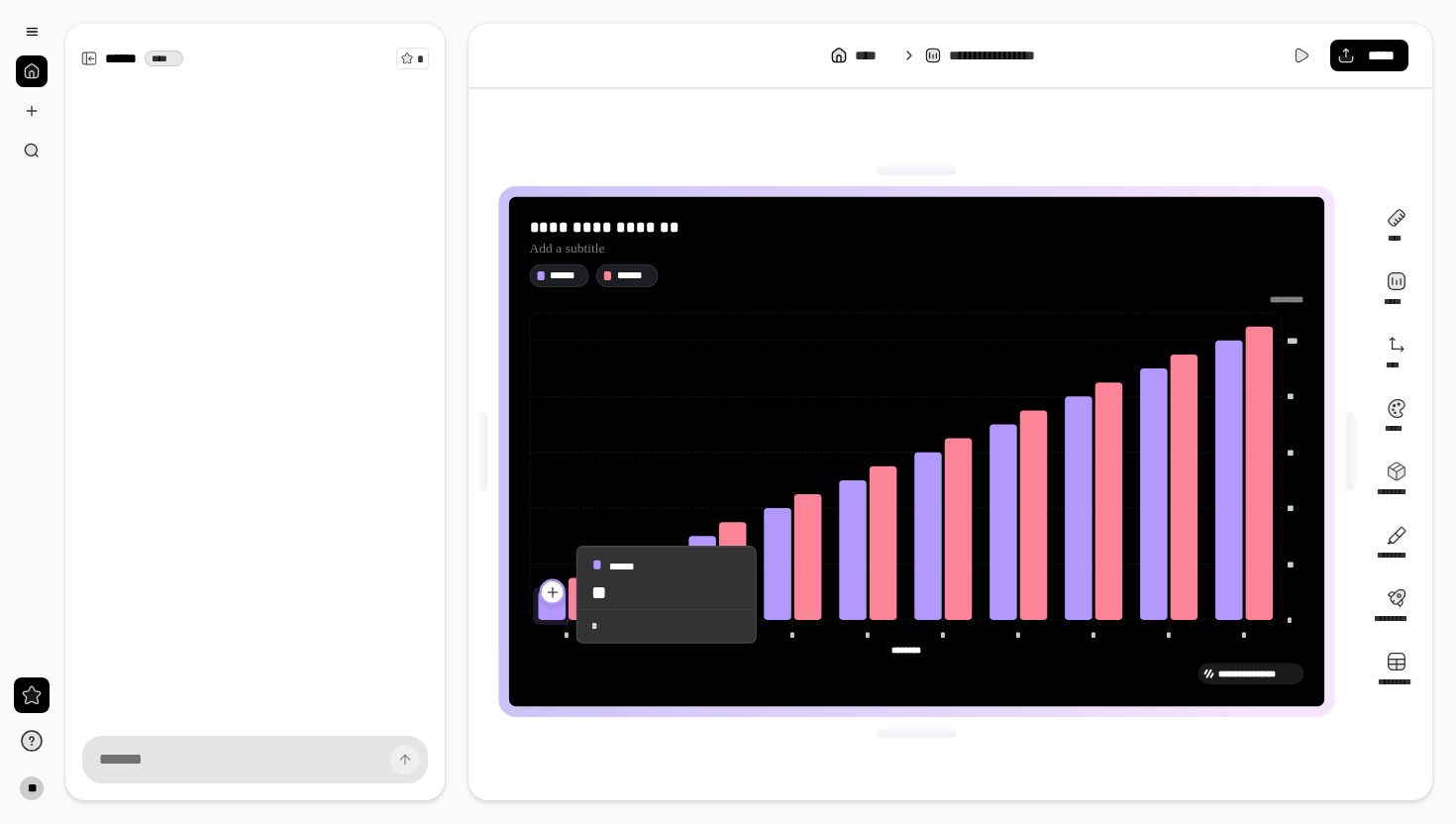 click 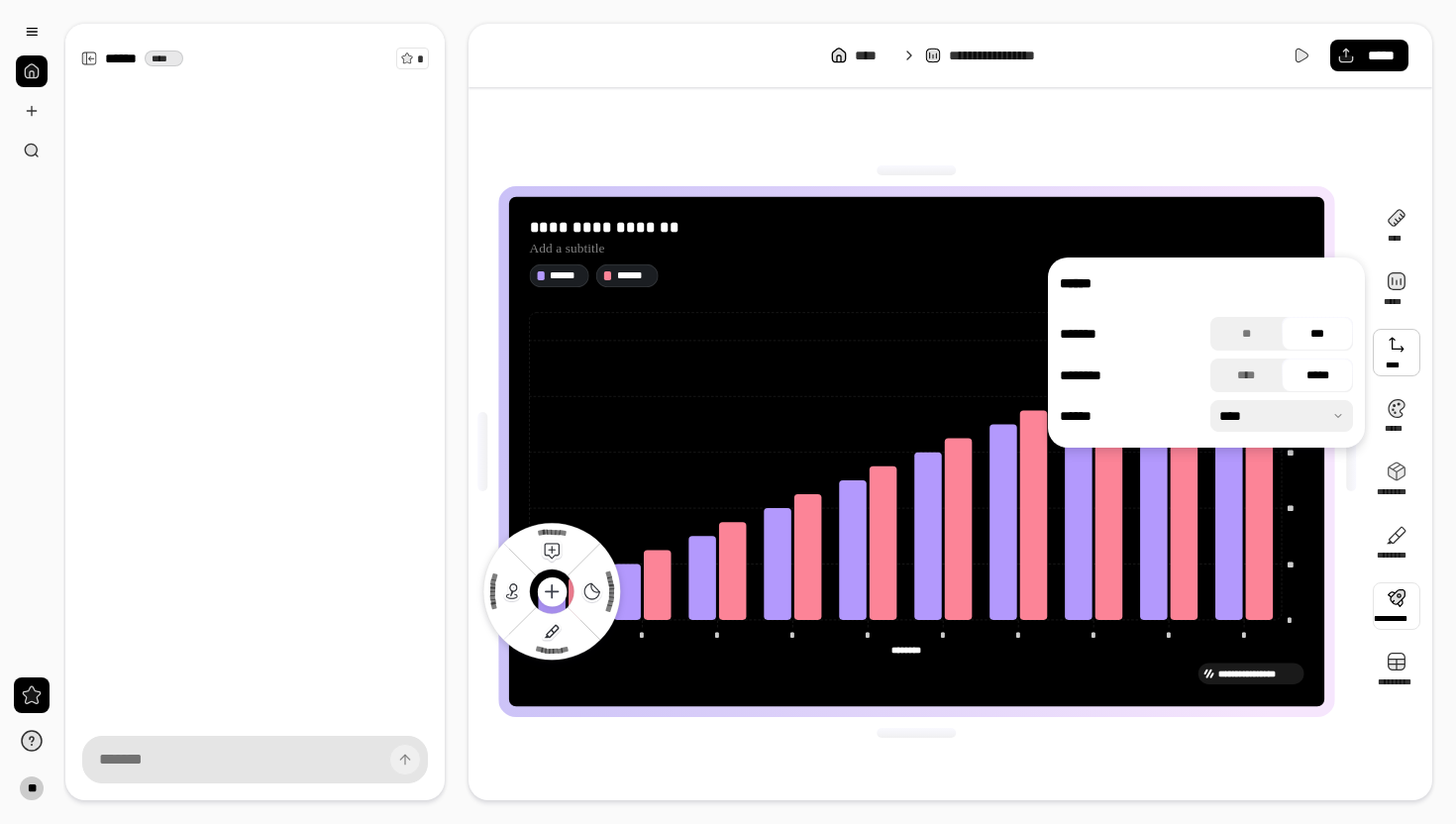 click at bounding box center [482, 452] 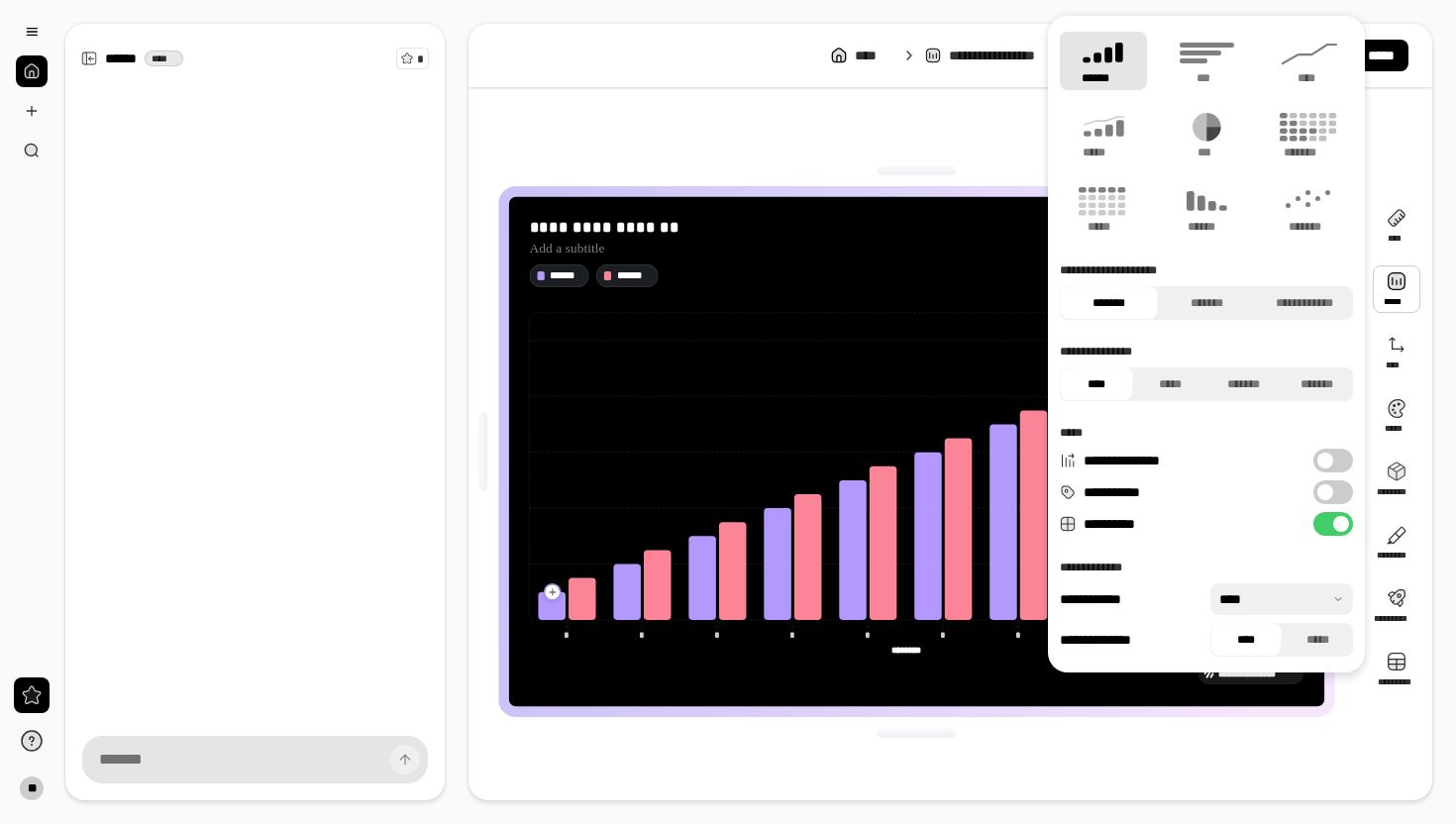 click on "******" at bounding box center (1103, 60) 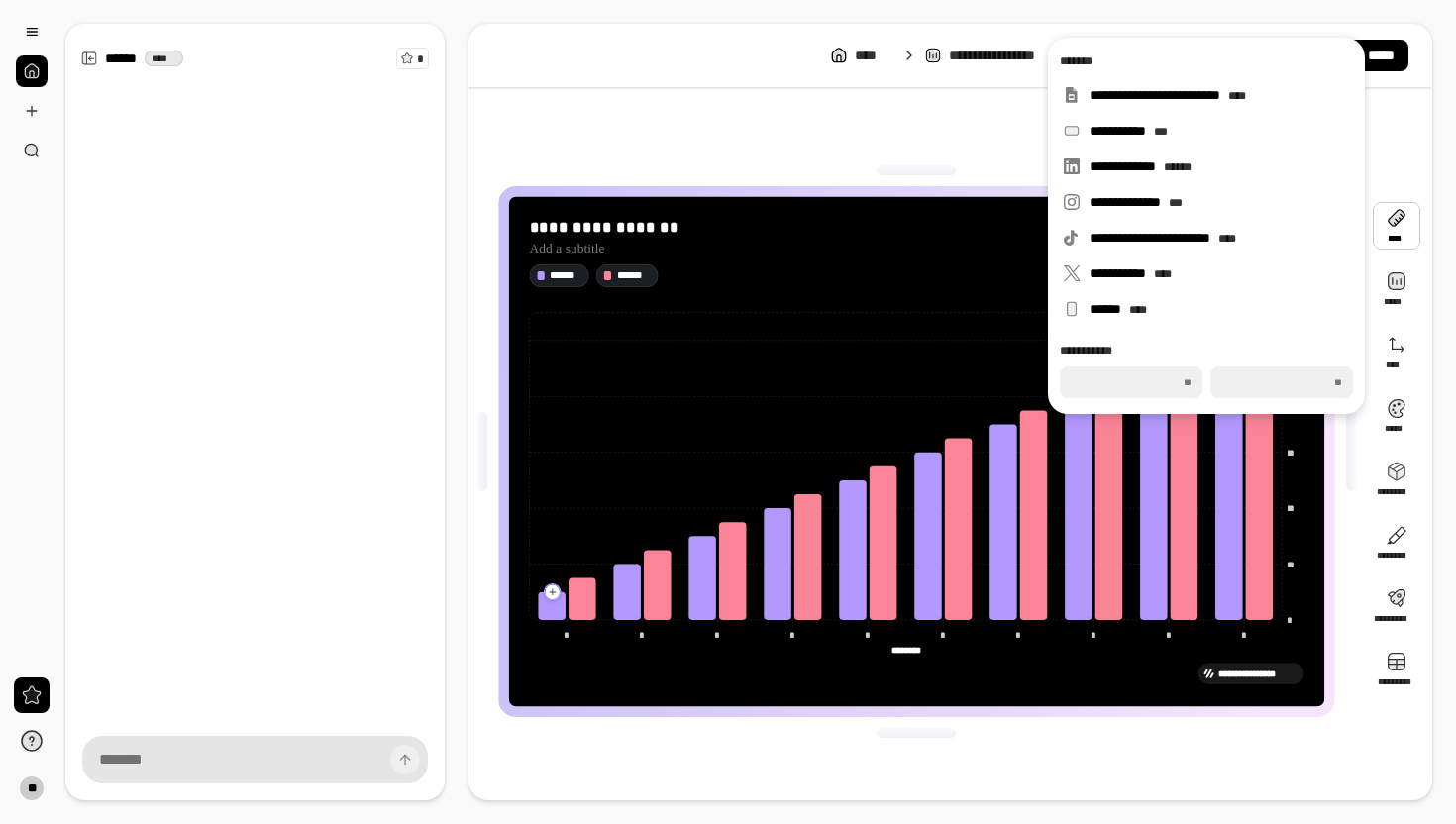 click on "**********" at bounding box center (950, 412) 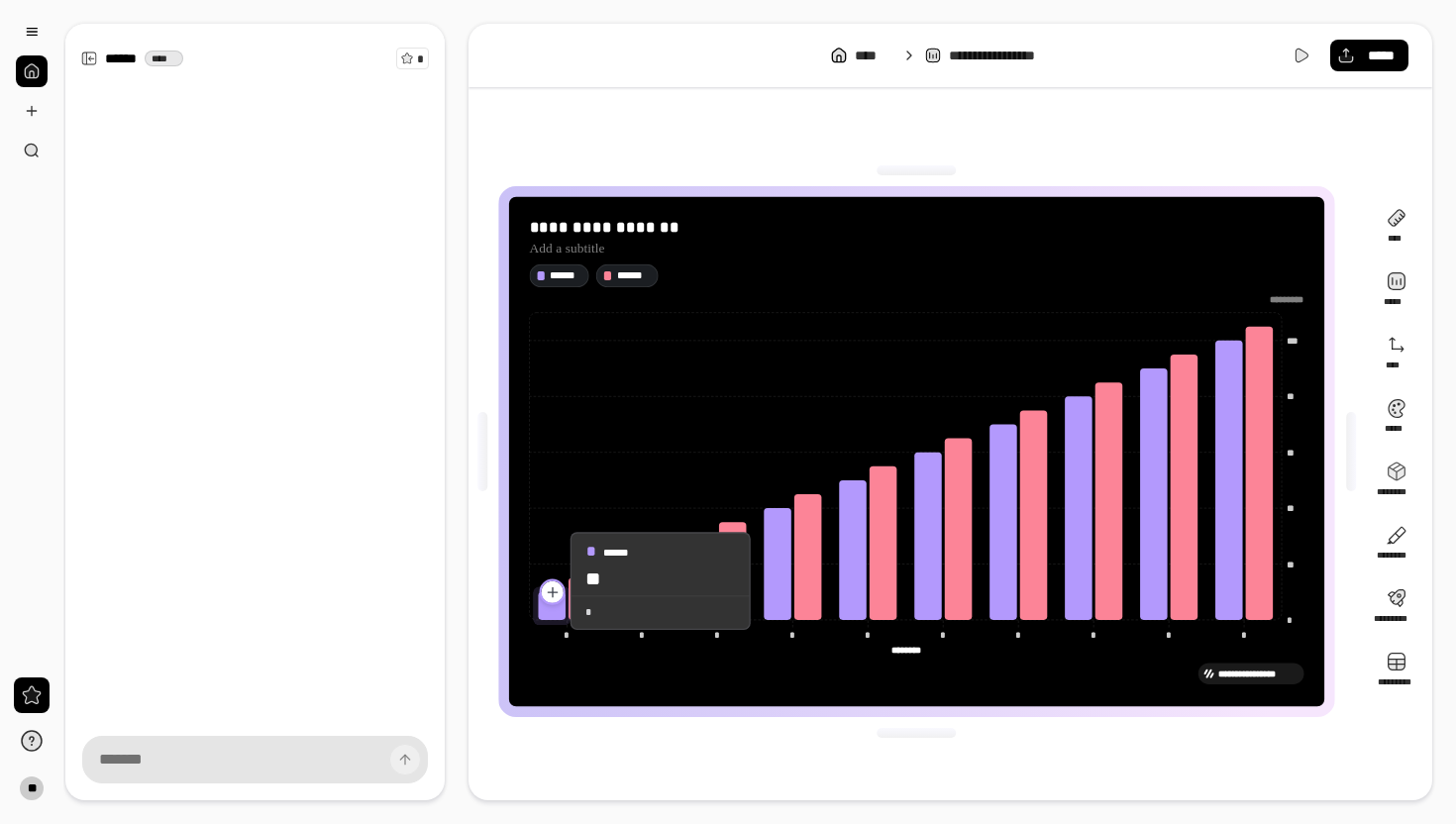 click 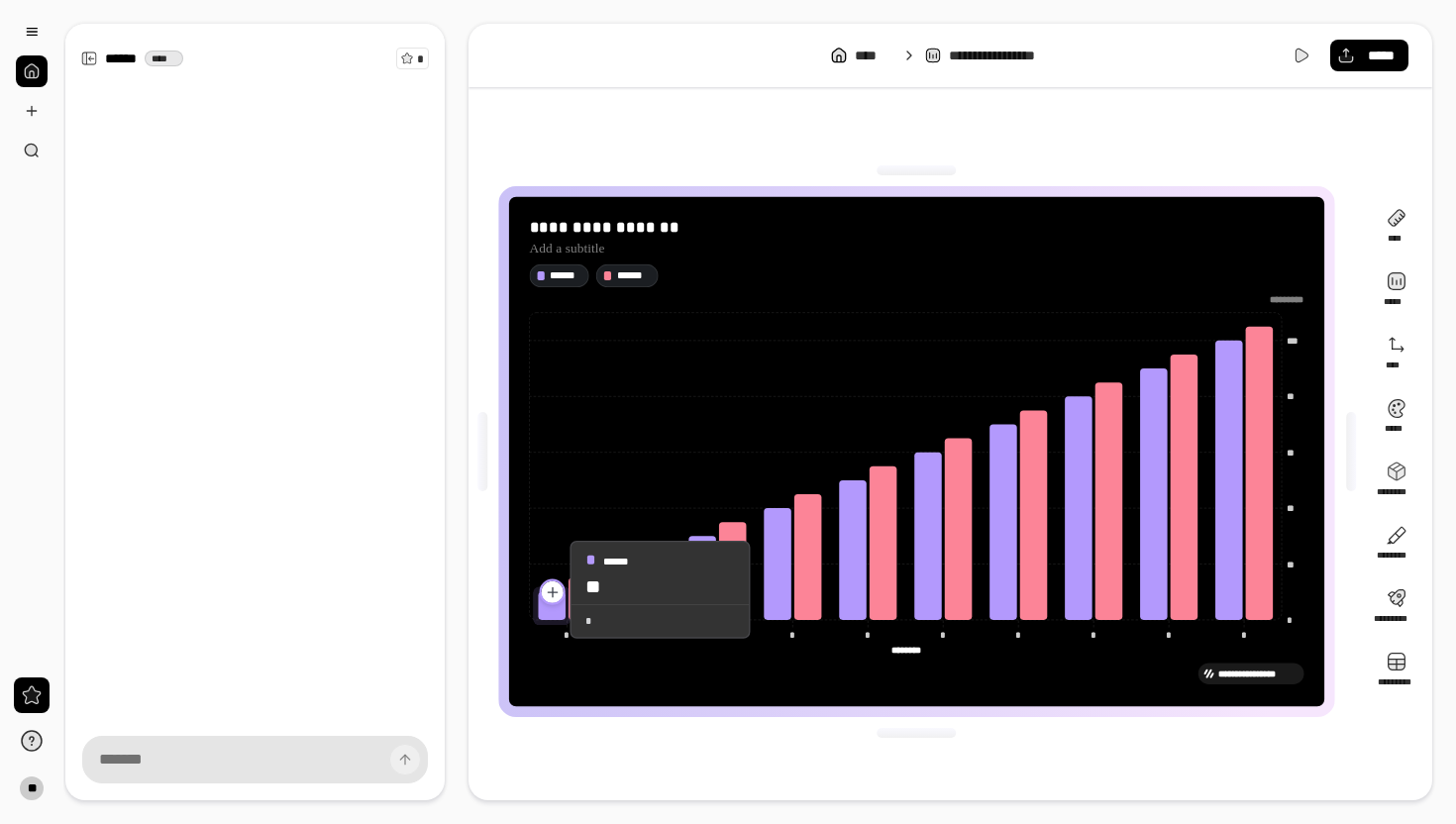 click 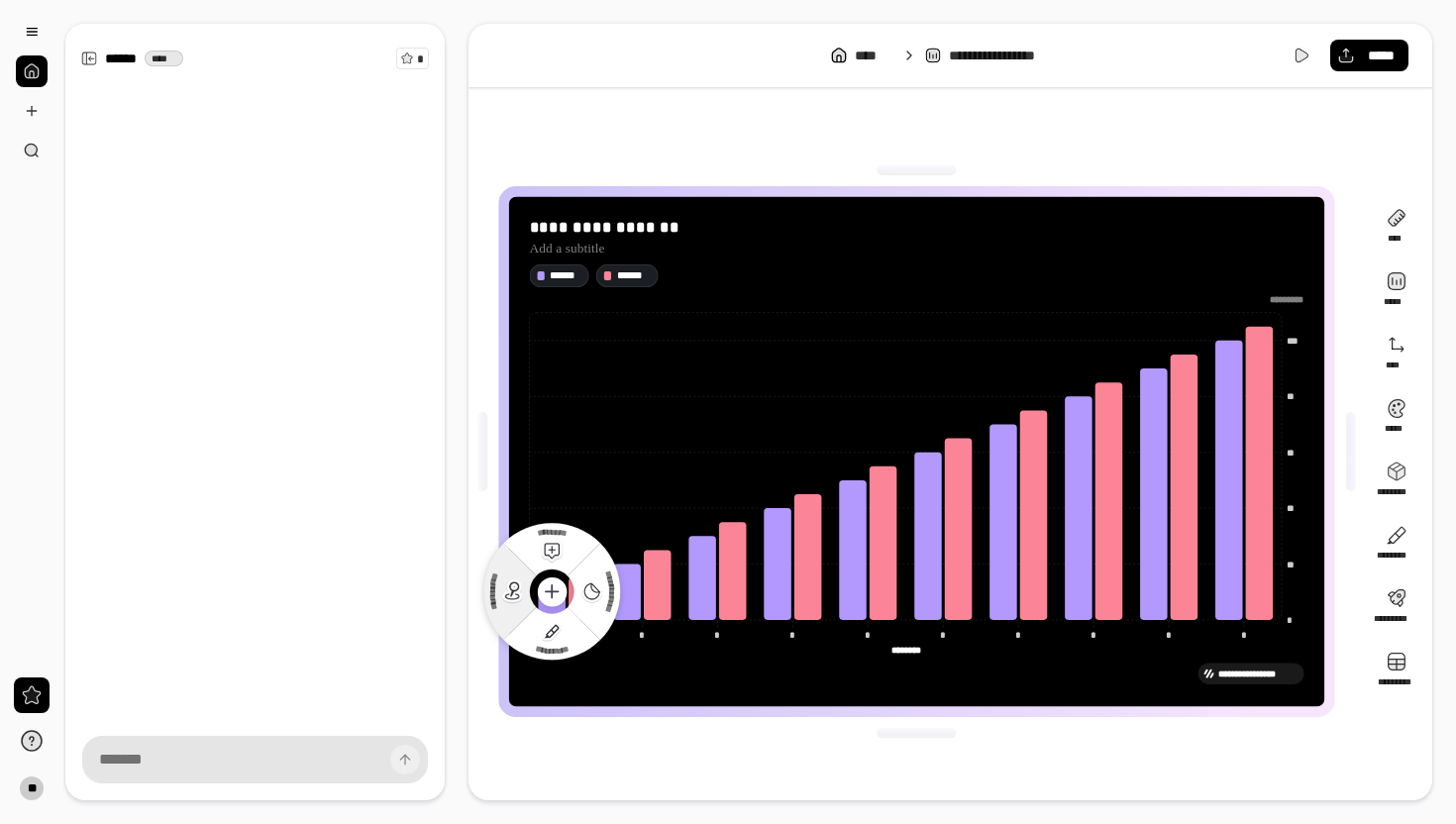 click 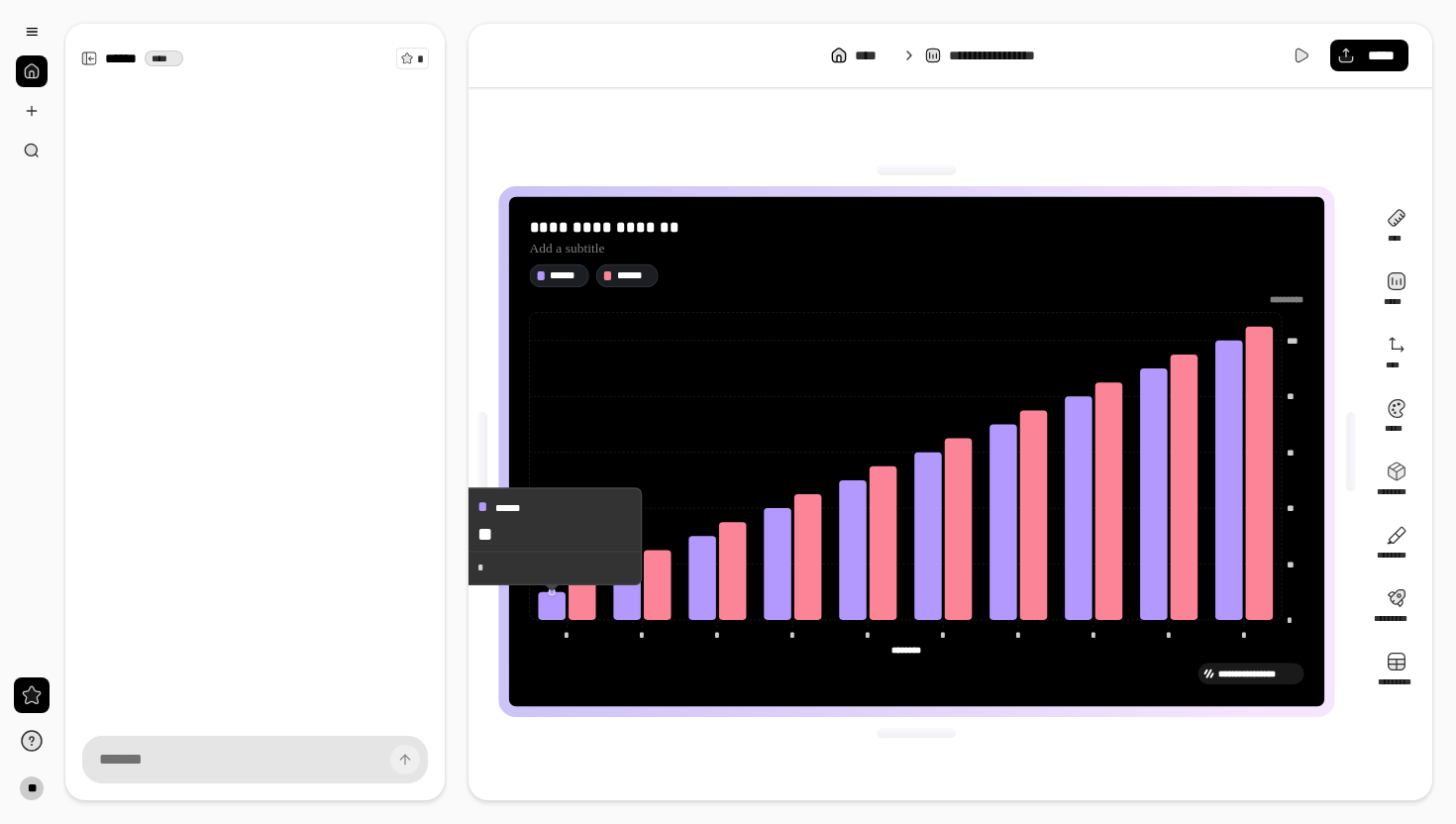 click on "**" at bounding box center [552, 534] 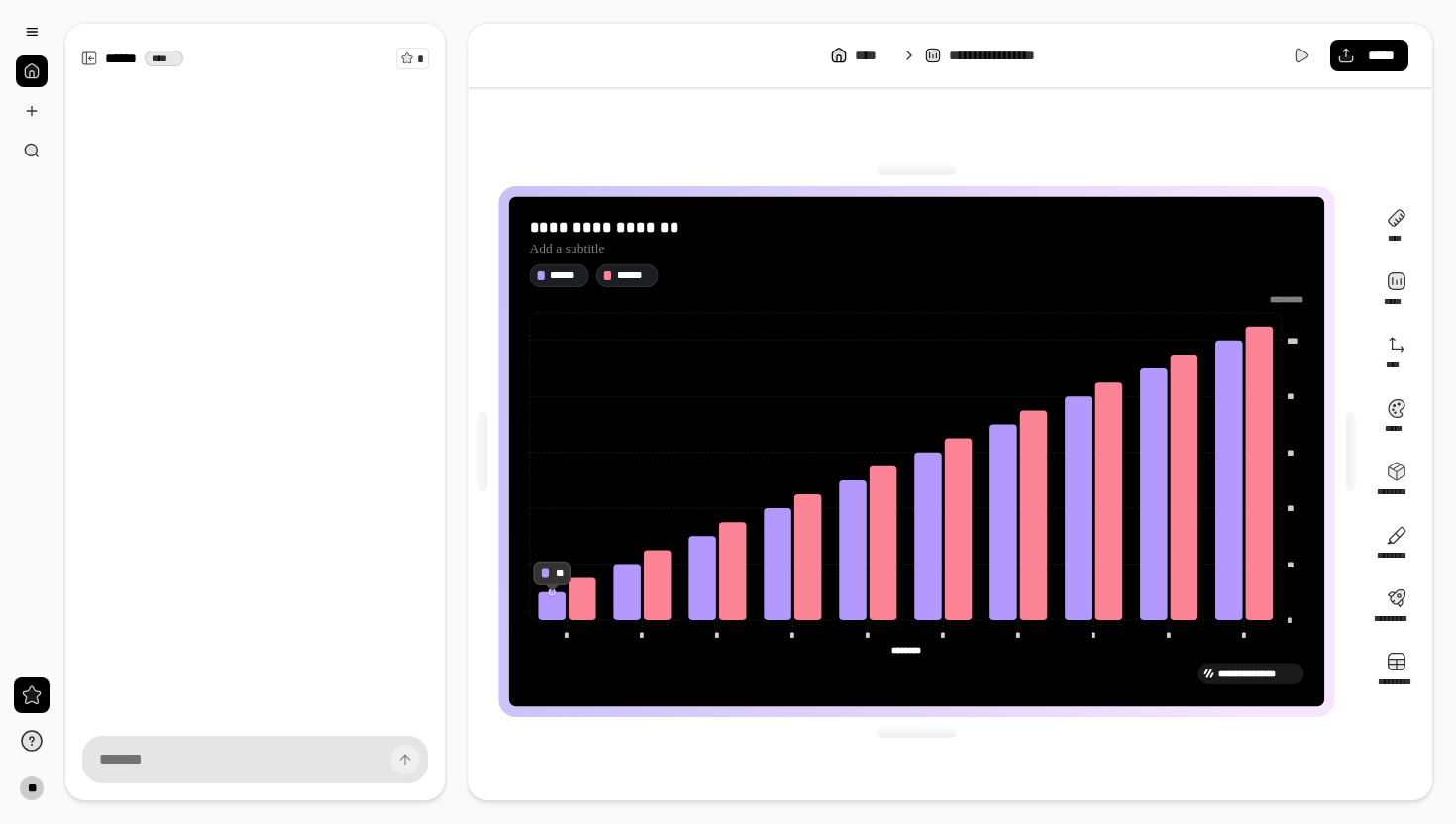 click at bounding box center [255, 375] 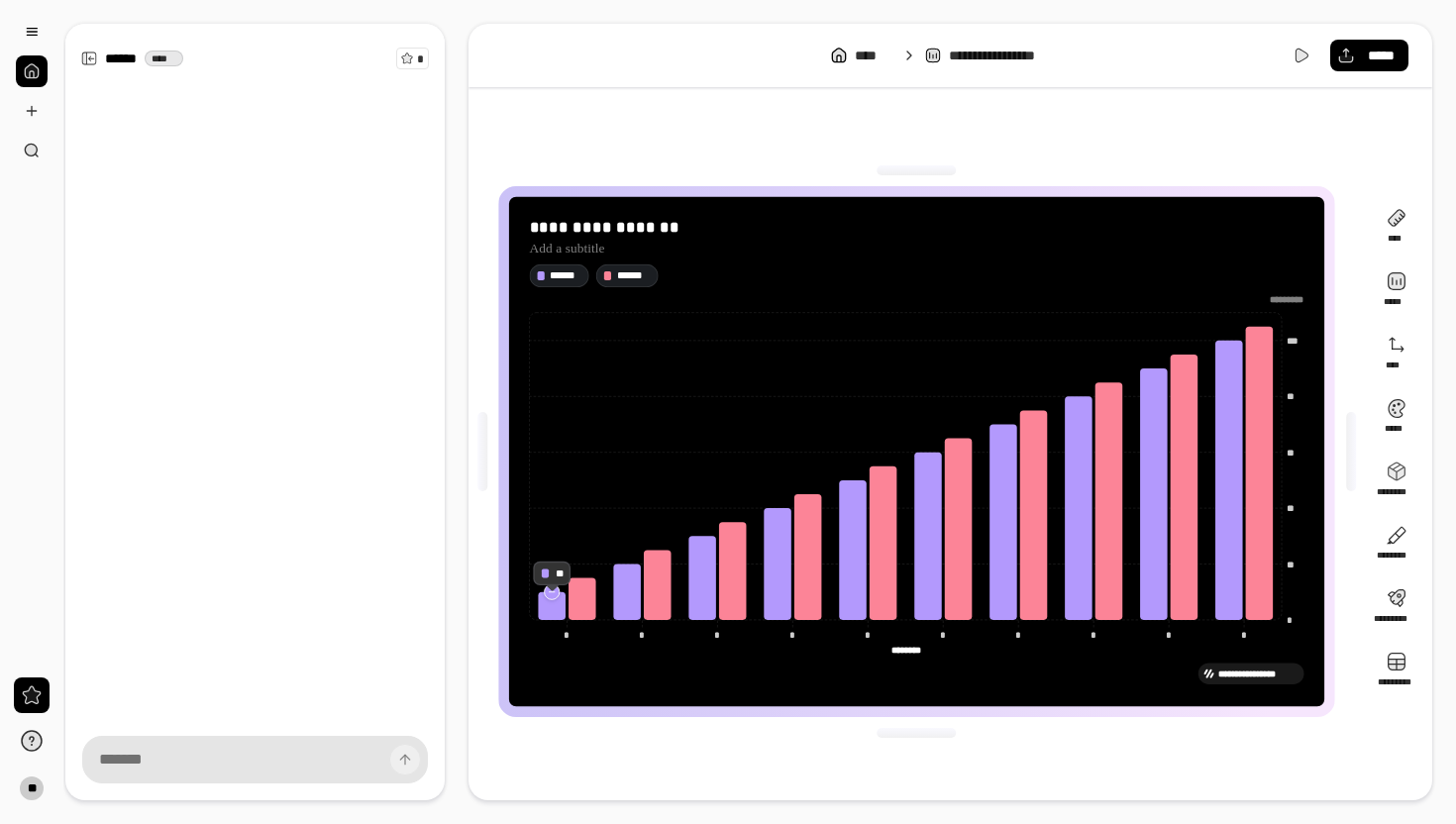 click 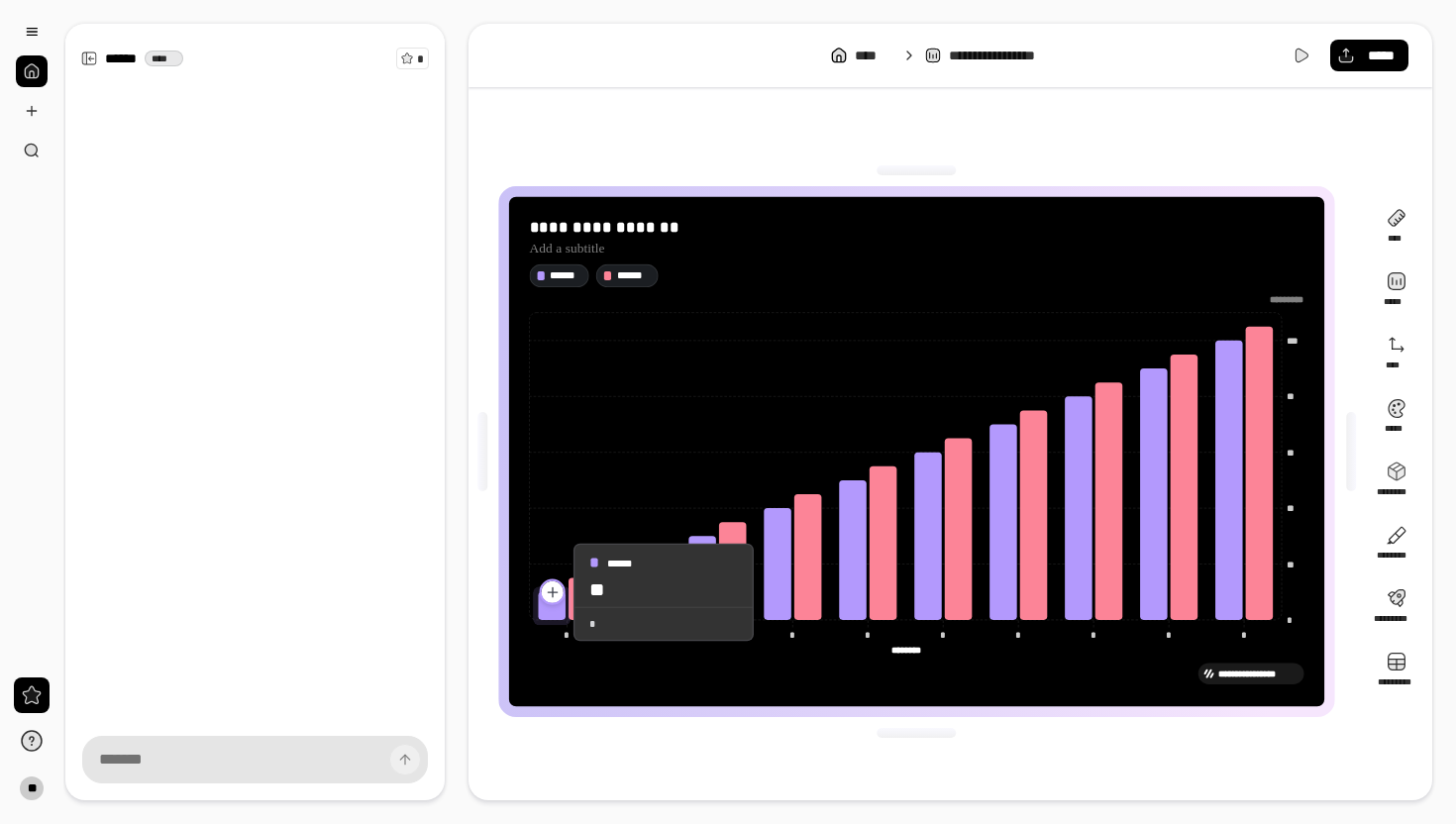click 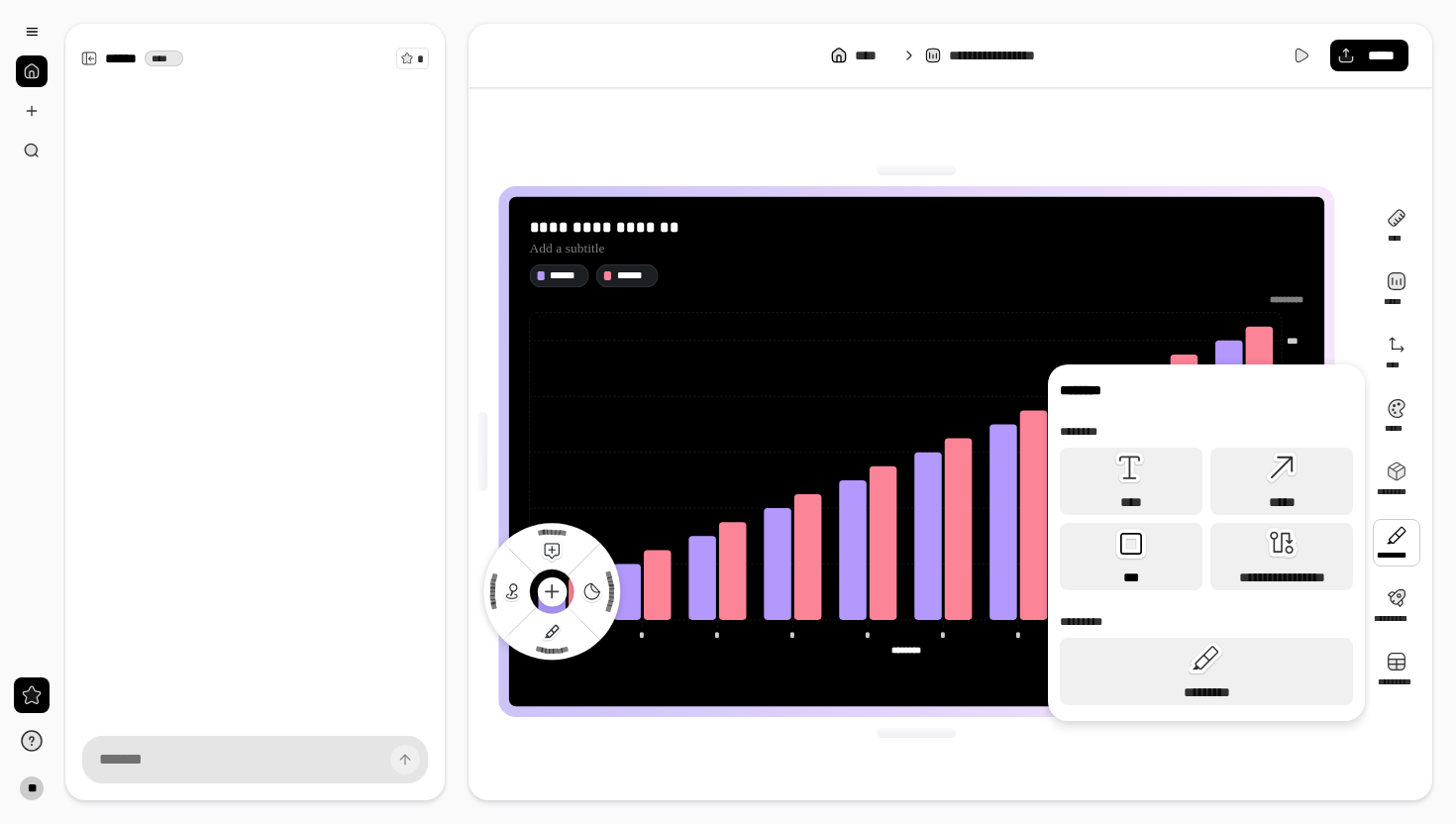 click on "***" at bounding box center [1131, 577] 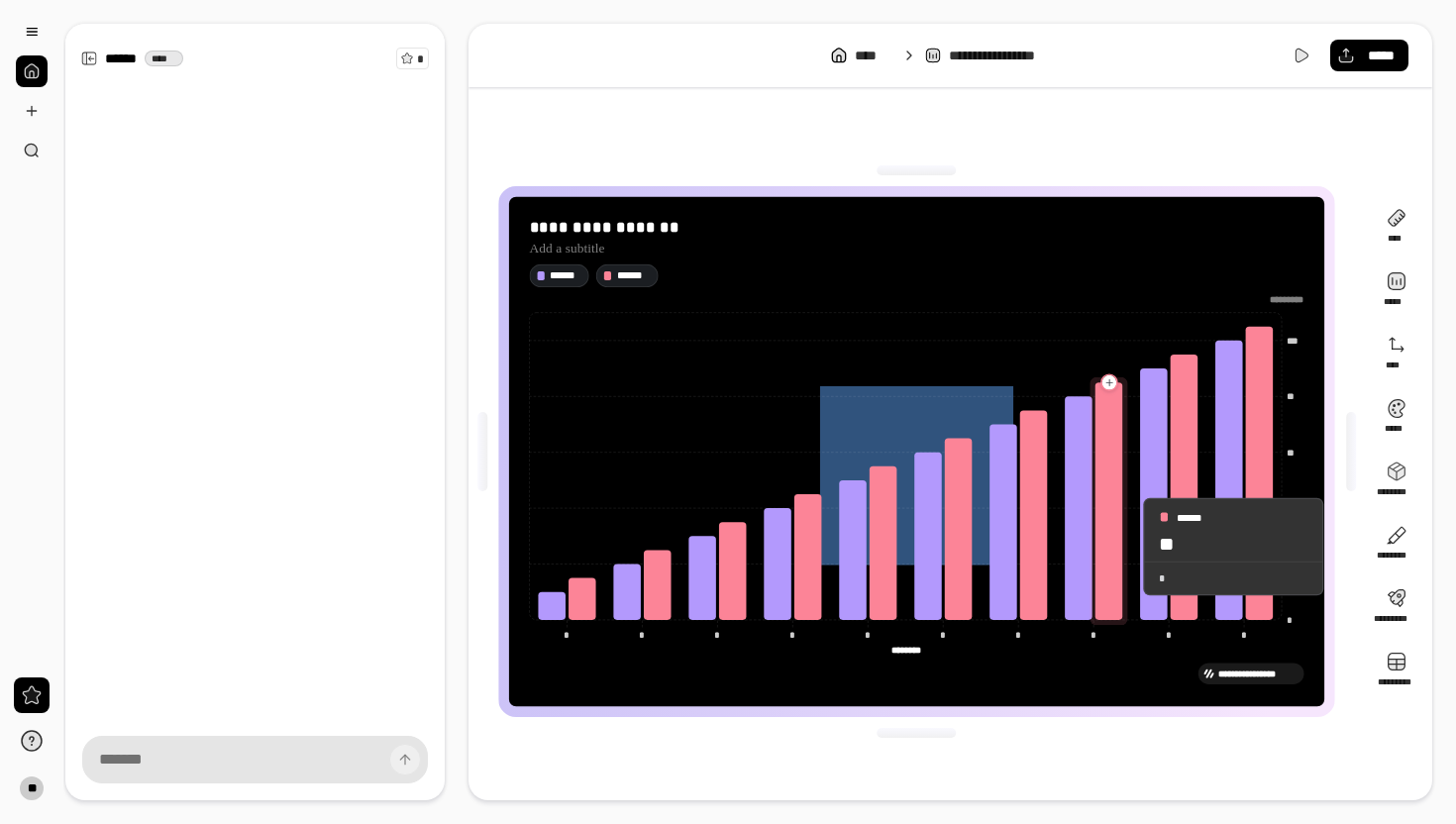 click 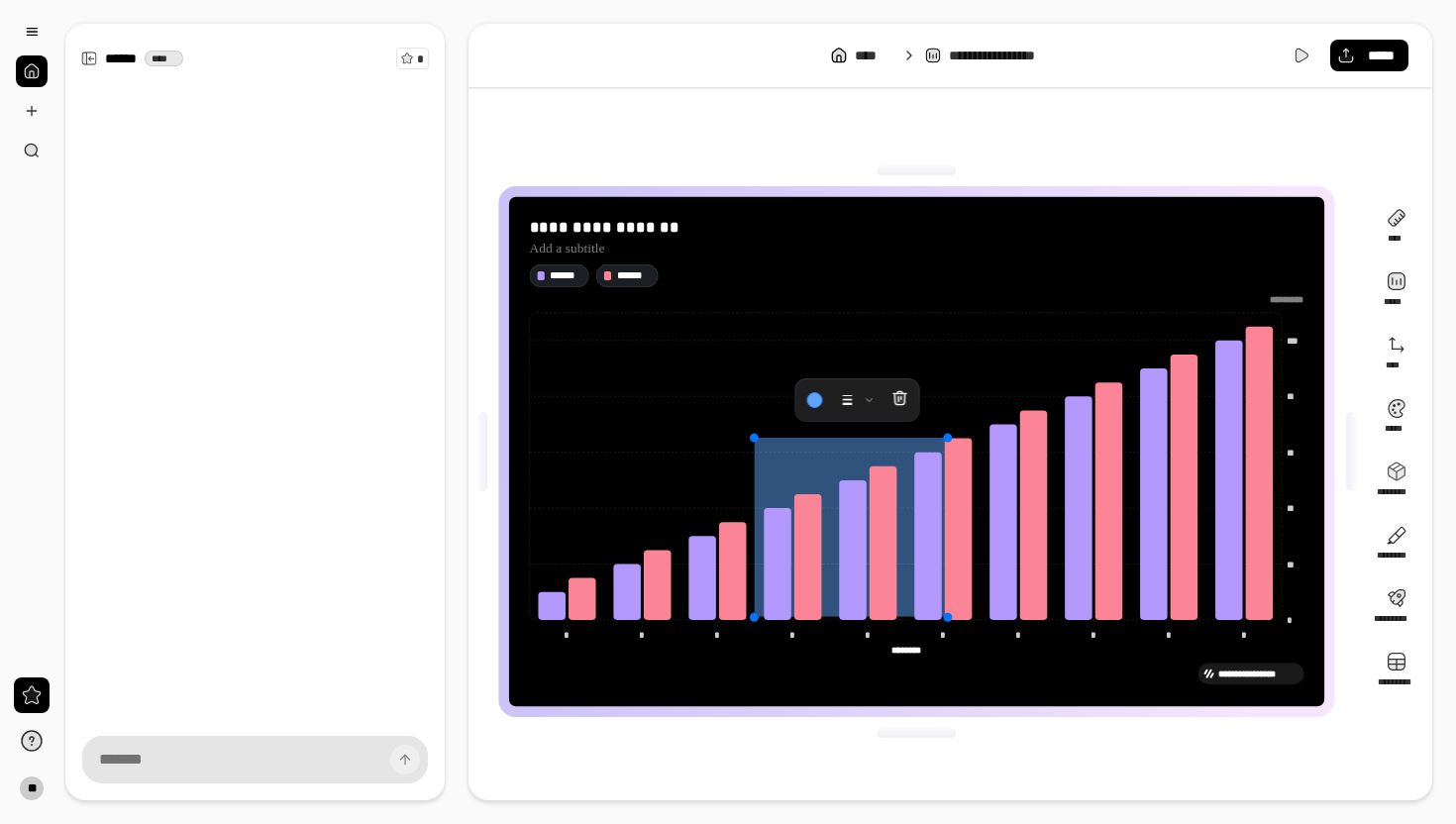 click at bounding box center (850, 527) 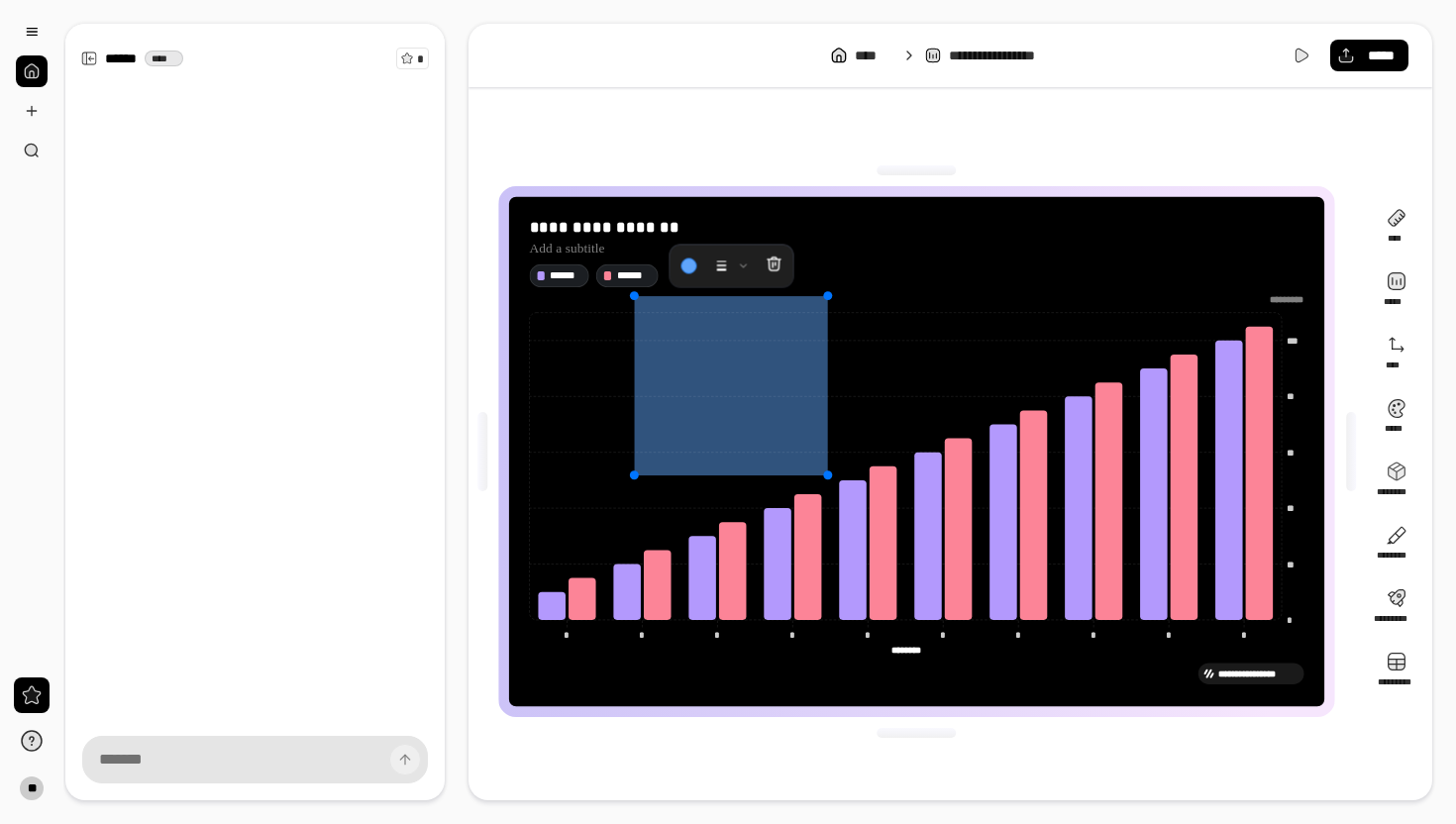 click on "**********" at bounding box center [916, 452] 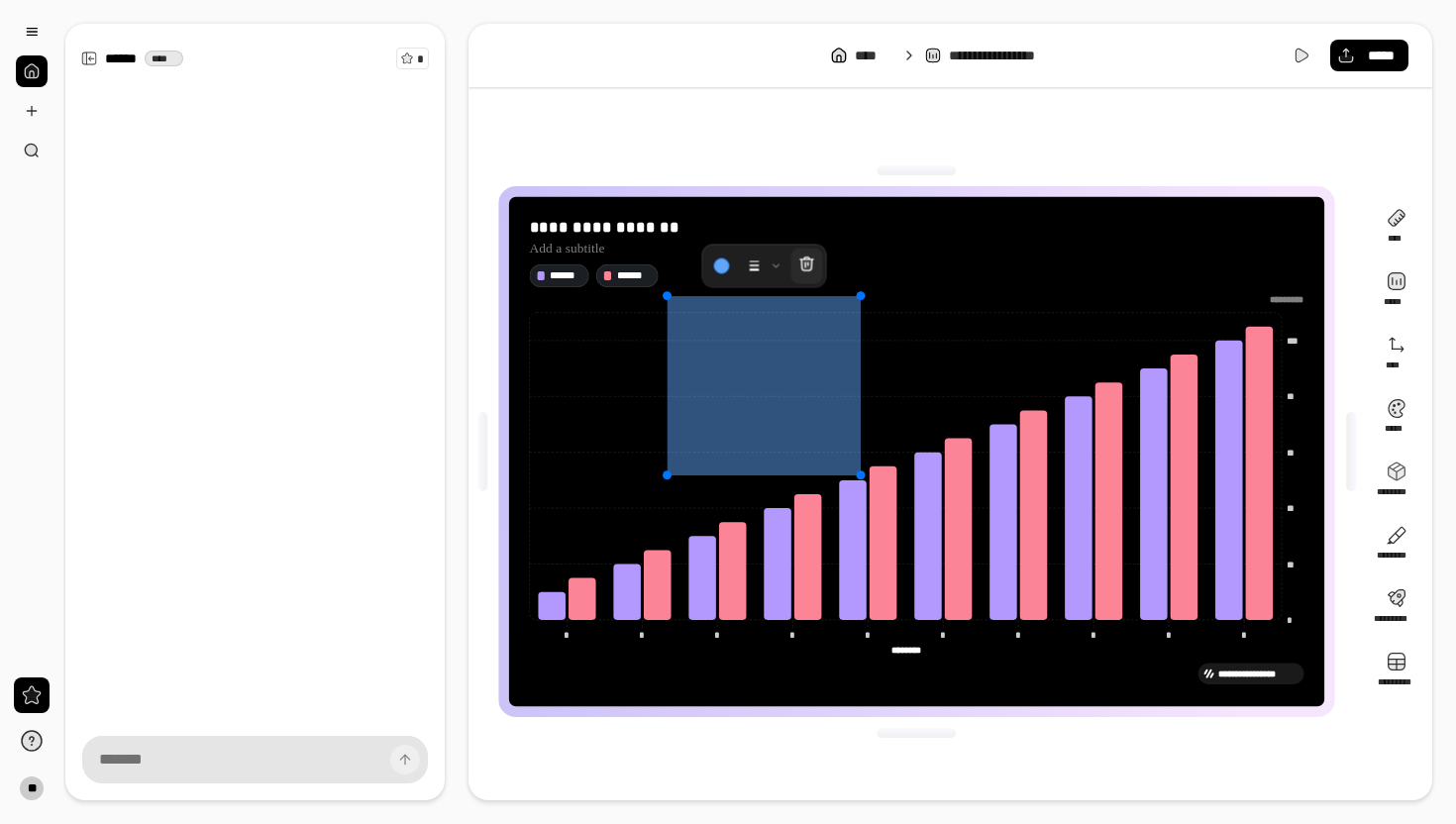 click at bounding box center [807, 266] 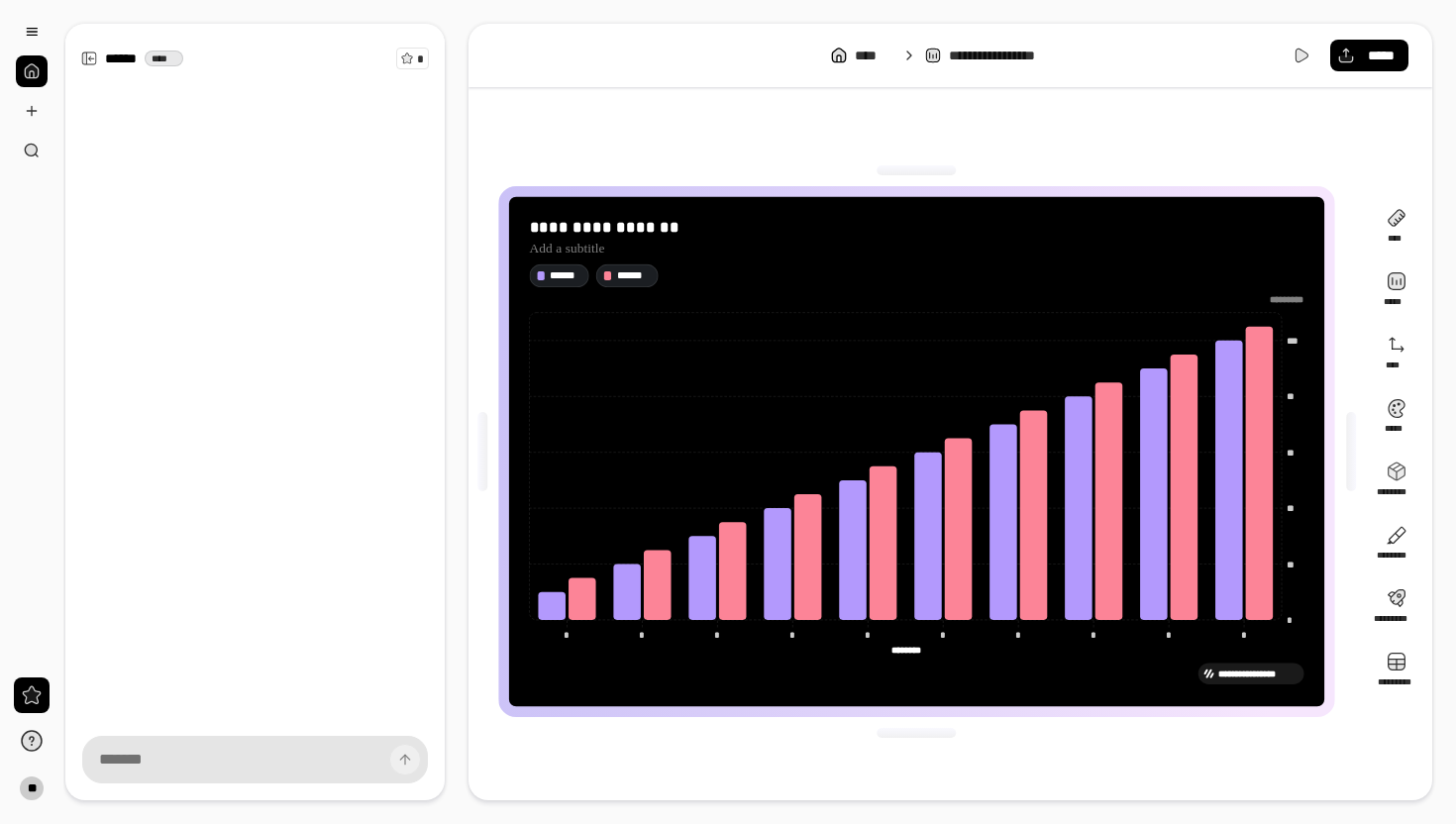 click on "**********" at bounding box center (916, 452) 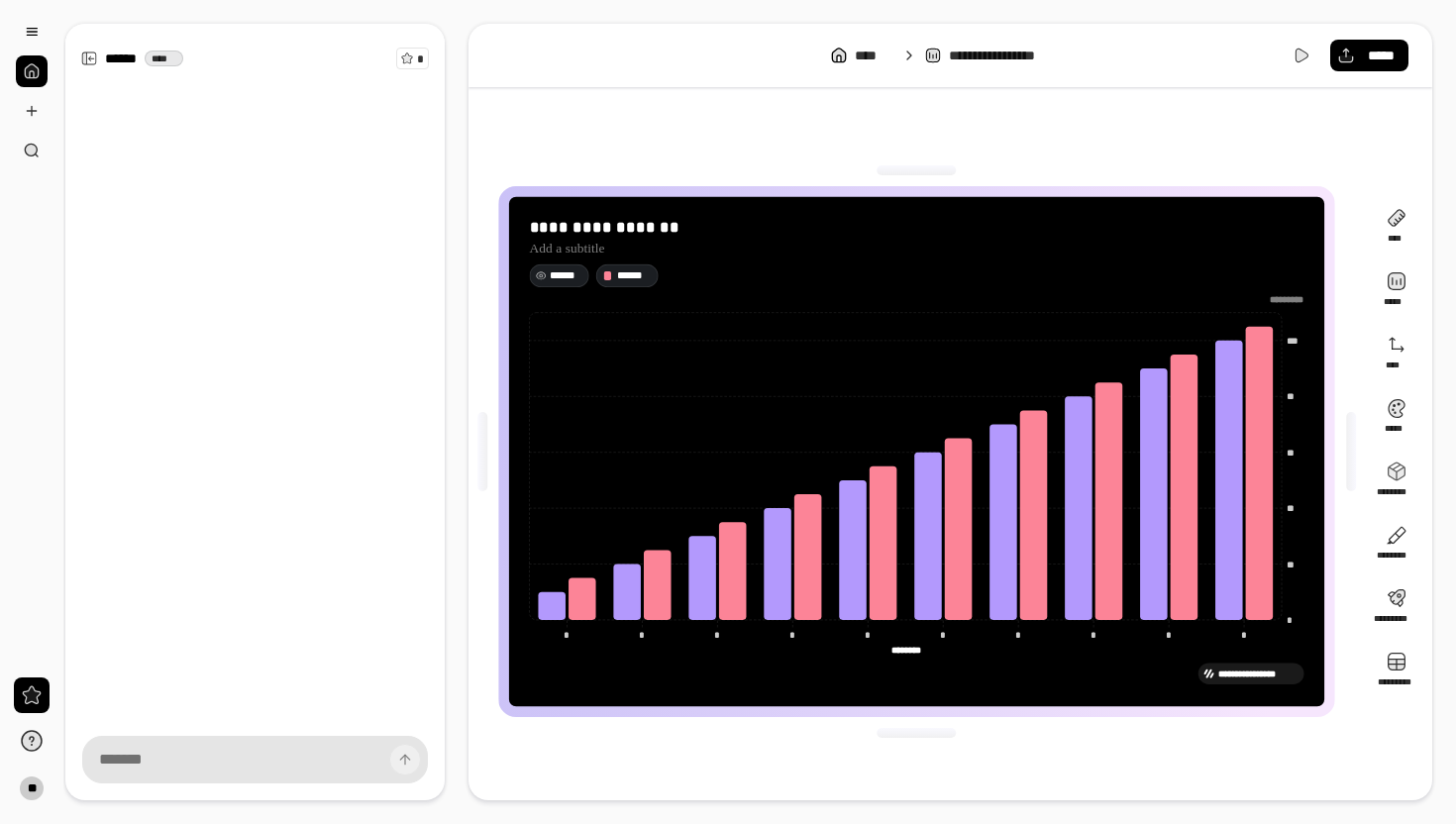 click on "******" at bounding box center [567, 275] 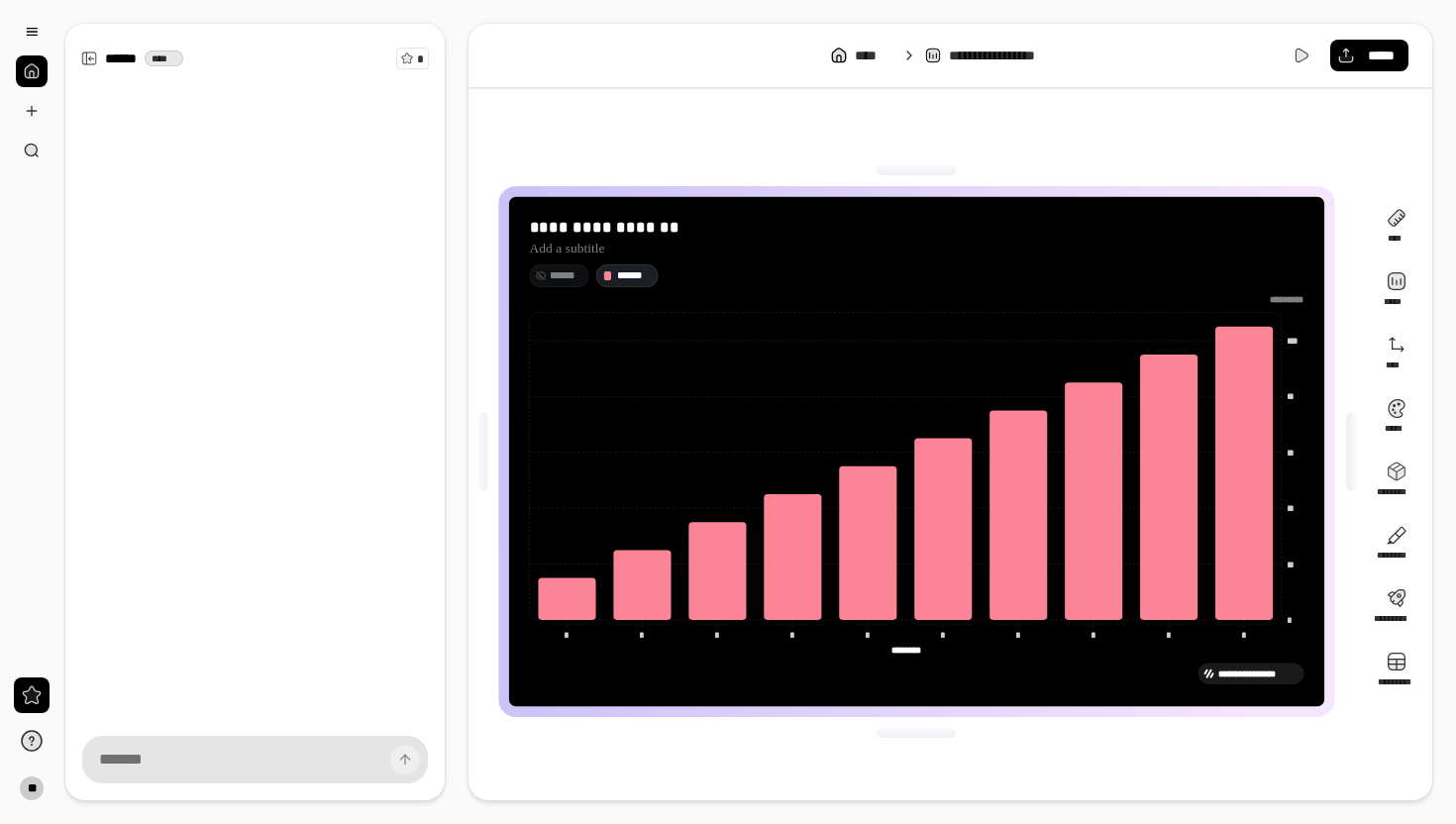 click on "******" at bounding box center (567, 275) 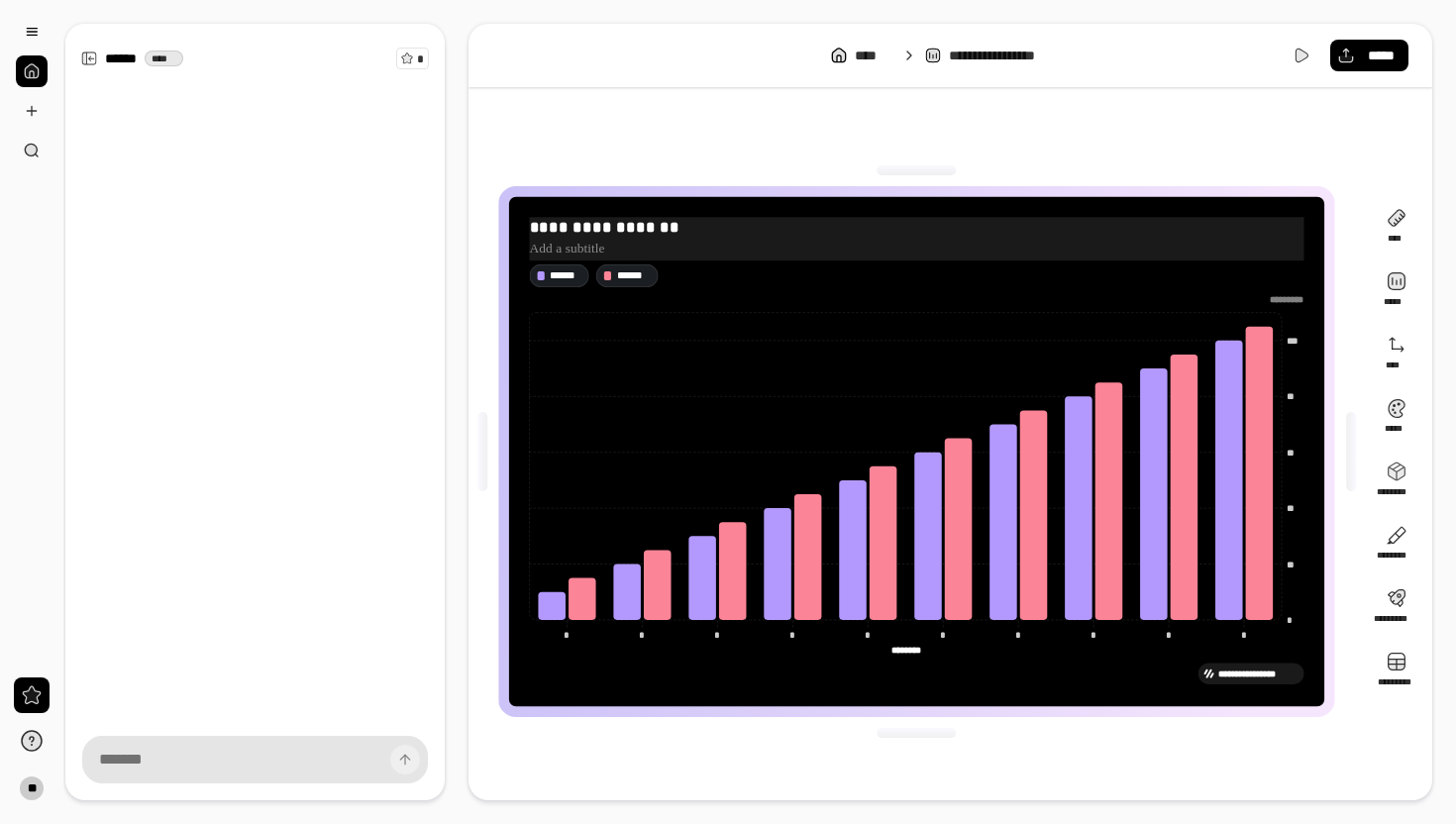 click at bounding box center [917, 249] 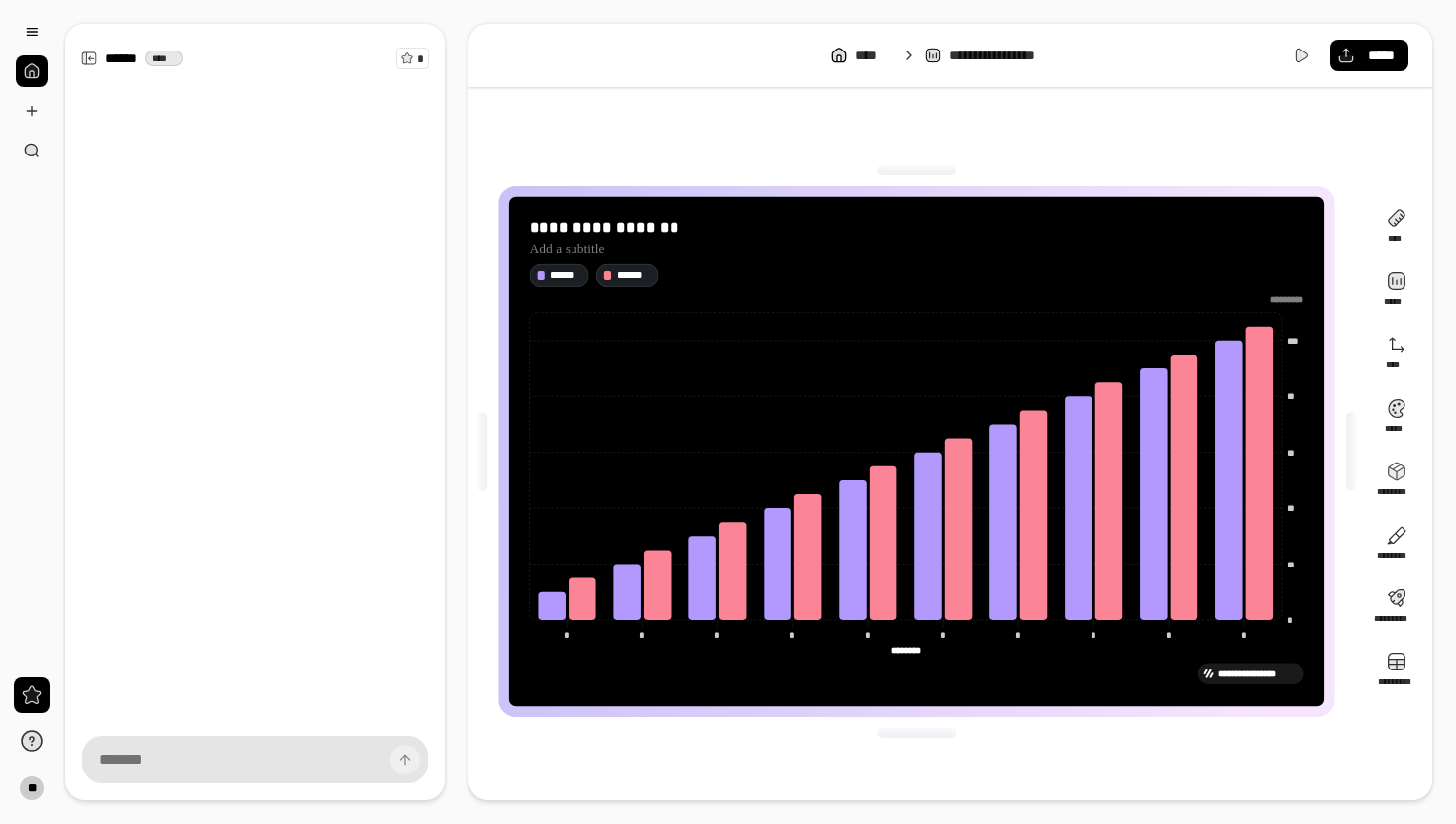 click on "**********" at bounding box center [916, 452] 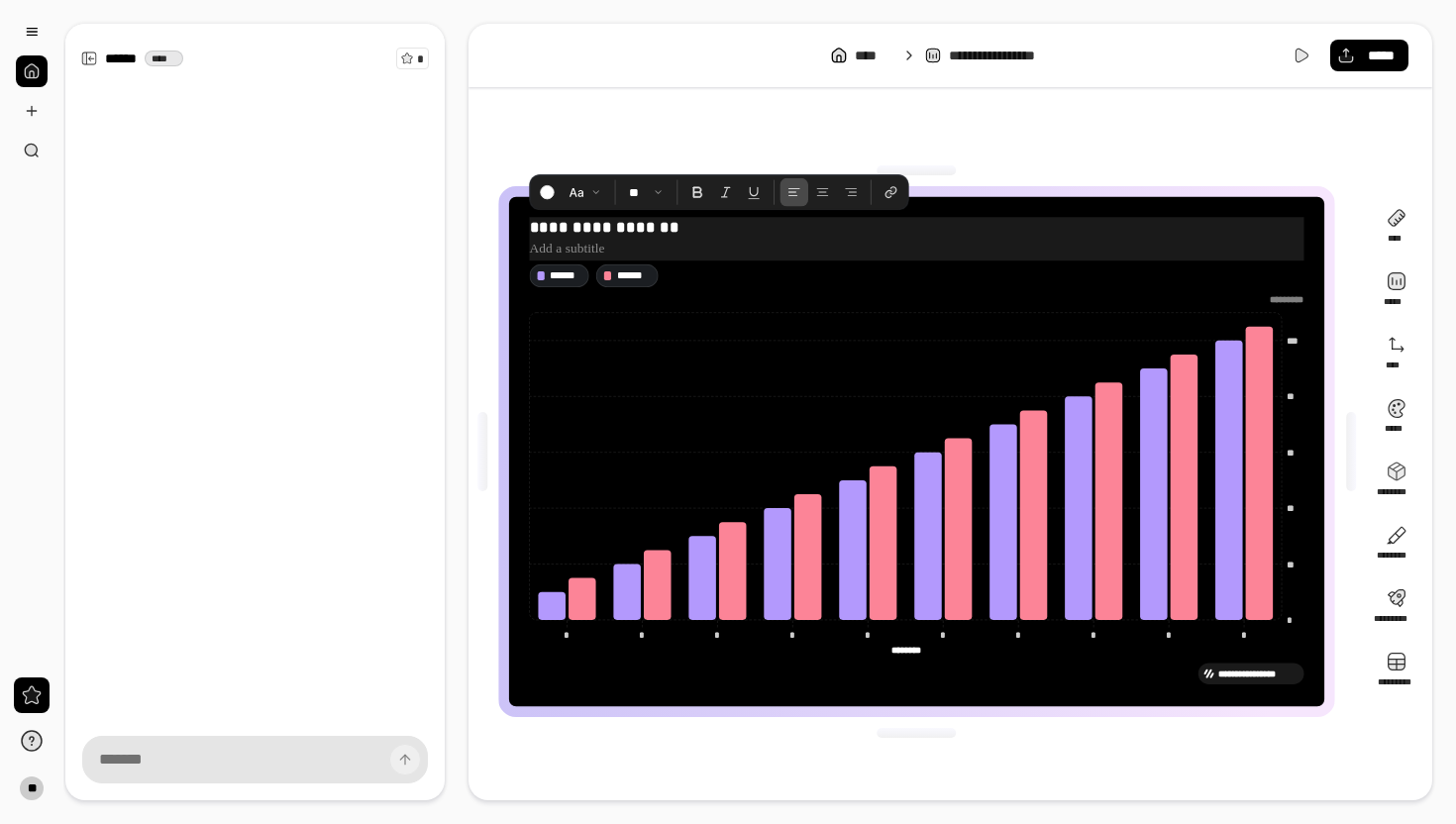 click on "**********" at bounding box center [917, 227] 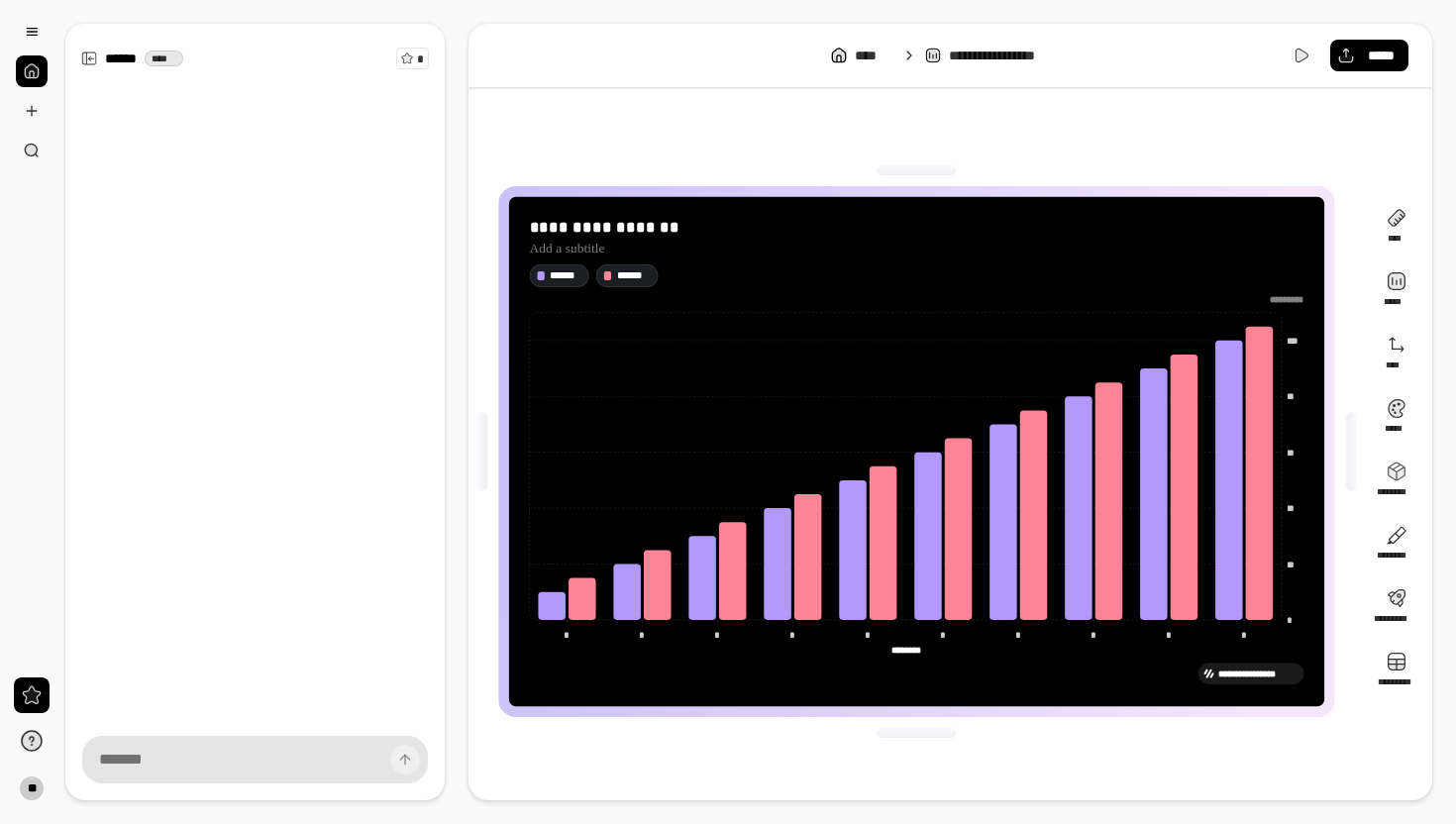 click on "**********" at bounding box center (916, 452) 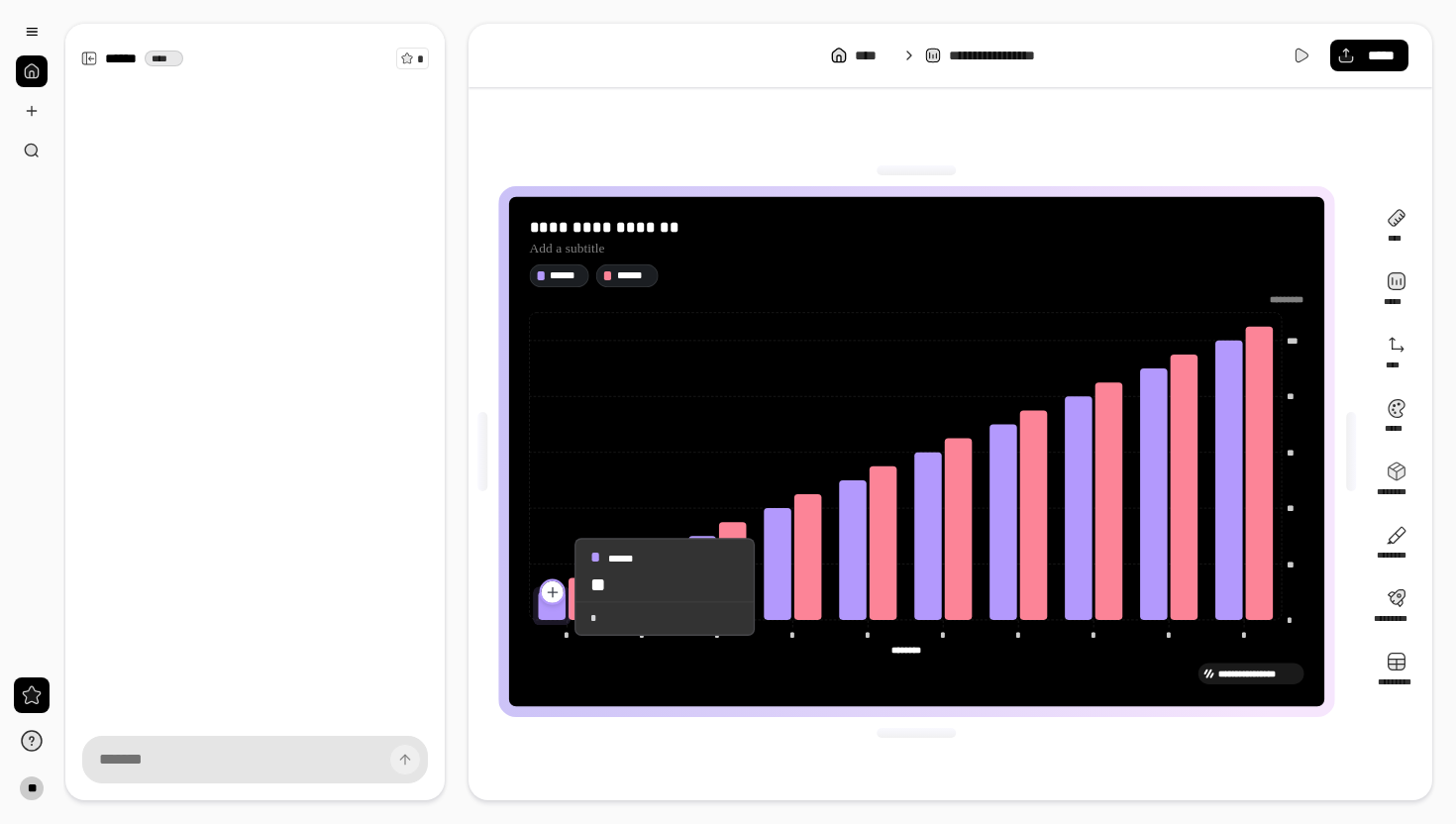 click 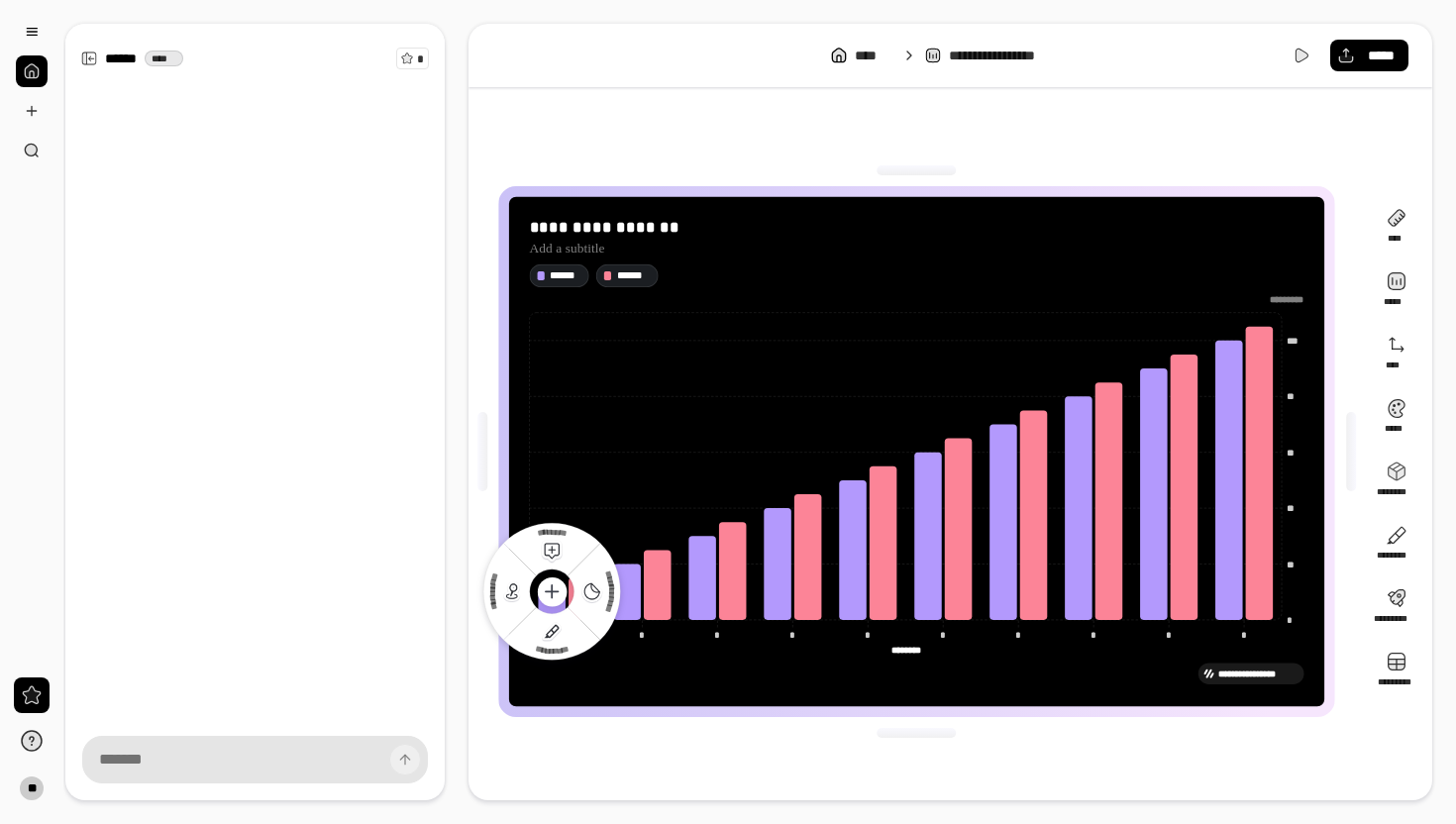 click on "**********" at bounding box center [916, 452] 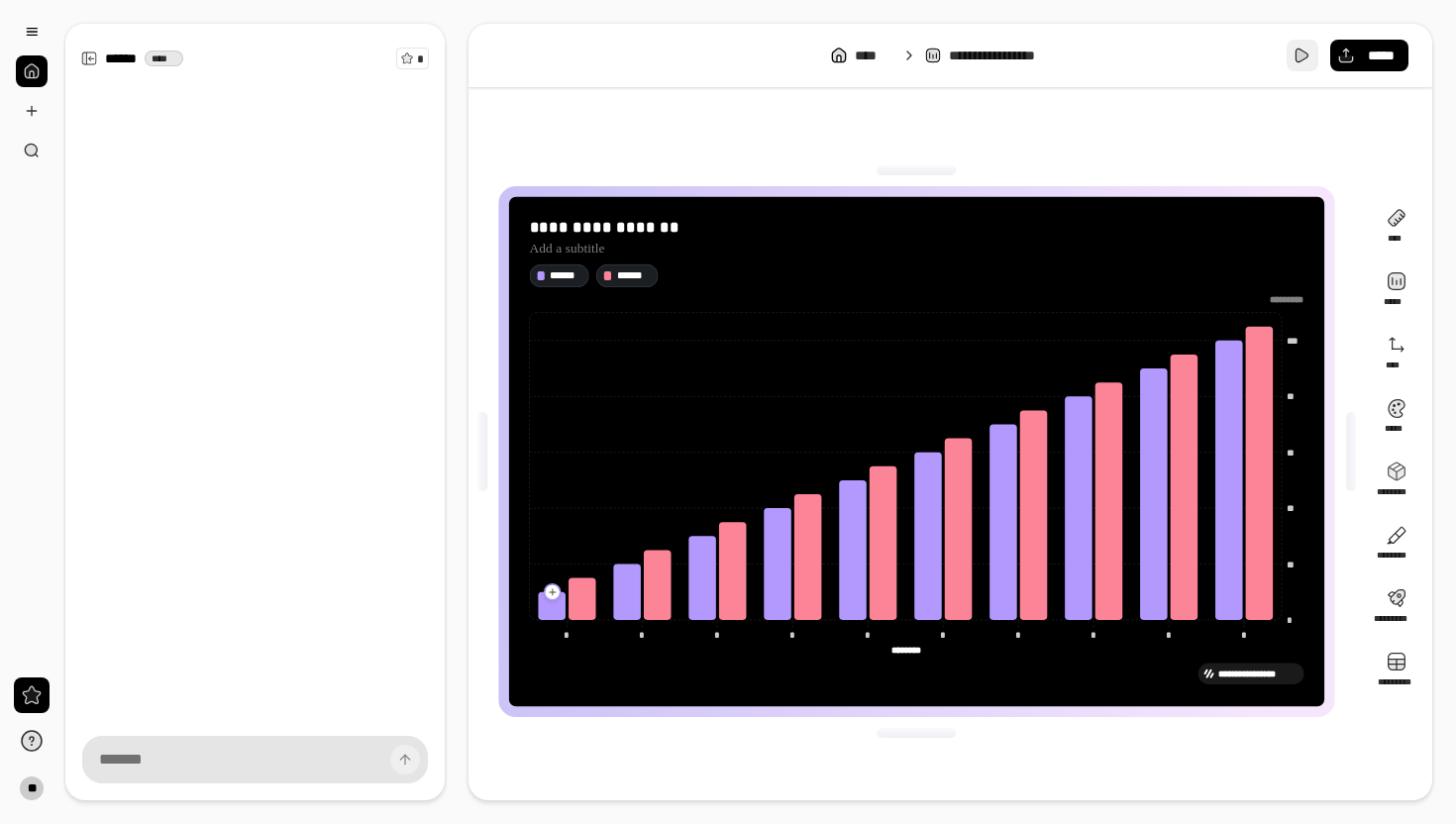 click at bounding box center (1302, 55) 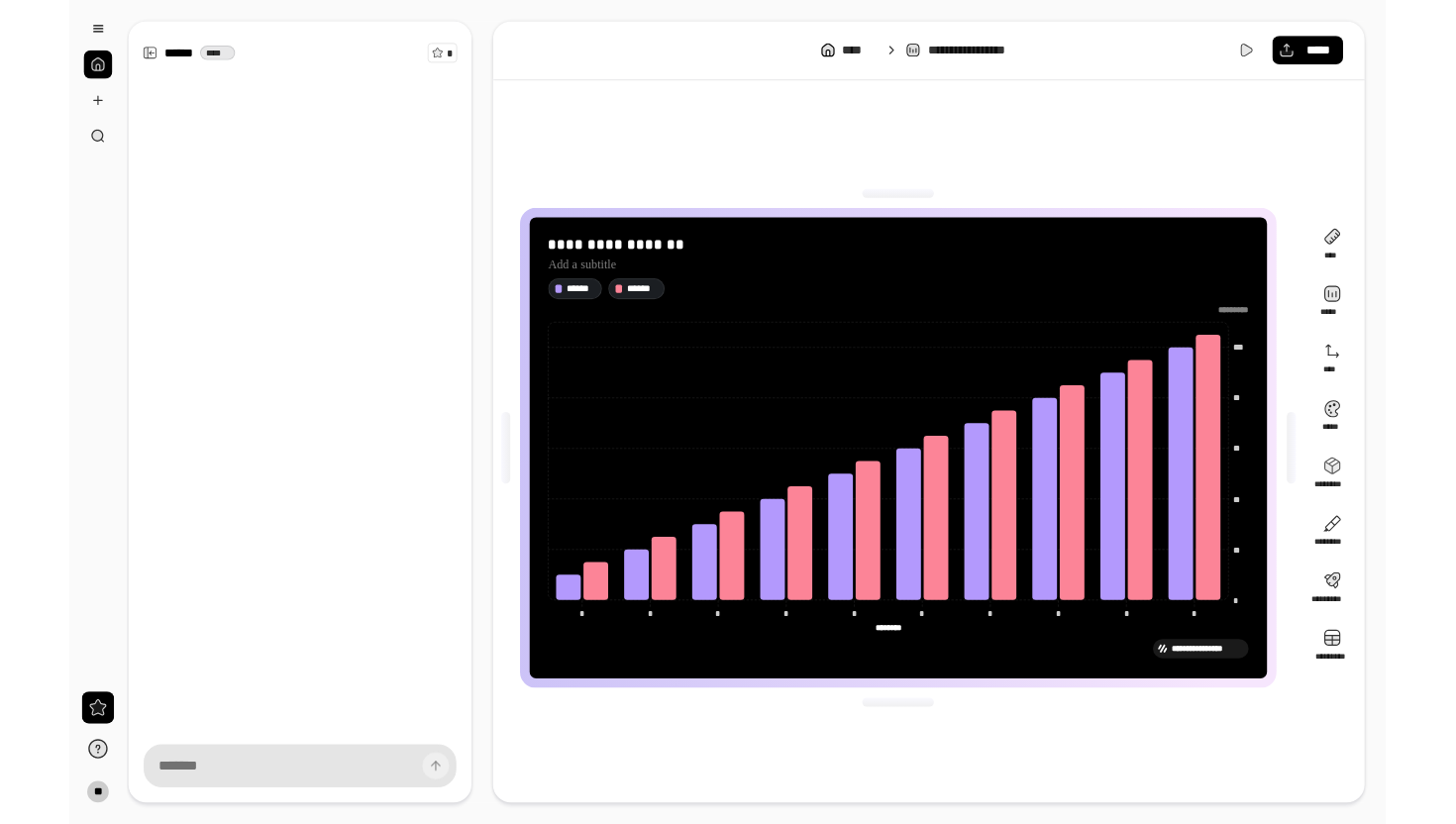 scroll, scrollTop: 0, scrollLeft: 0, axis: both 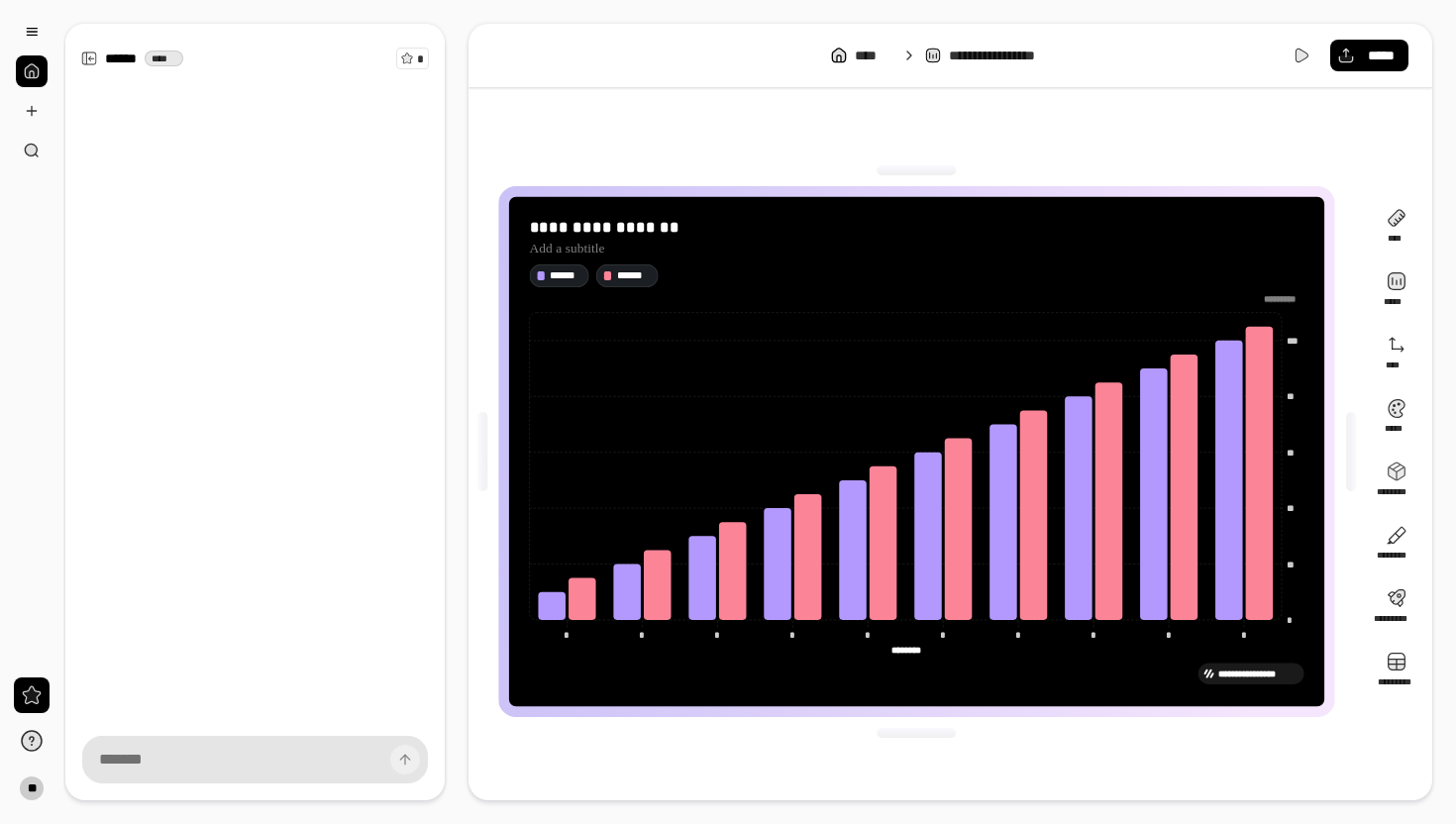 click at bounding box center [1284, 299] 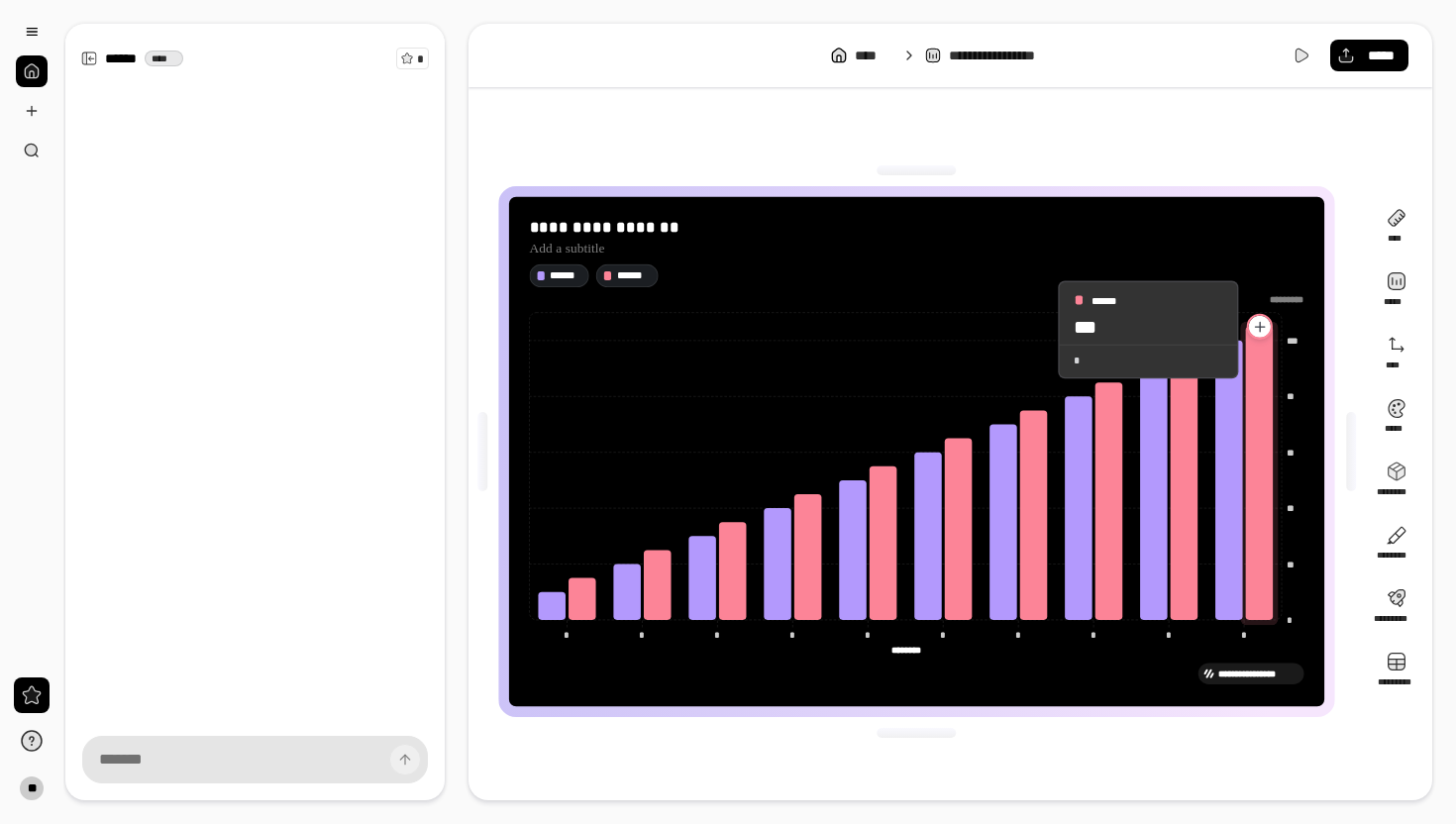 click 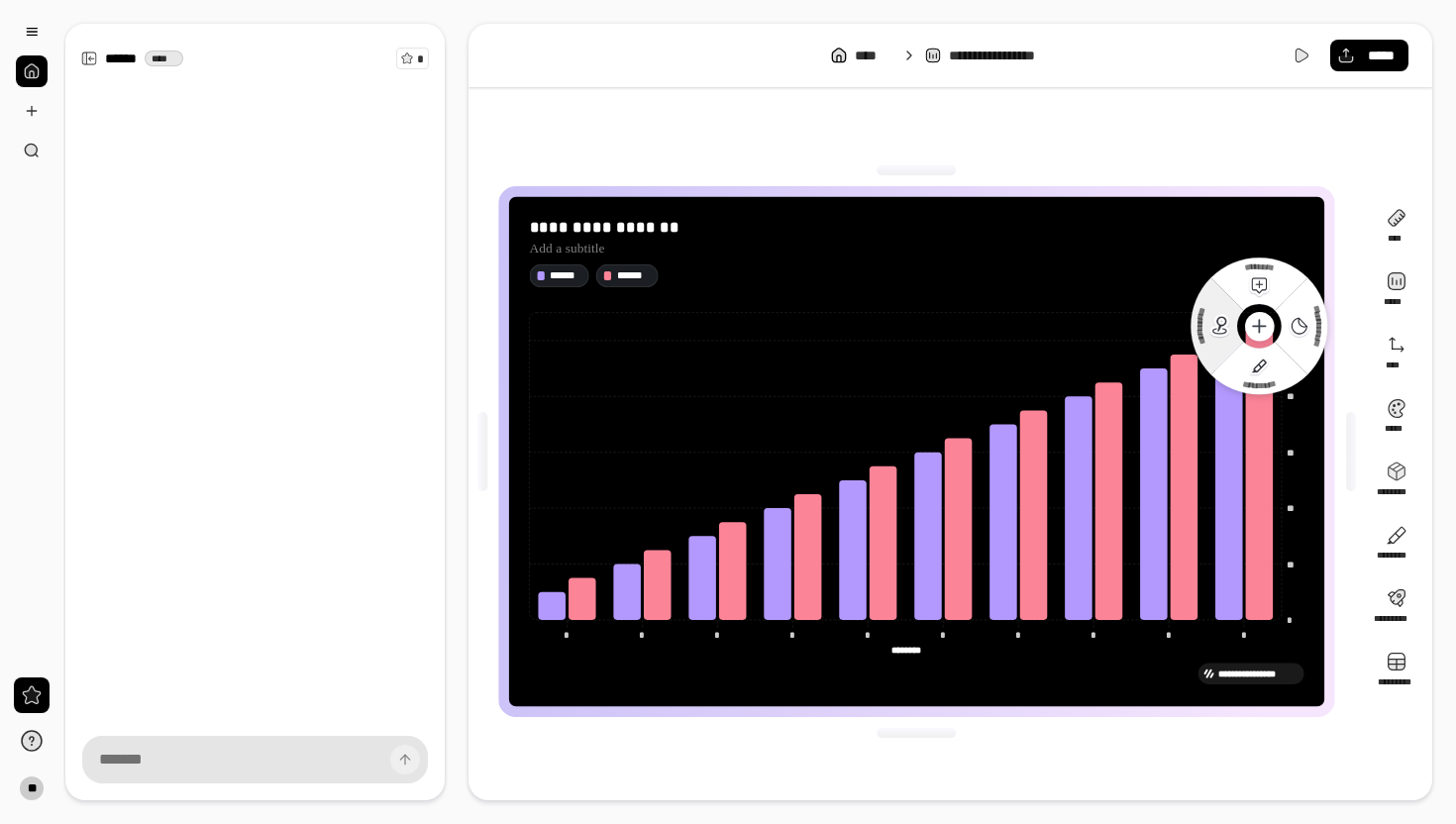 click 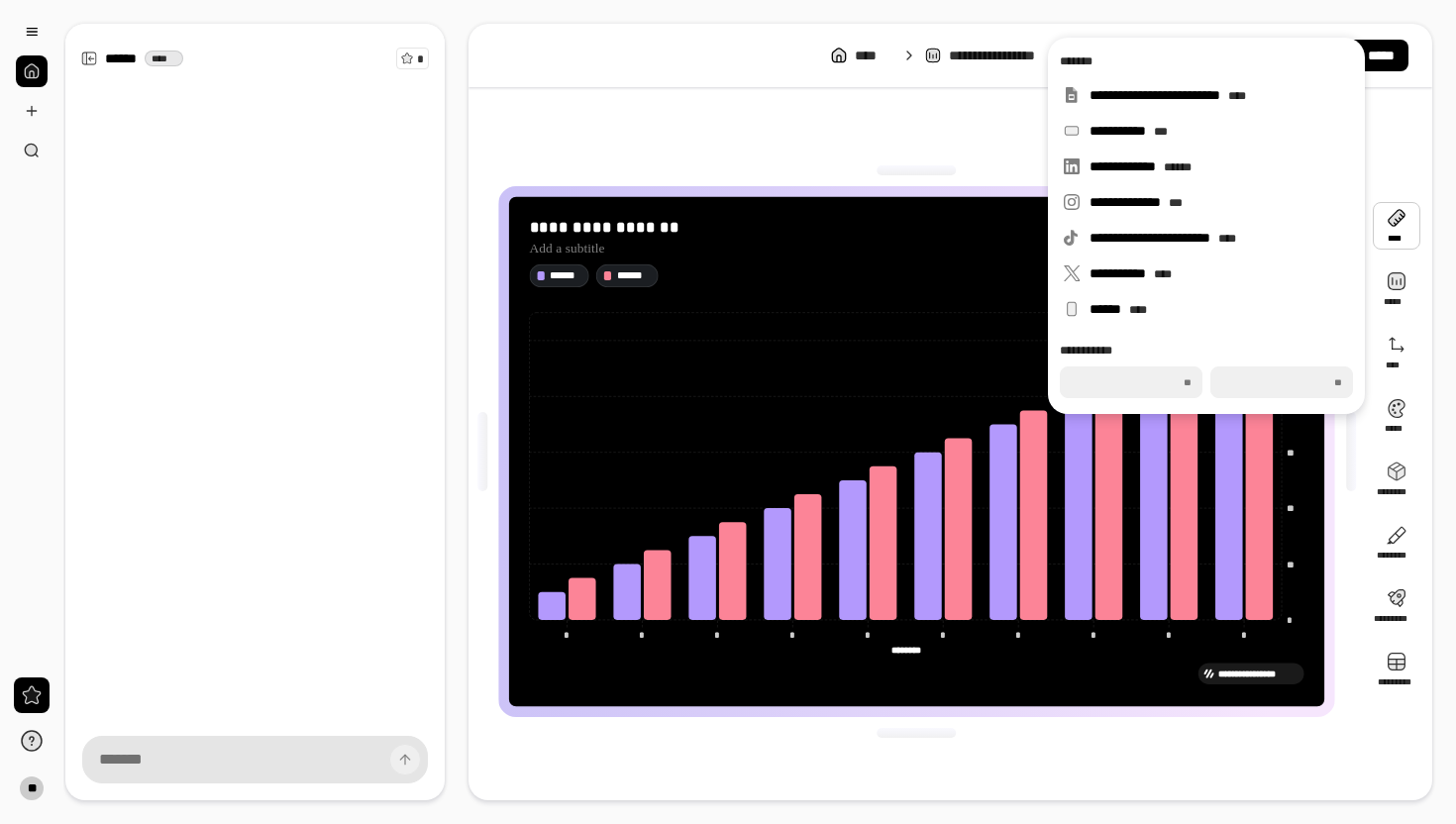 click at bounding box center [1397, 226] 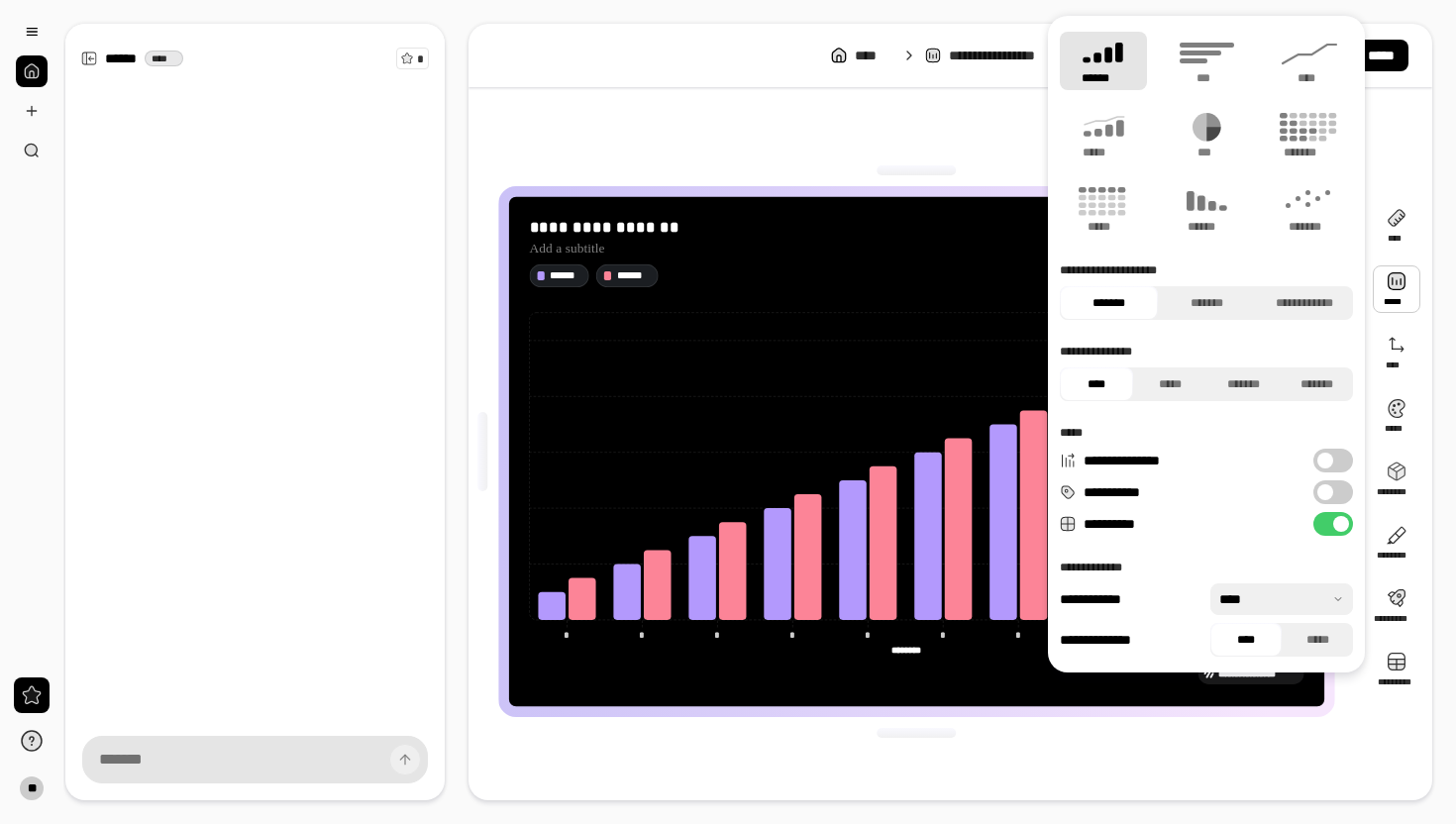 click at bounding box center (1397, 289) 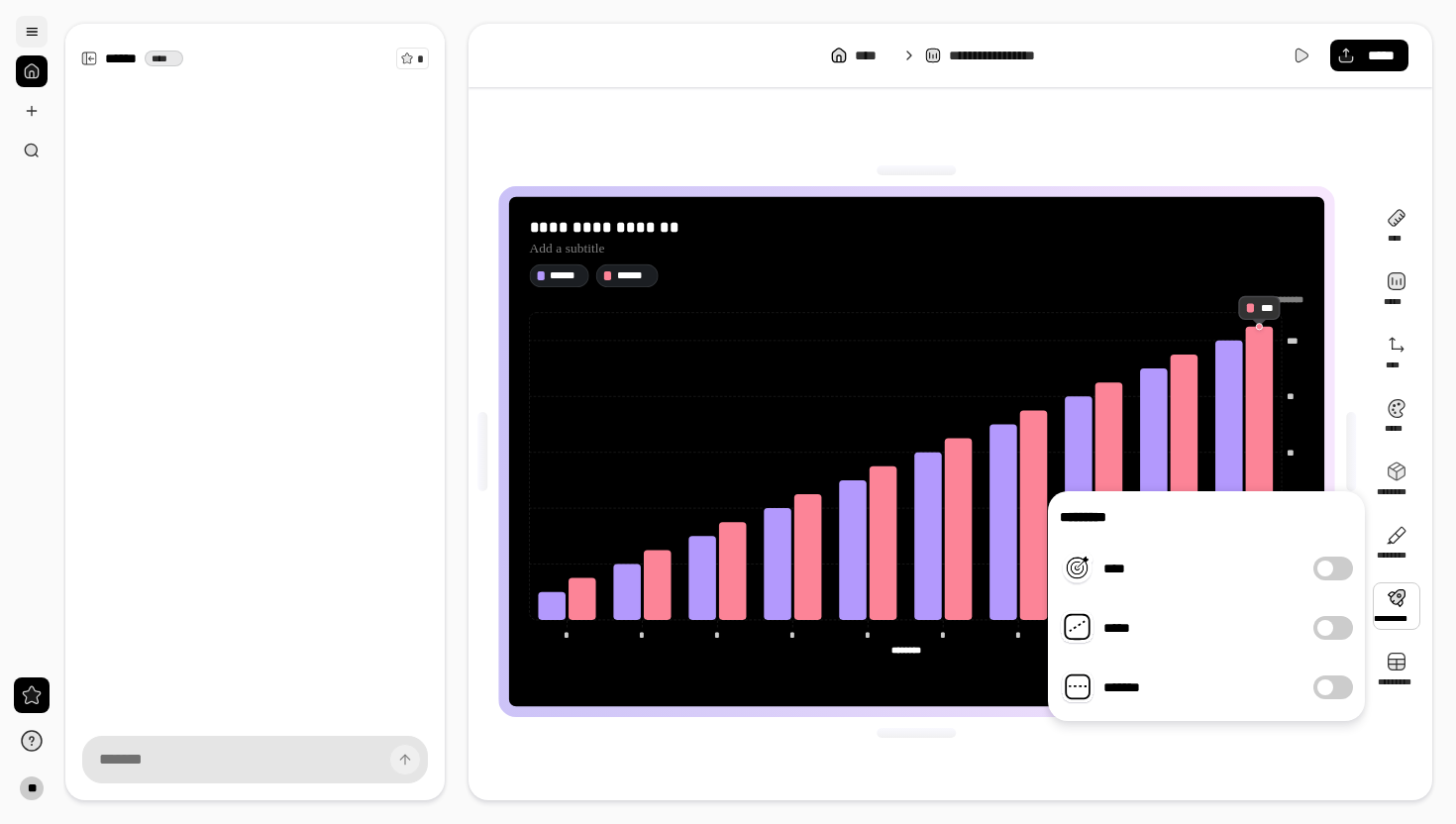 click at bounding box center (32, 32) 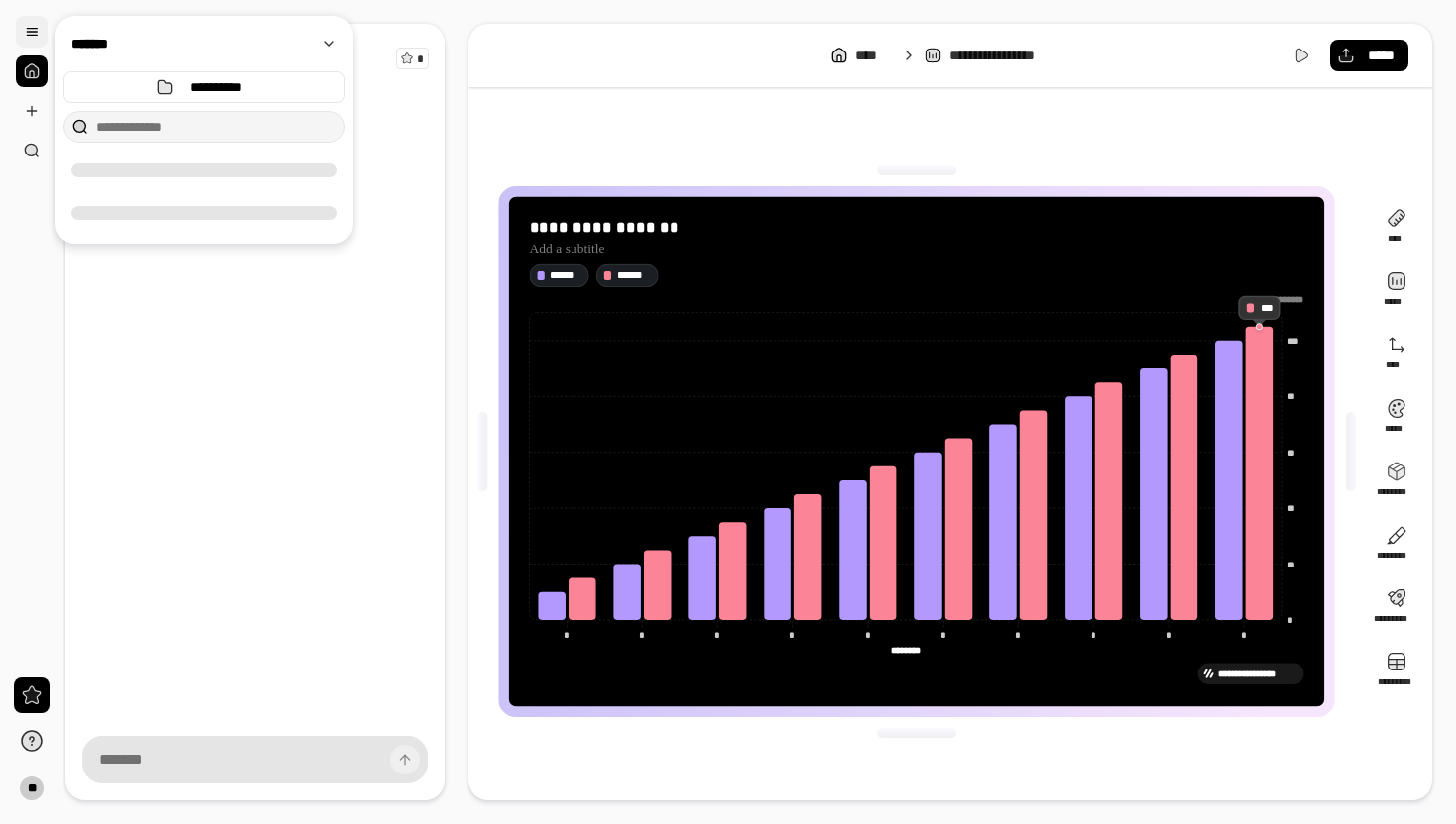 click at bounding box center [32, 32] 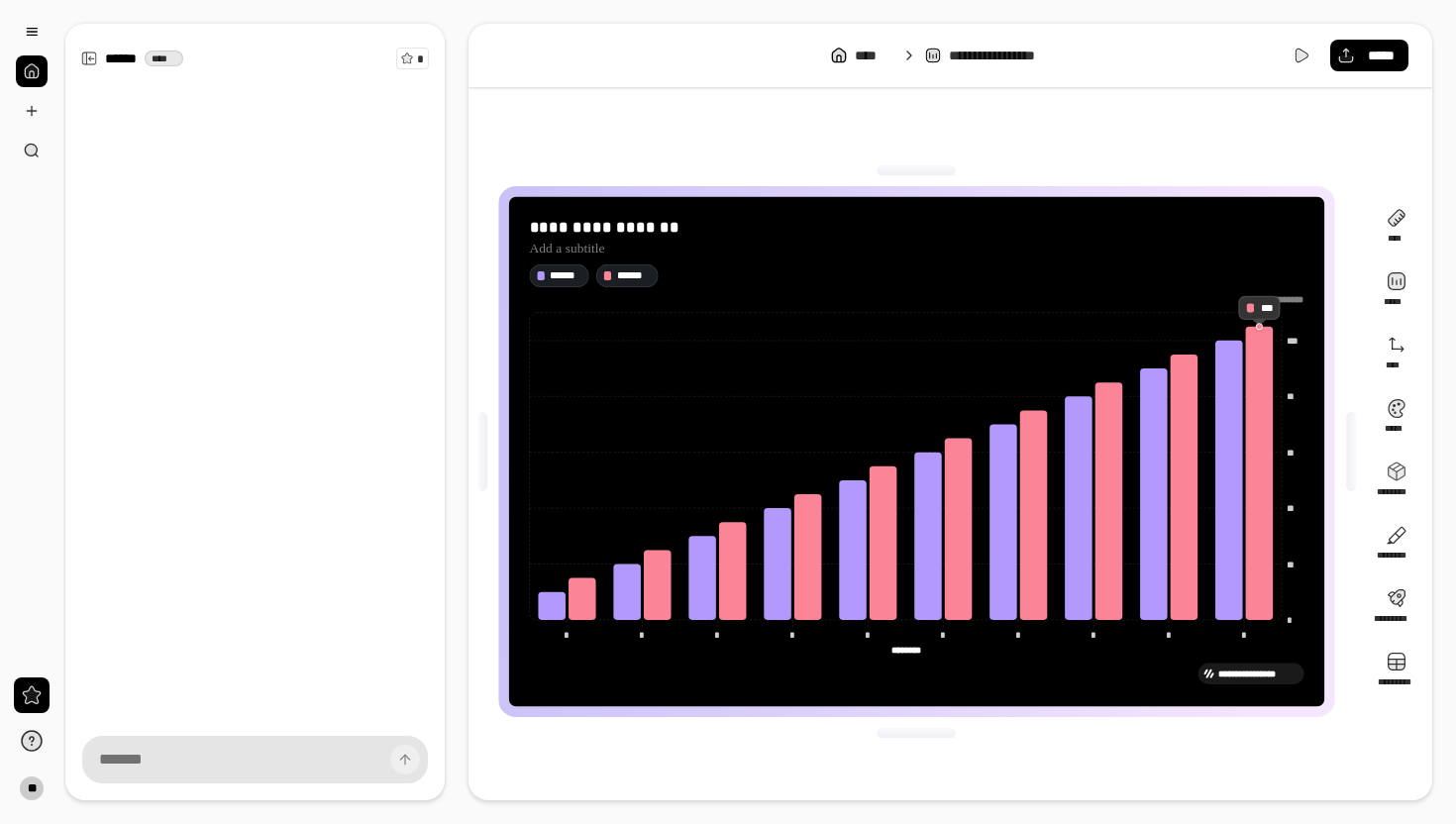 click on "**********" at bounding box center (1009, 55) 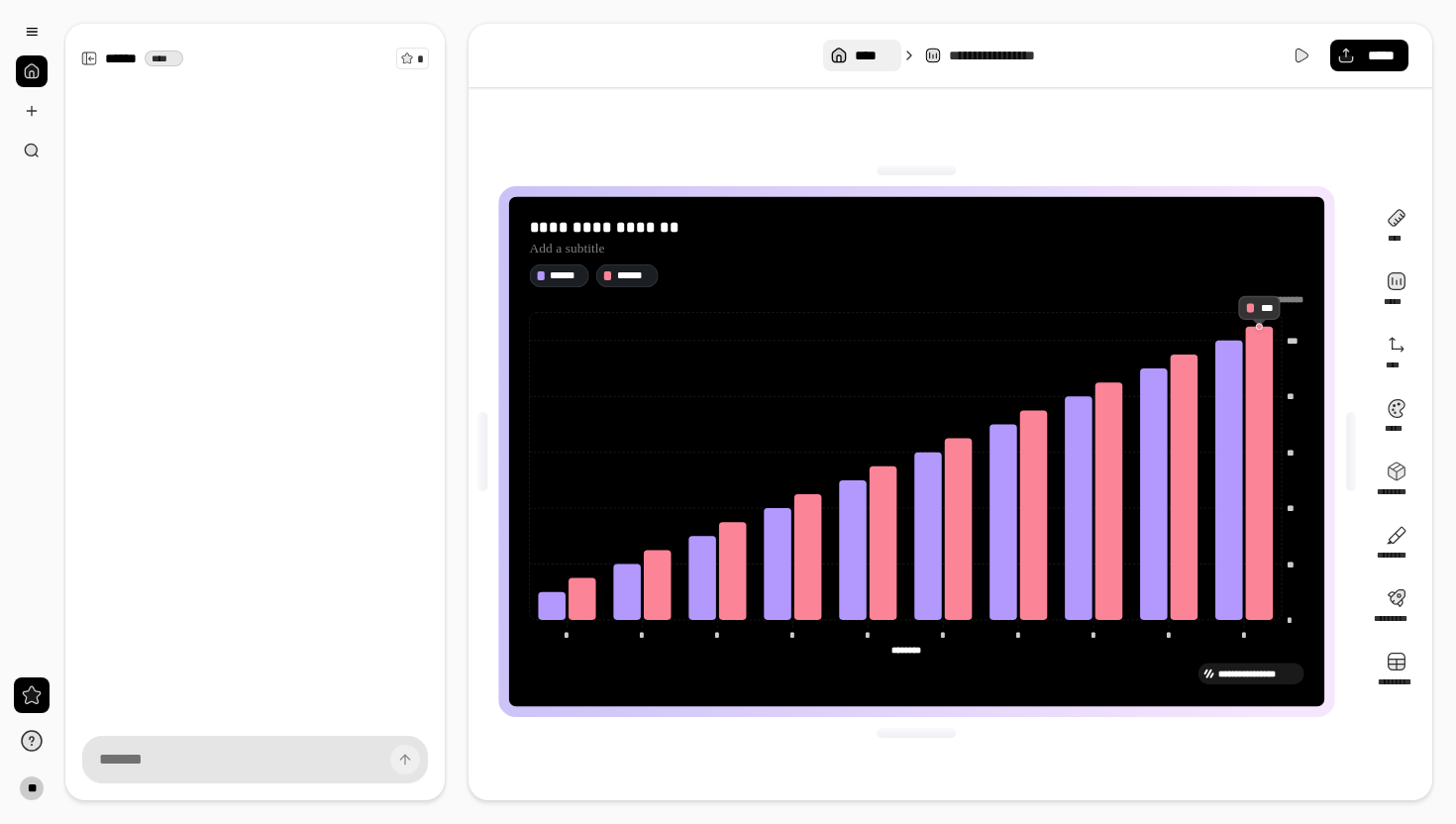 click on "****" at bounding box center [874, 55] 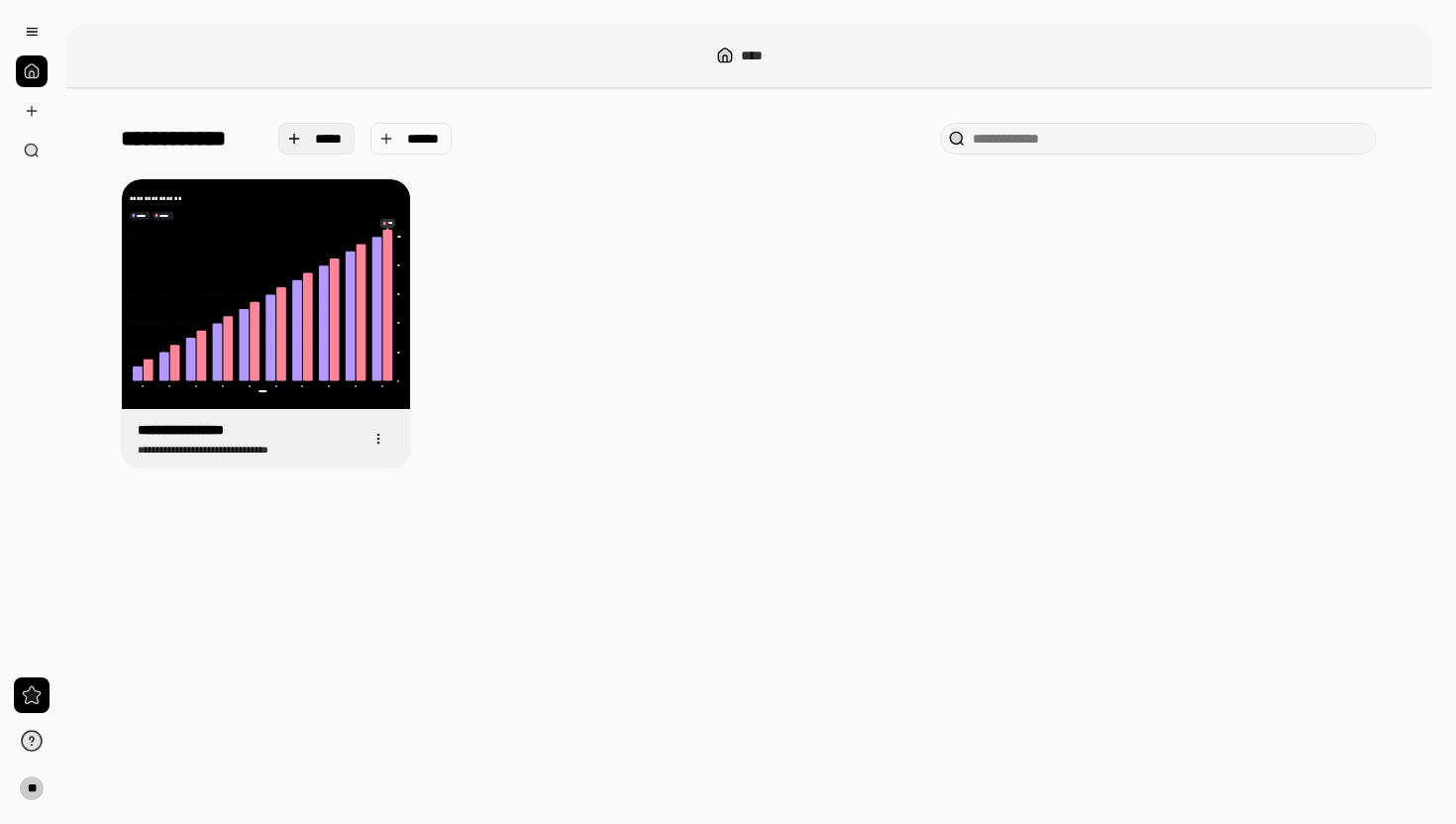 click on "*****" at bounding box center (317, 139) 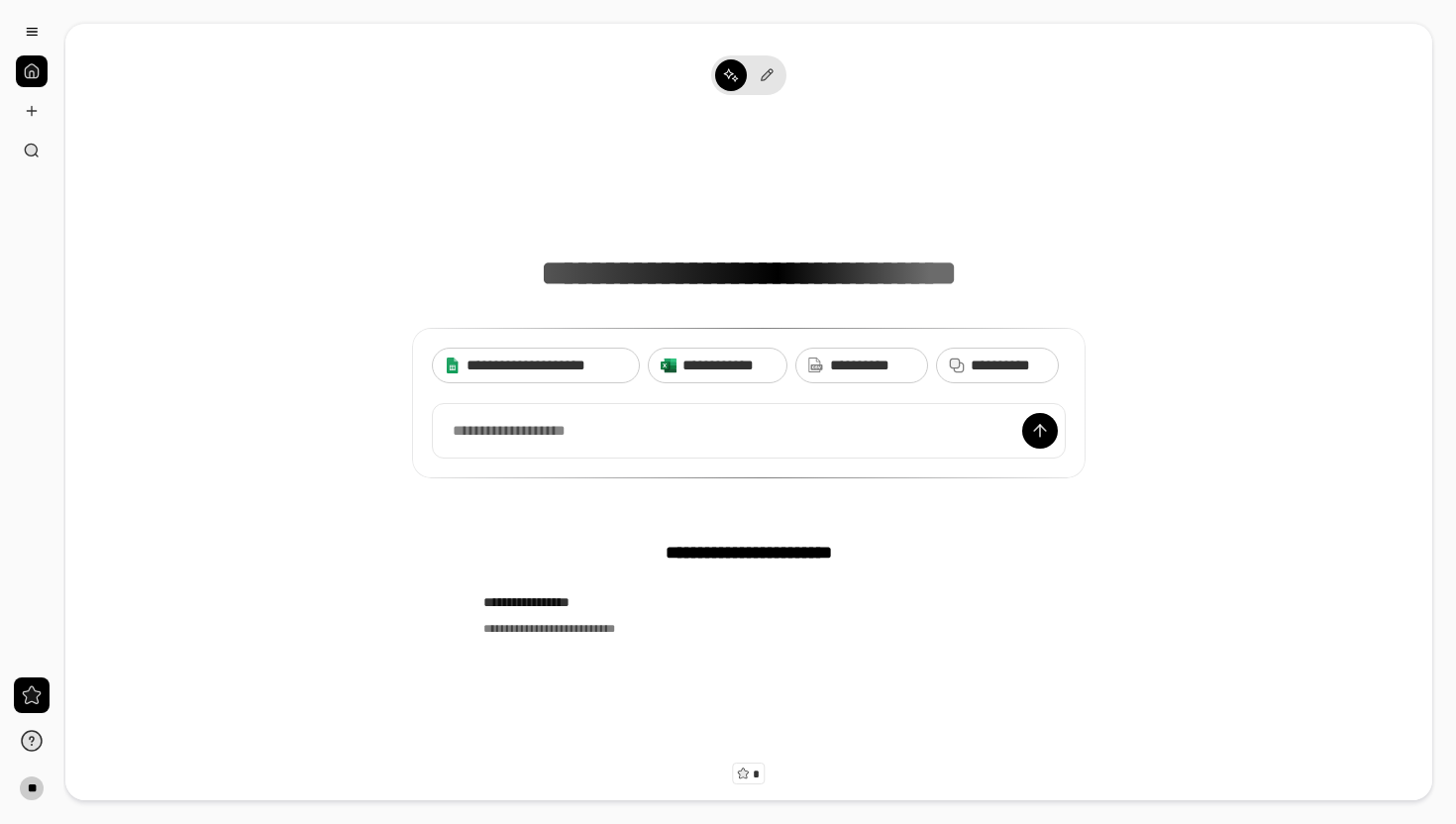 type 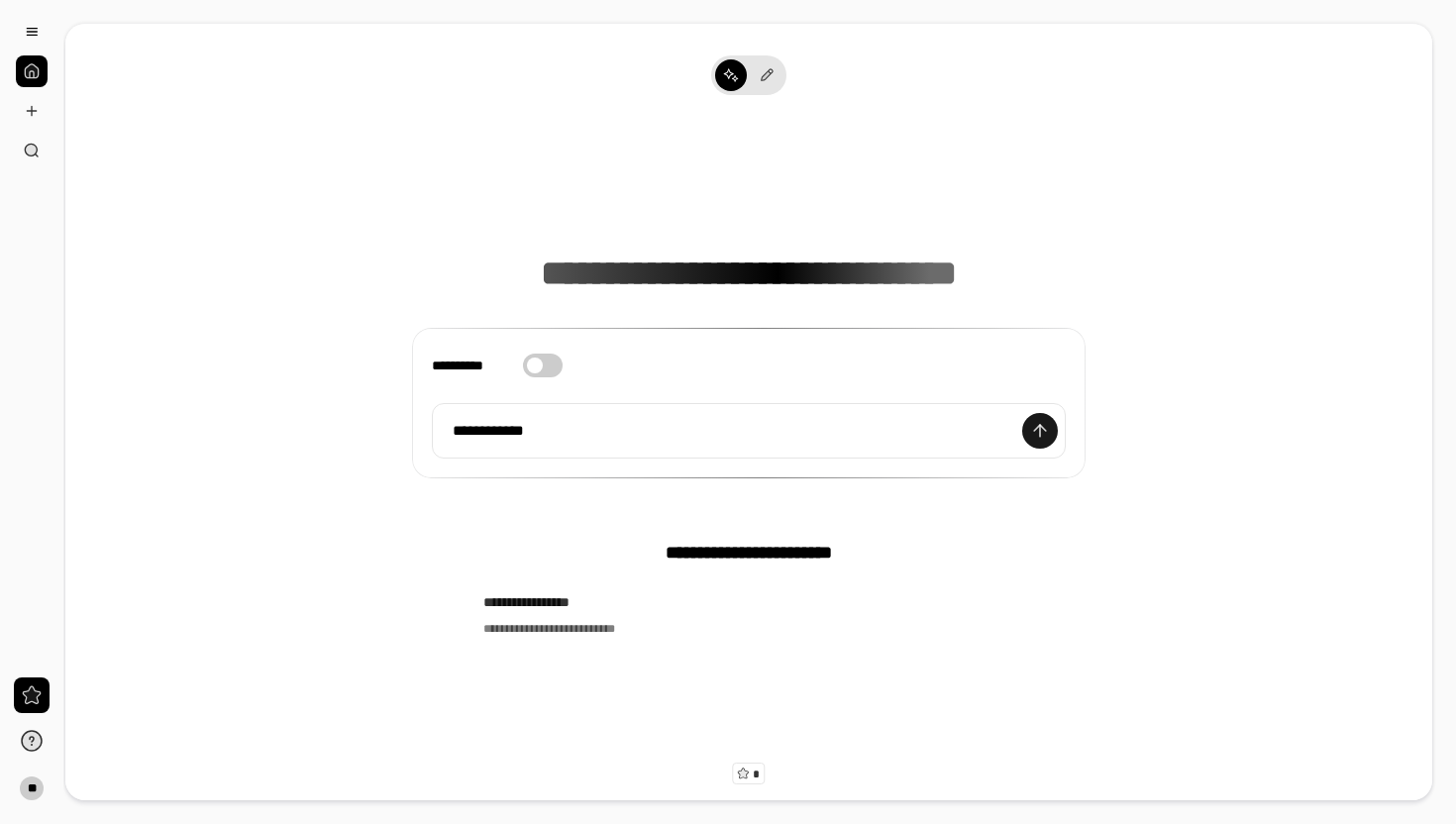 click at bounding box center (1040, 431) 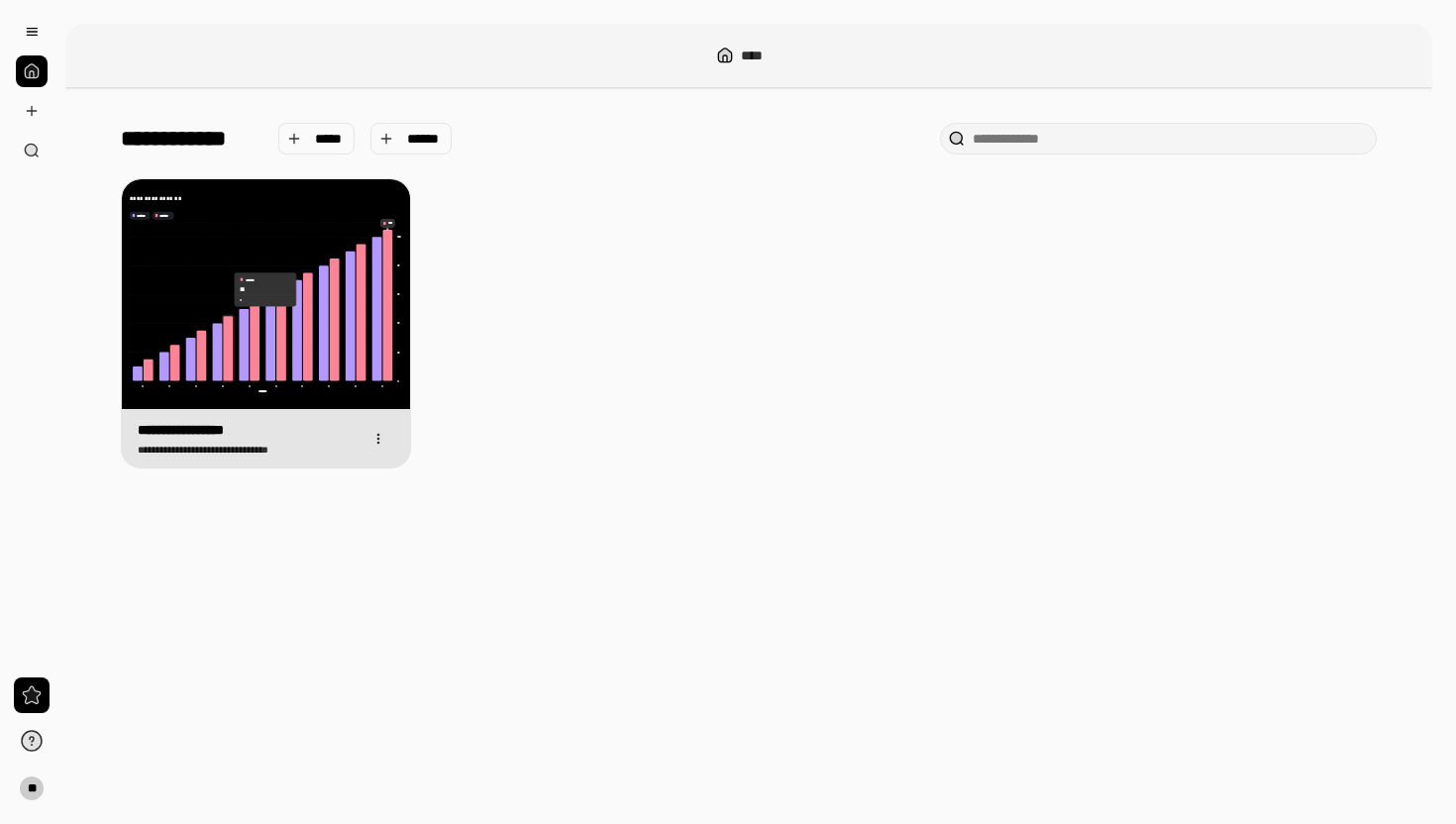 click 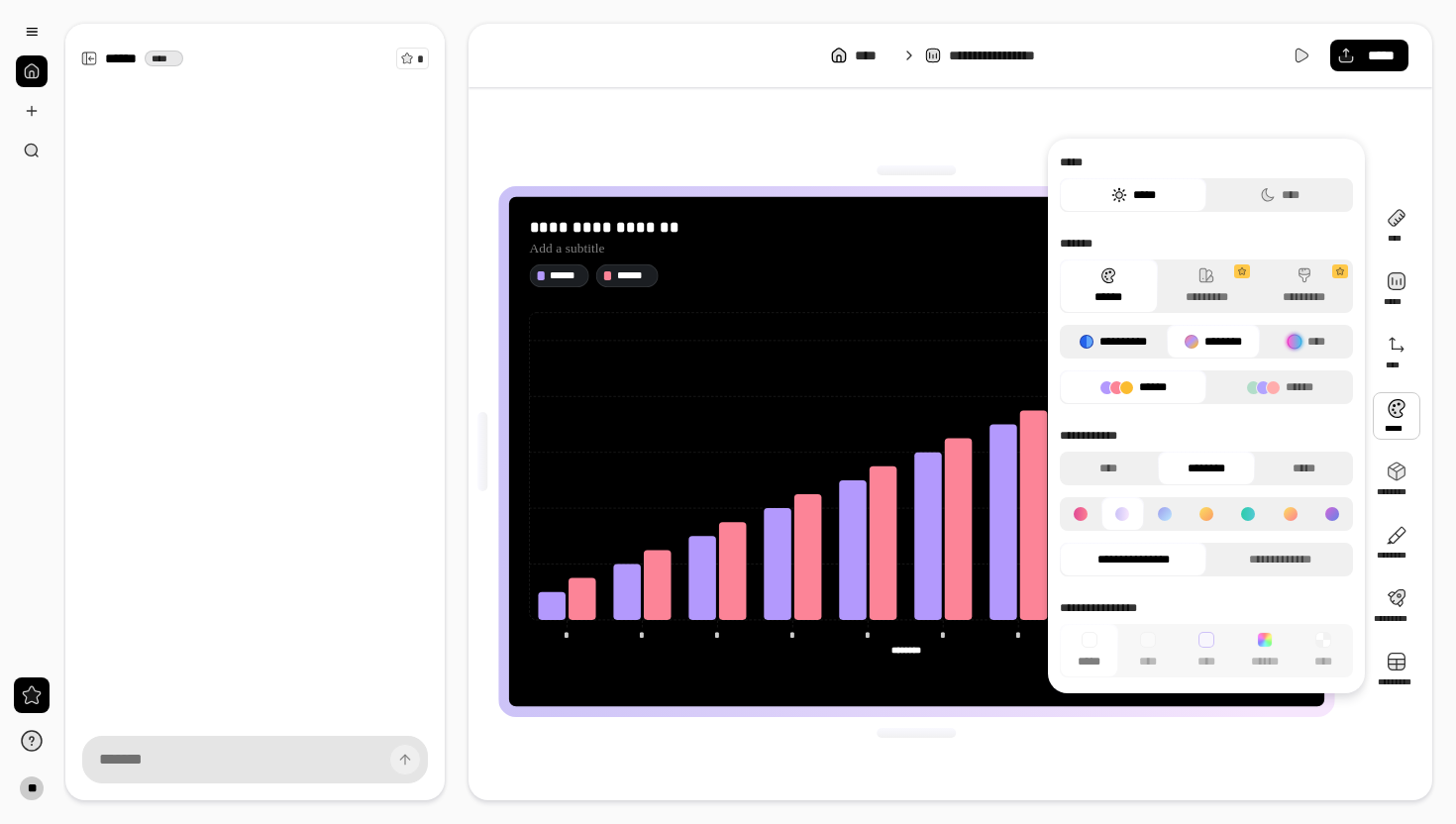 click on "**********" at bounding box center (1113, 342) 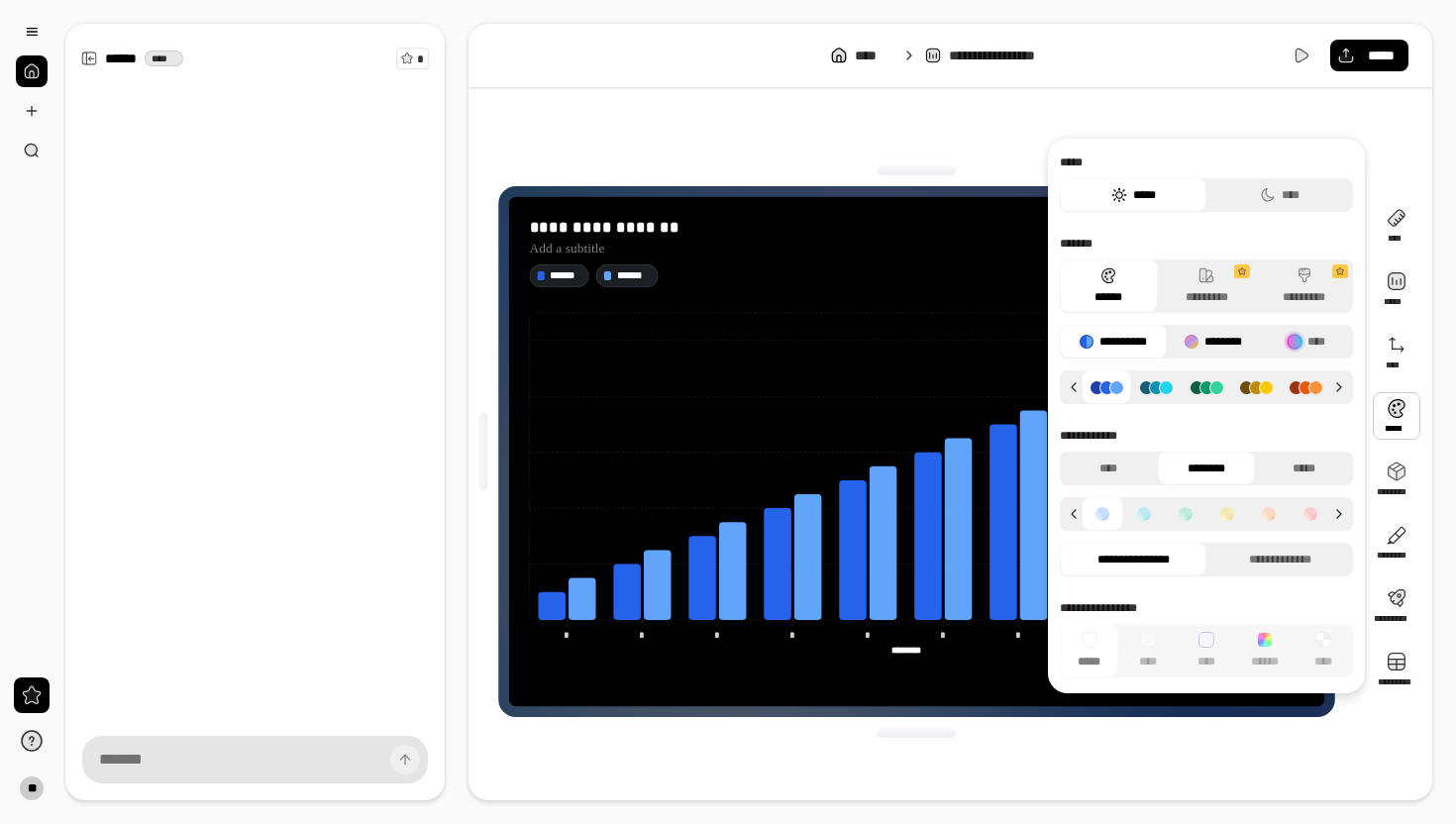 click on "********" at bounding box center [1213, 342] 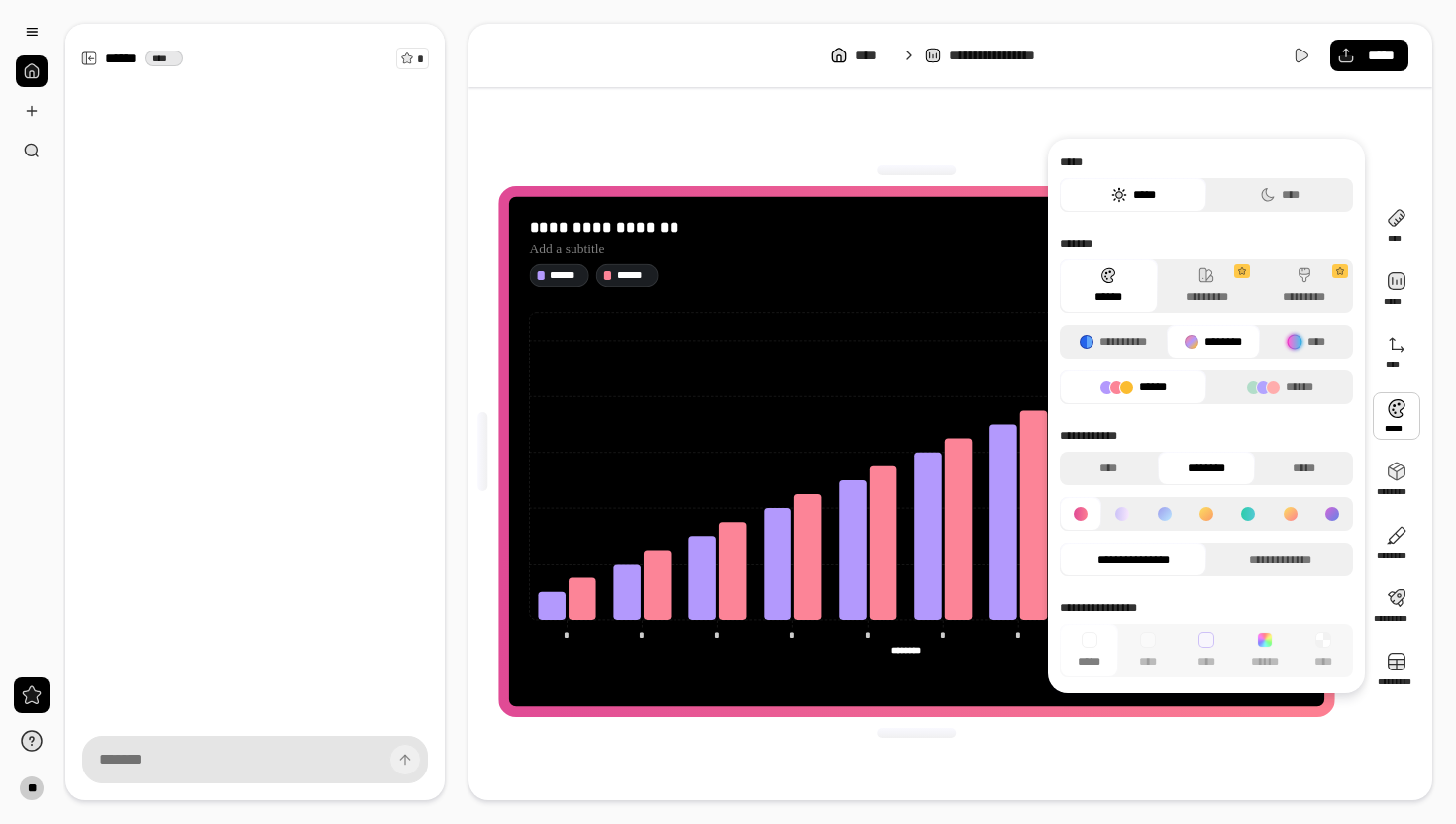 click on "********" at bounding box center [1213, 342] 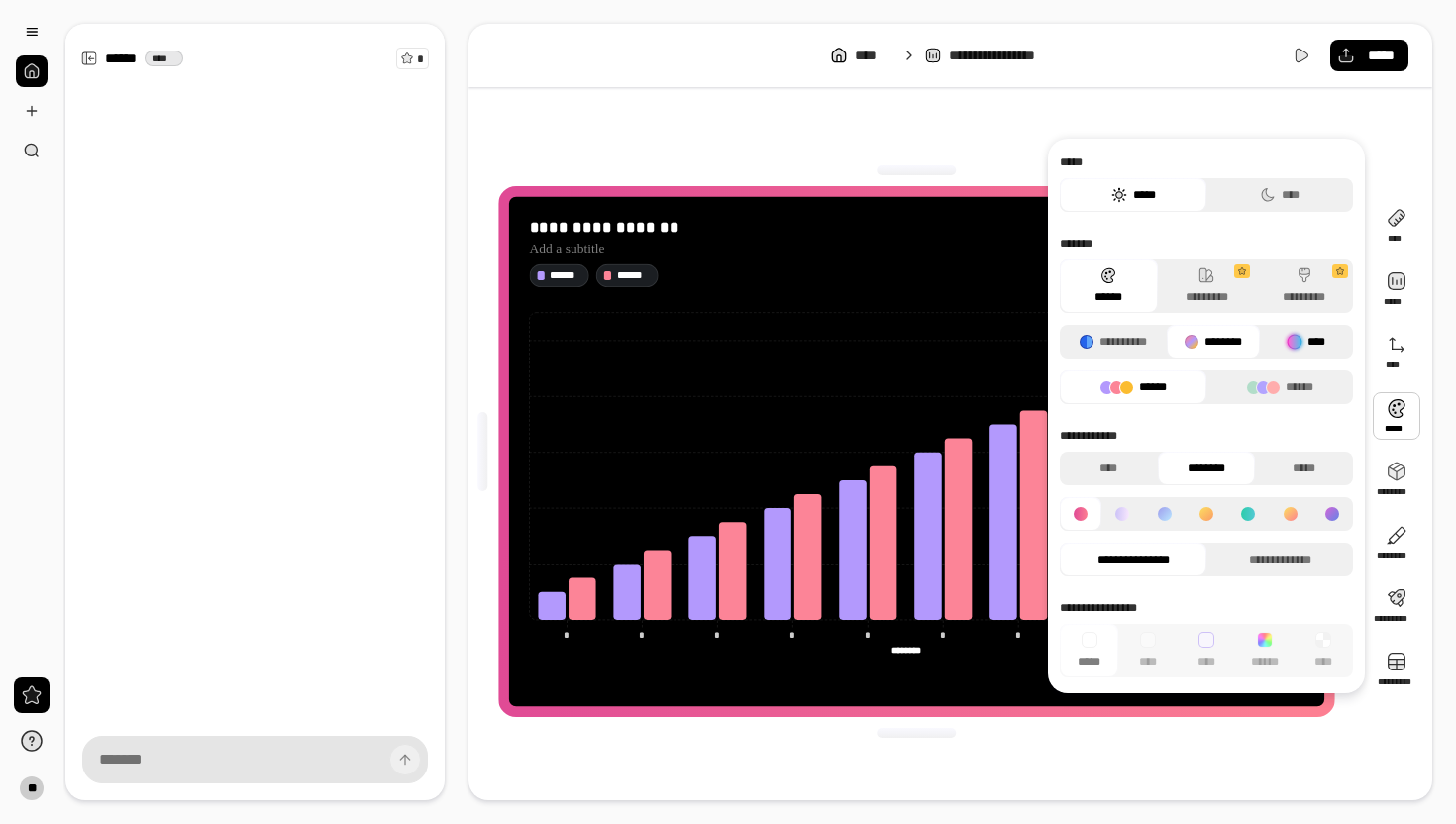 click at bounding box center [1295, 342] 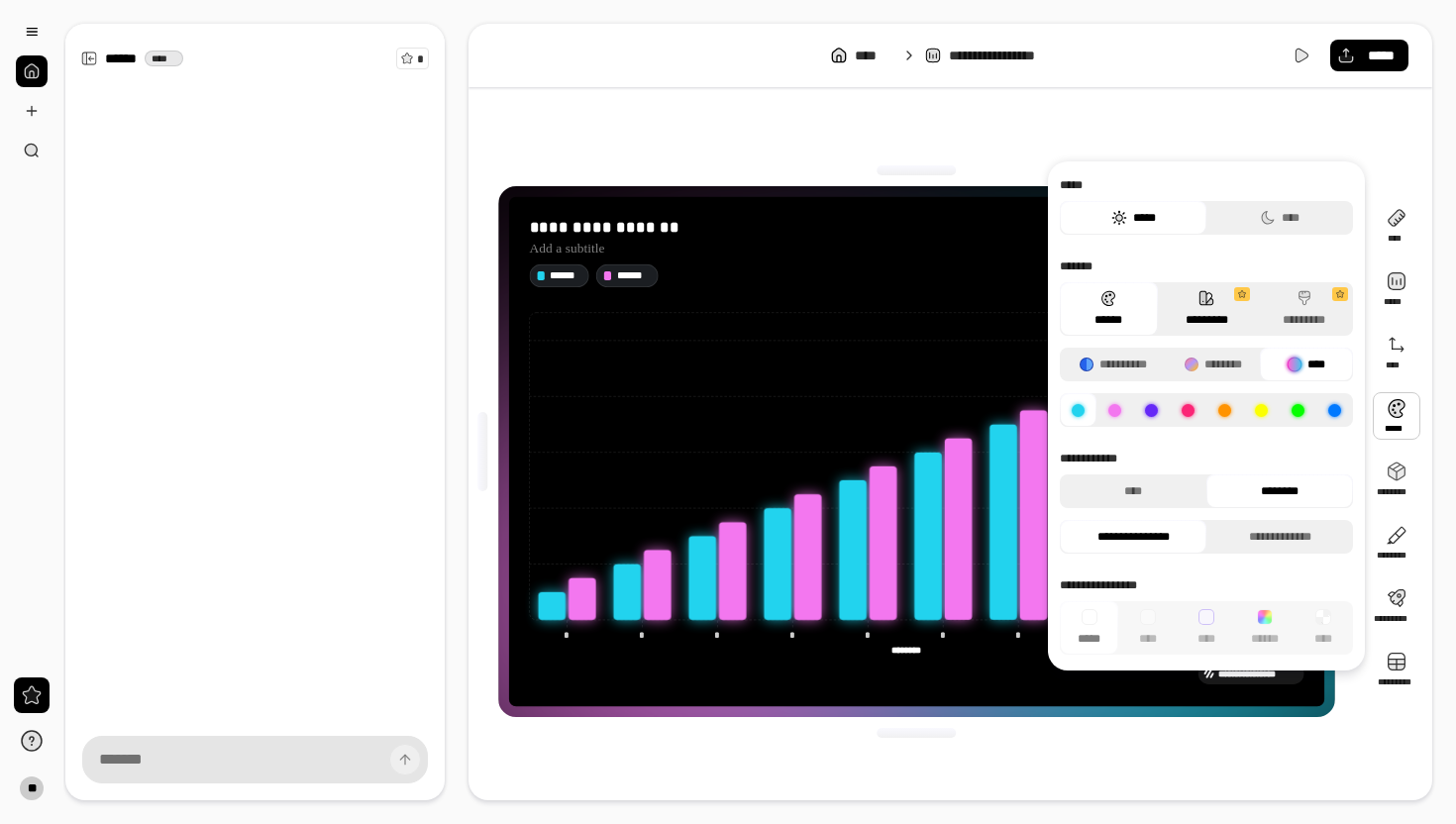 click on "*********" at bounding box center [1206, 309] 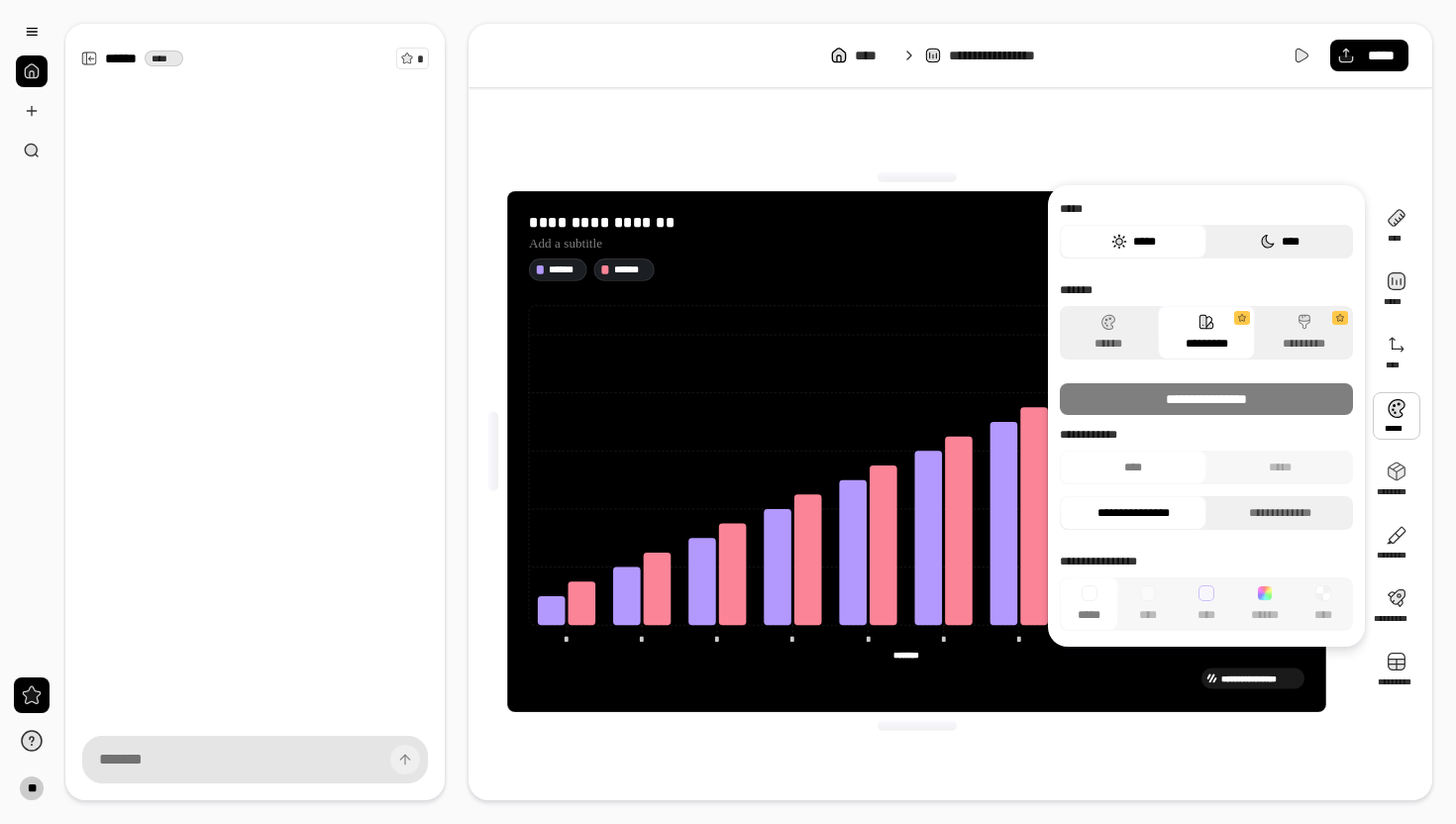 click on "****" at bounding box center (1280, 242) 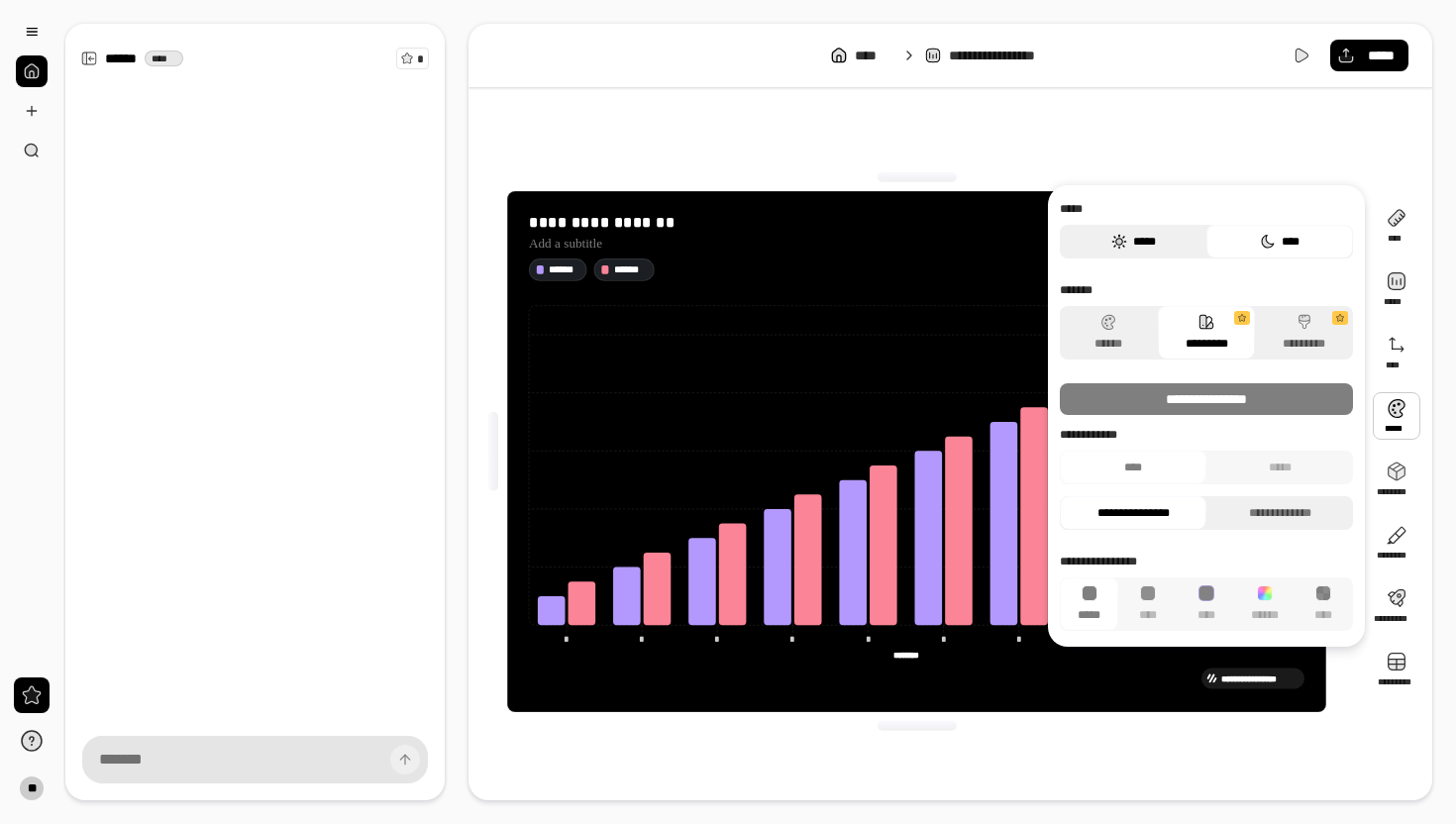 click on "*****" at bounding box center (1133, 242) 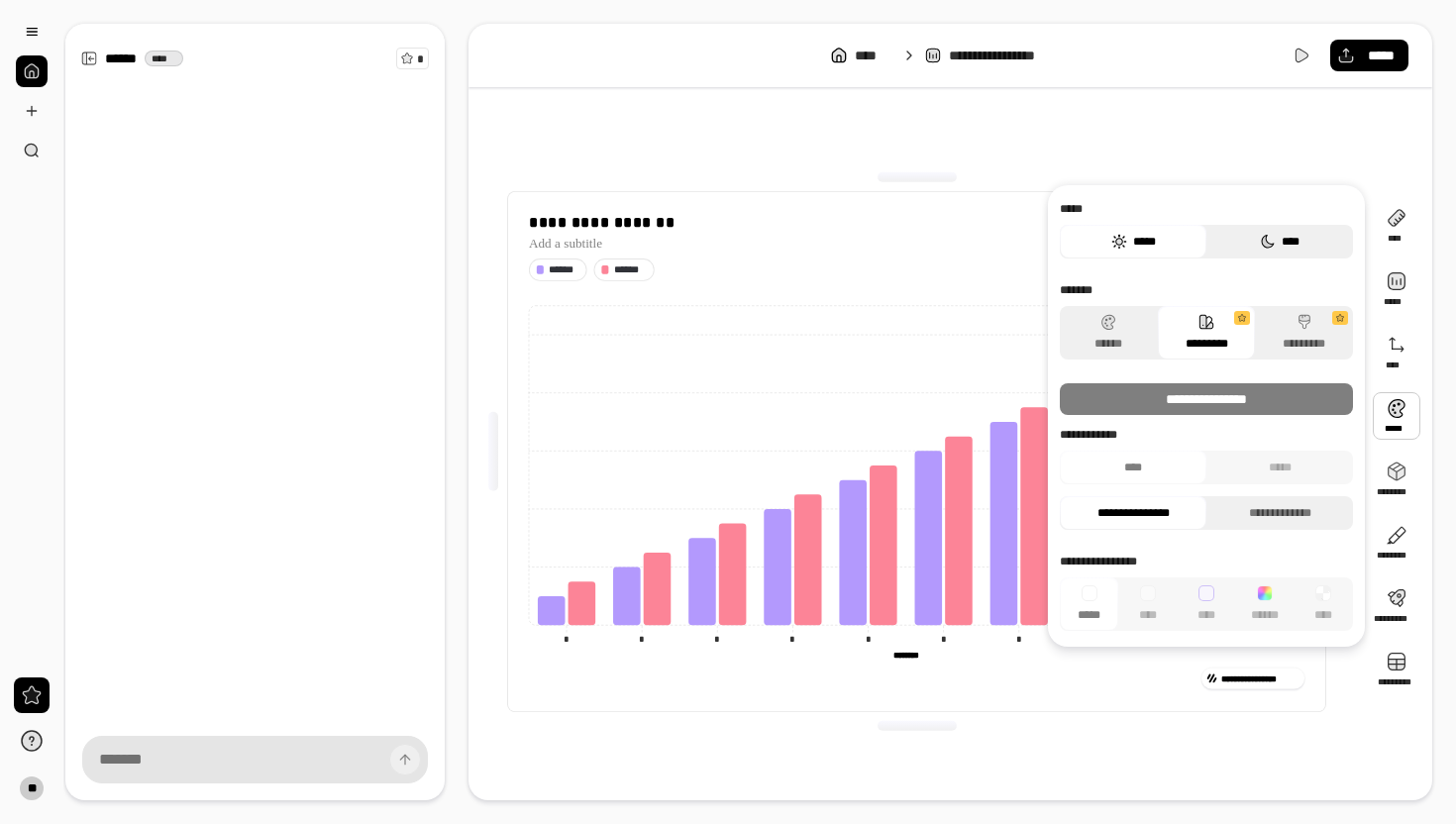 click 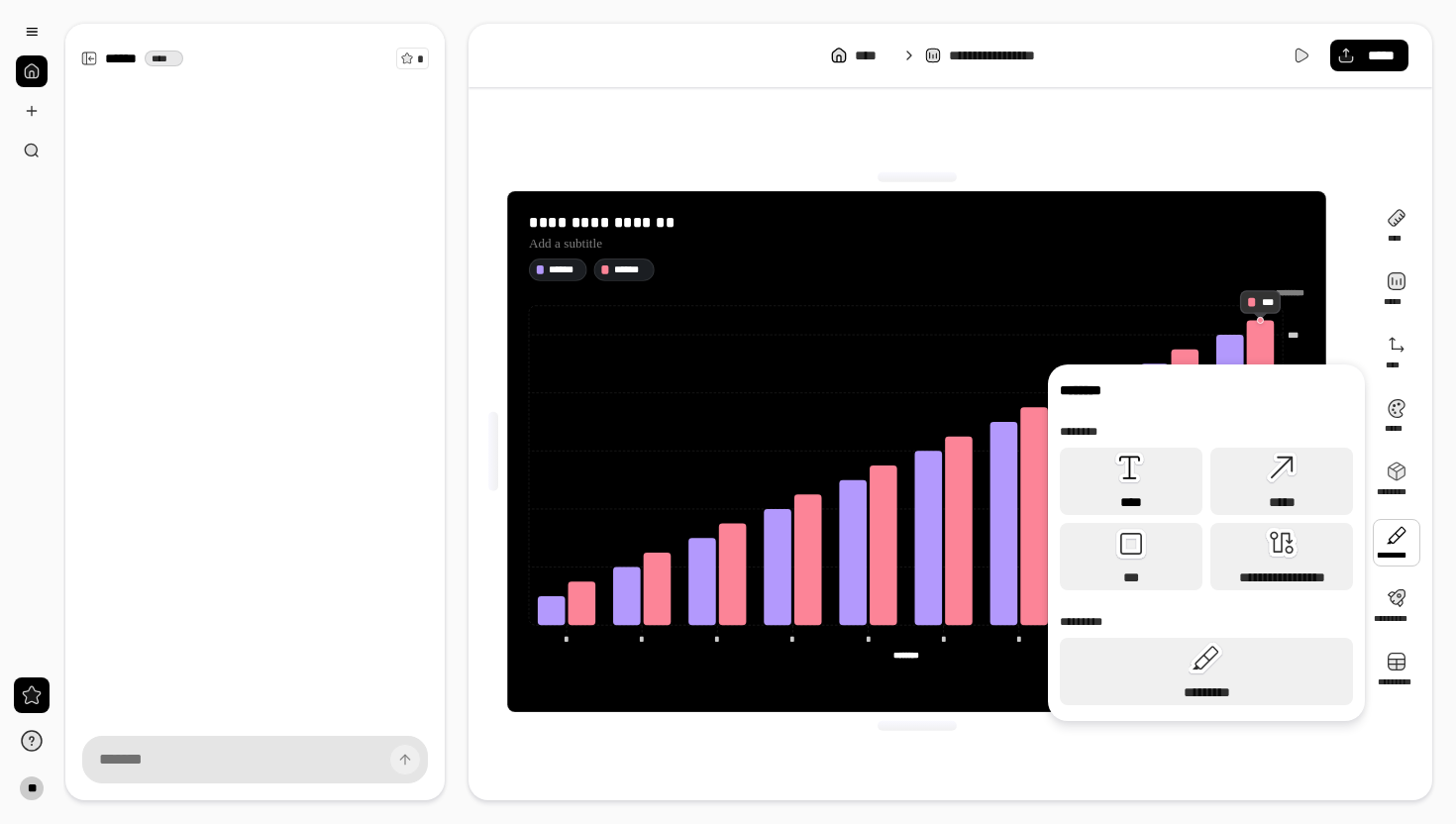 click on "****" at bounding box center (1131, 502) 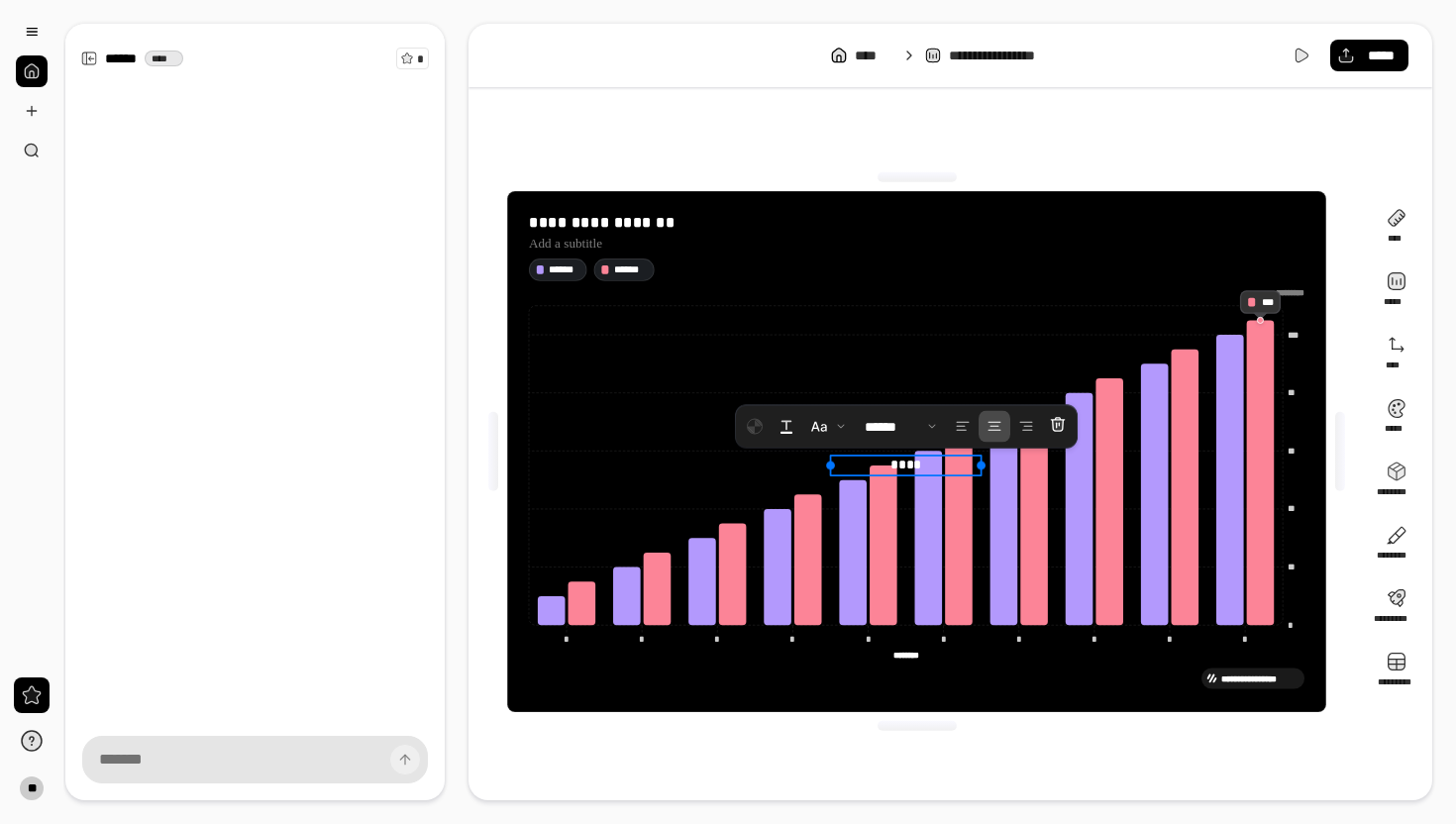 drag, startPoint x: 944, startPoint y: 470, endPoint x: 678, endPoint y: 512, distance: 269.2954 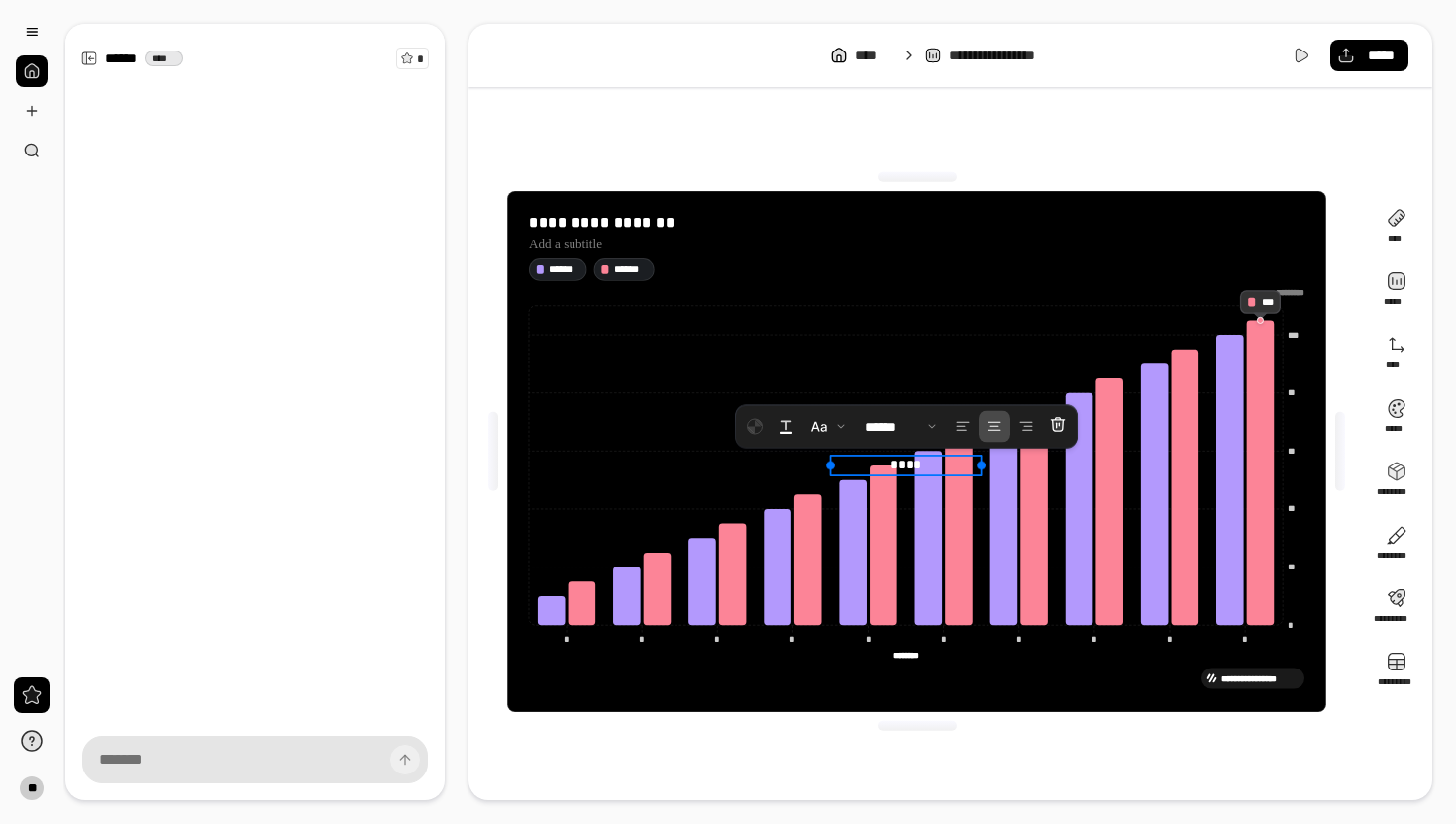 click on "* ** ** ** ** *** ********* * * * * * * * * * * * * * * * * * * * * ******** ******** *** **** ********* ******** ******** *********" at bounding box center (916, 474) 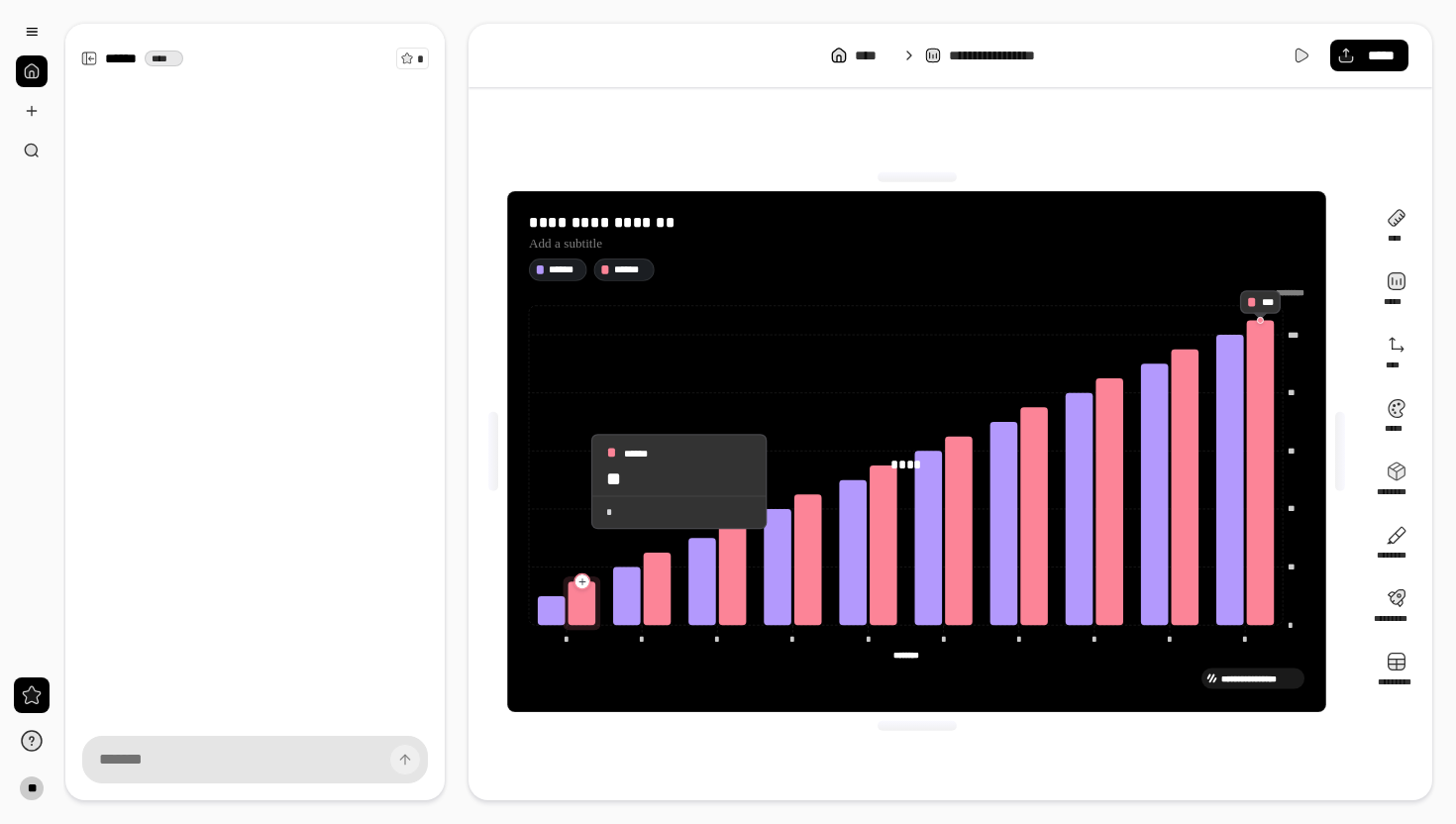 drag, startPoint x: 552, startPoint y: 592, endPoint x: 572, endPoint y: 481, distance: 112.7874 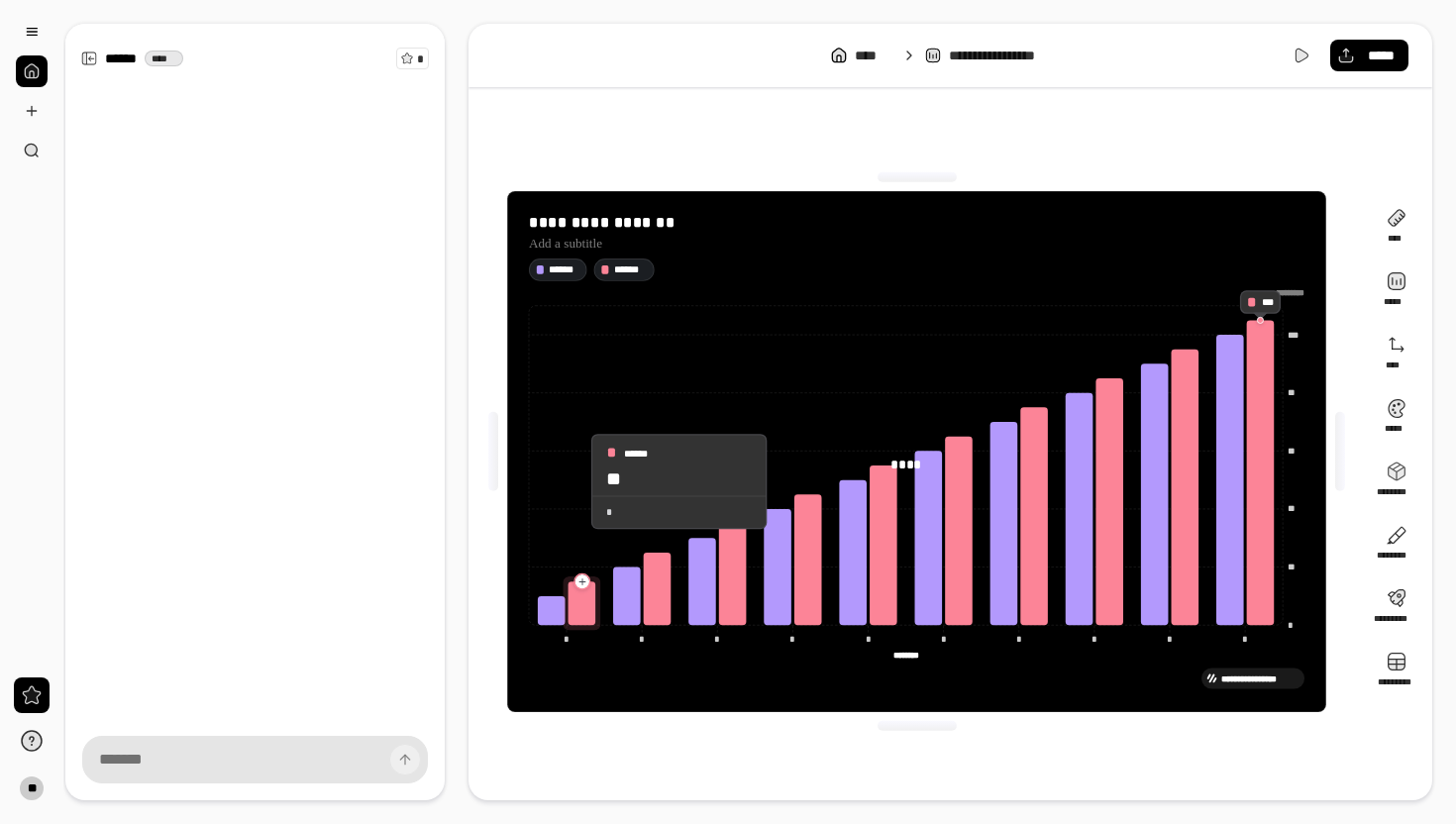 click 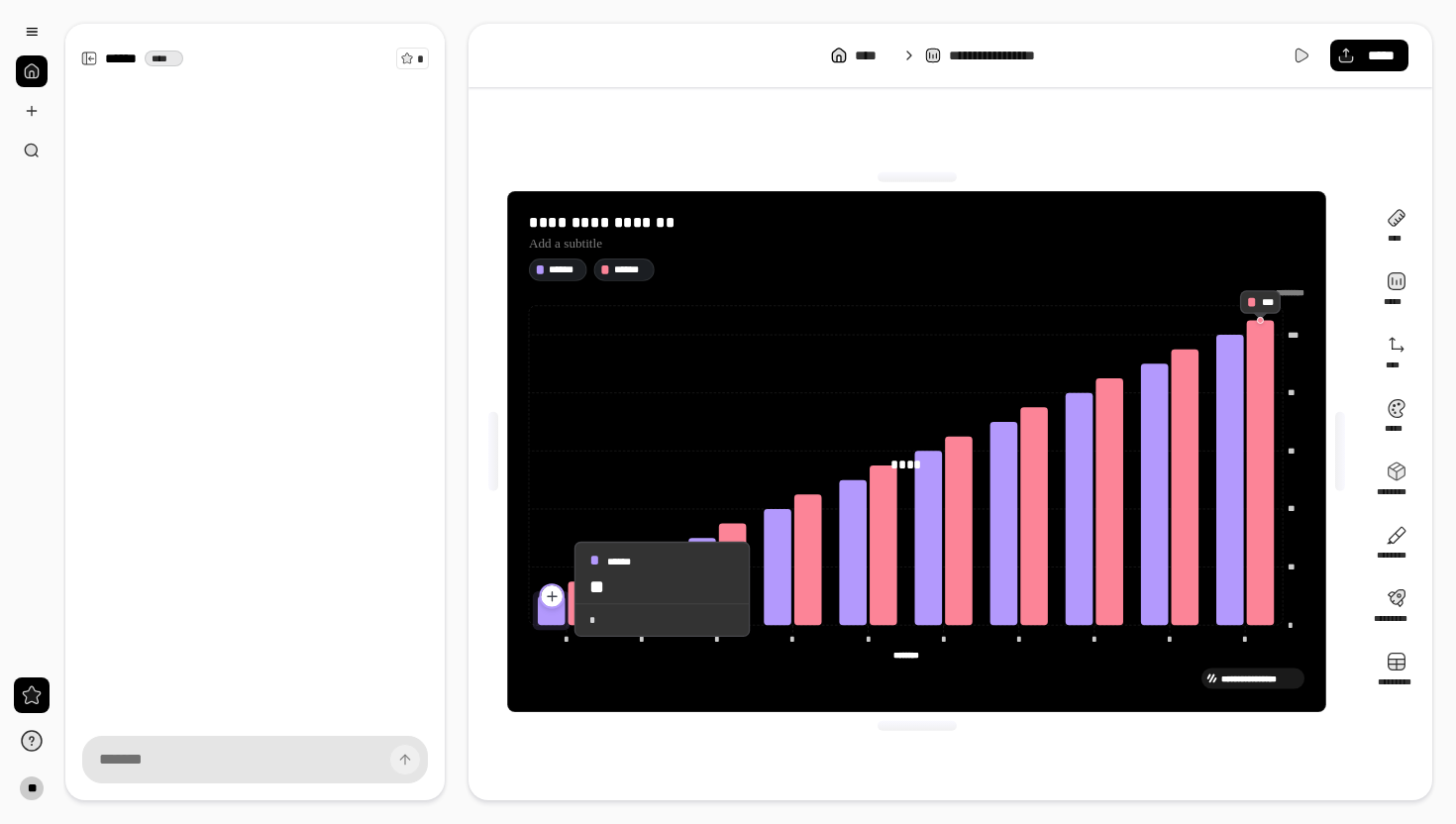 click 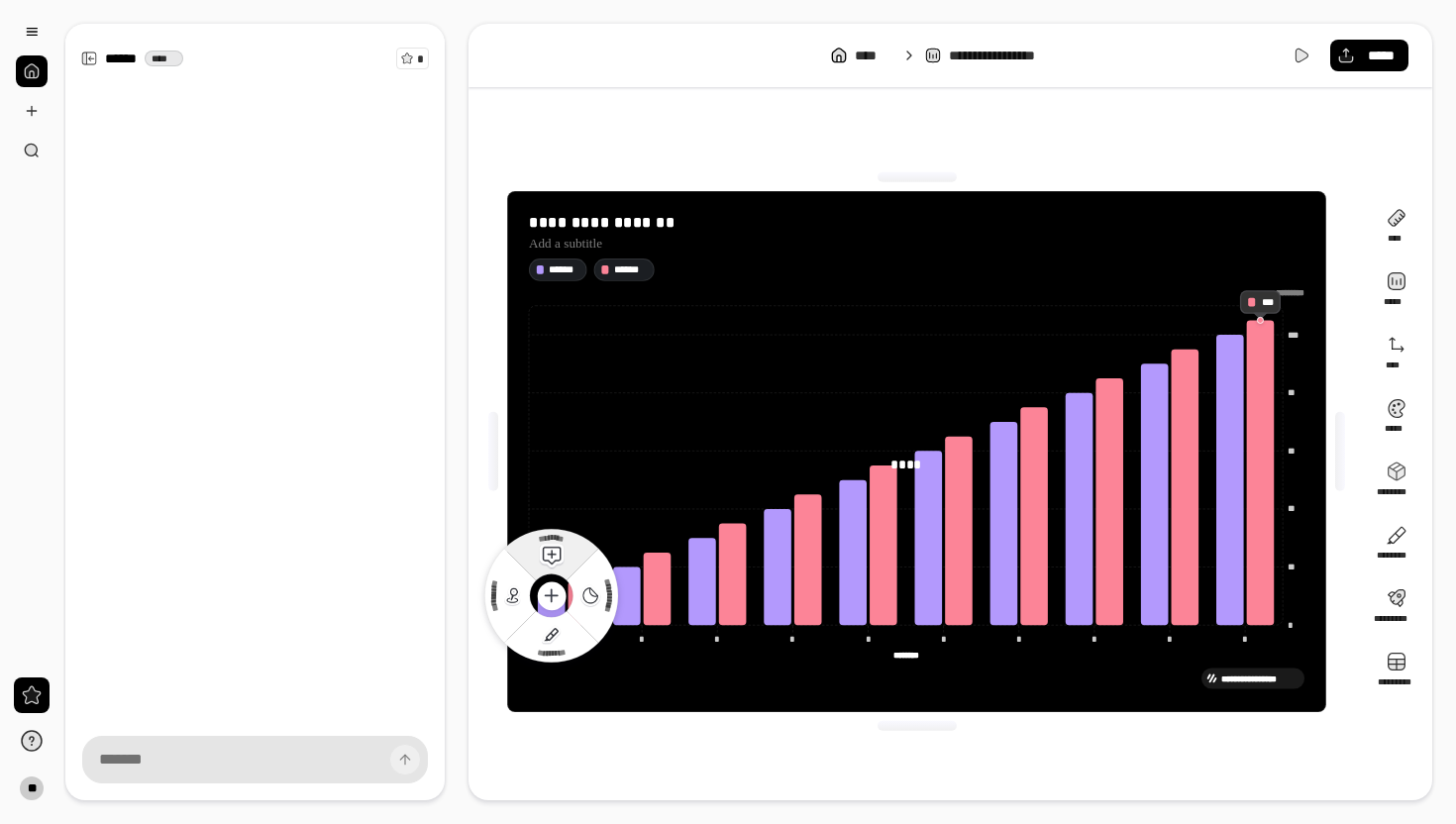 click 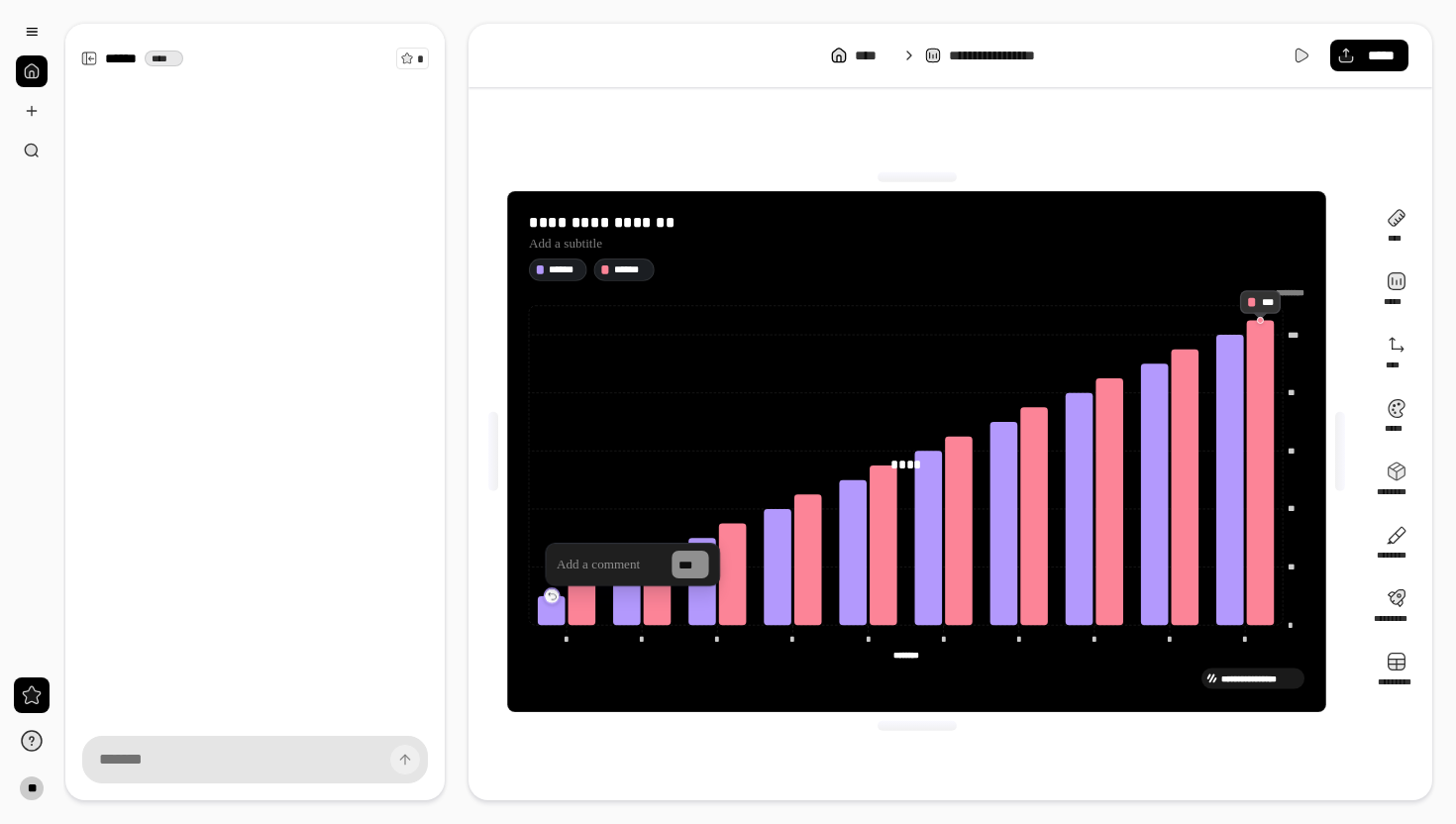 click at bounding box center [609, 565] 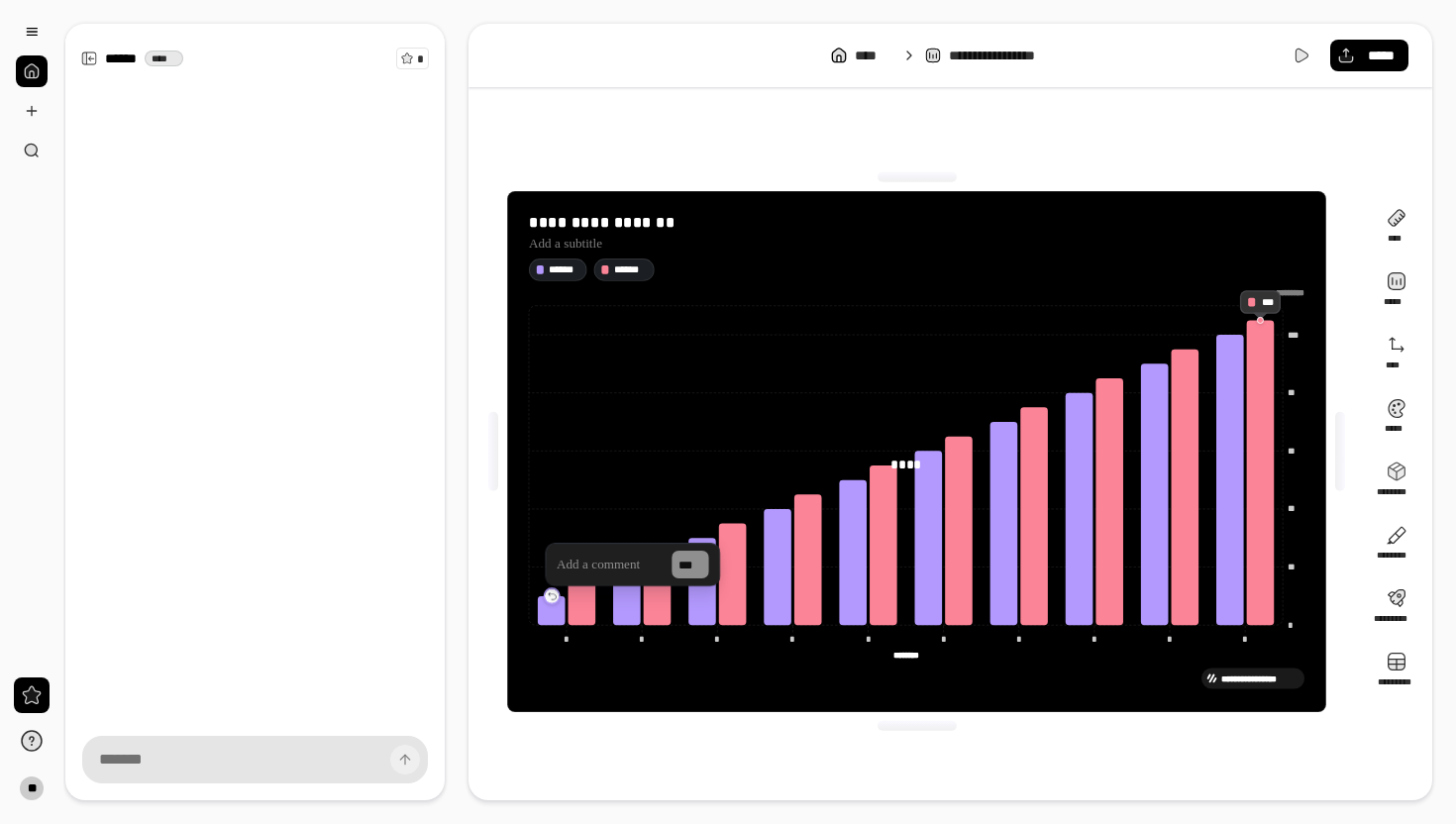 click at bounding box center (609, 565) 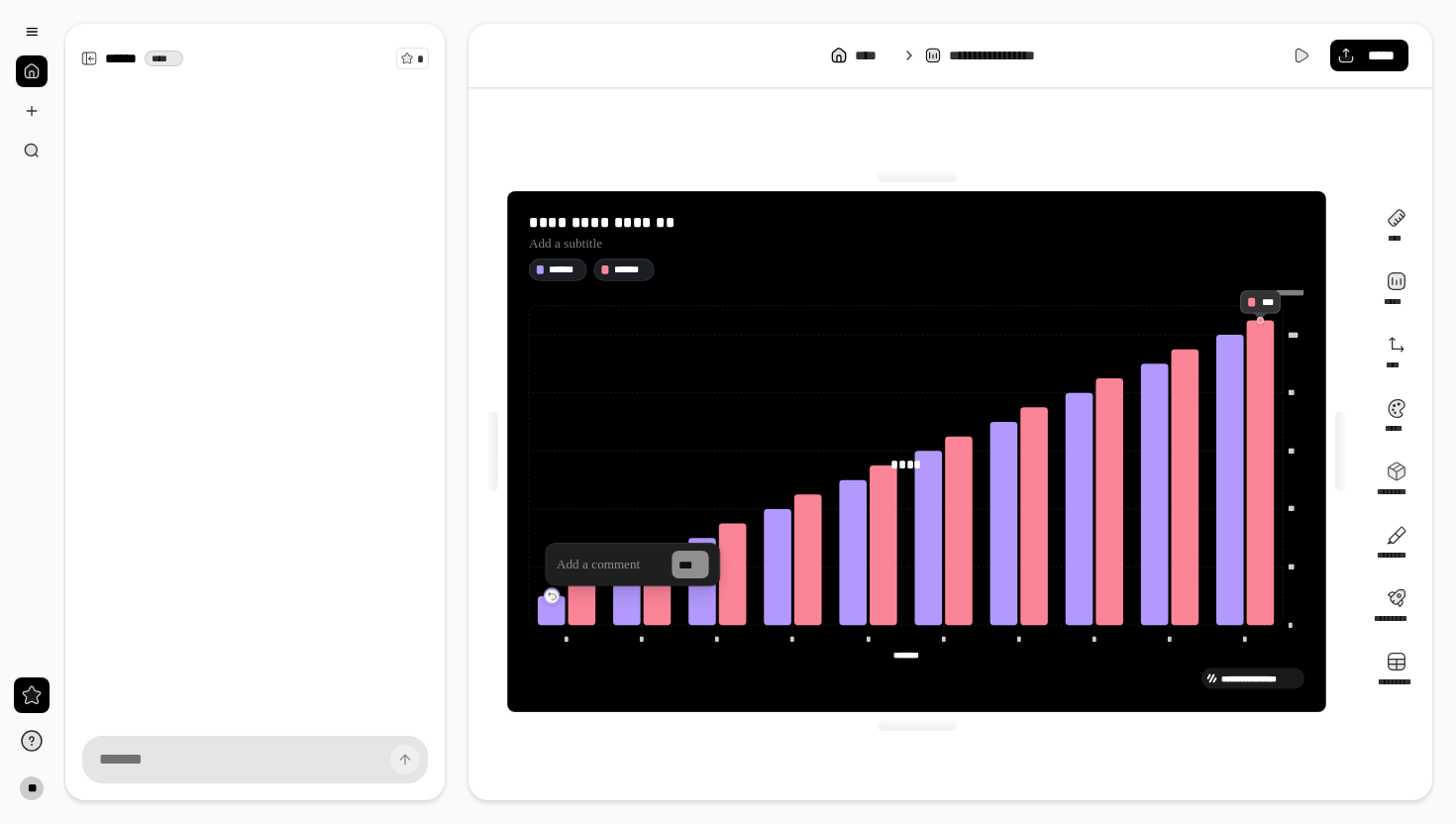 type 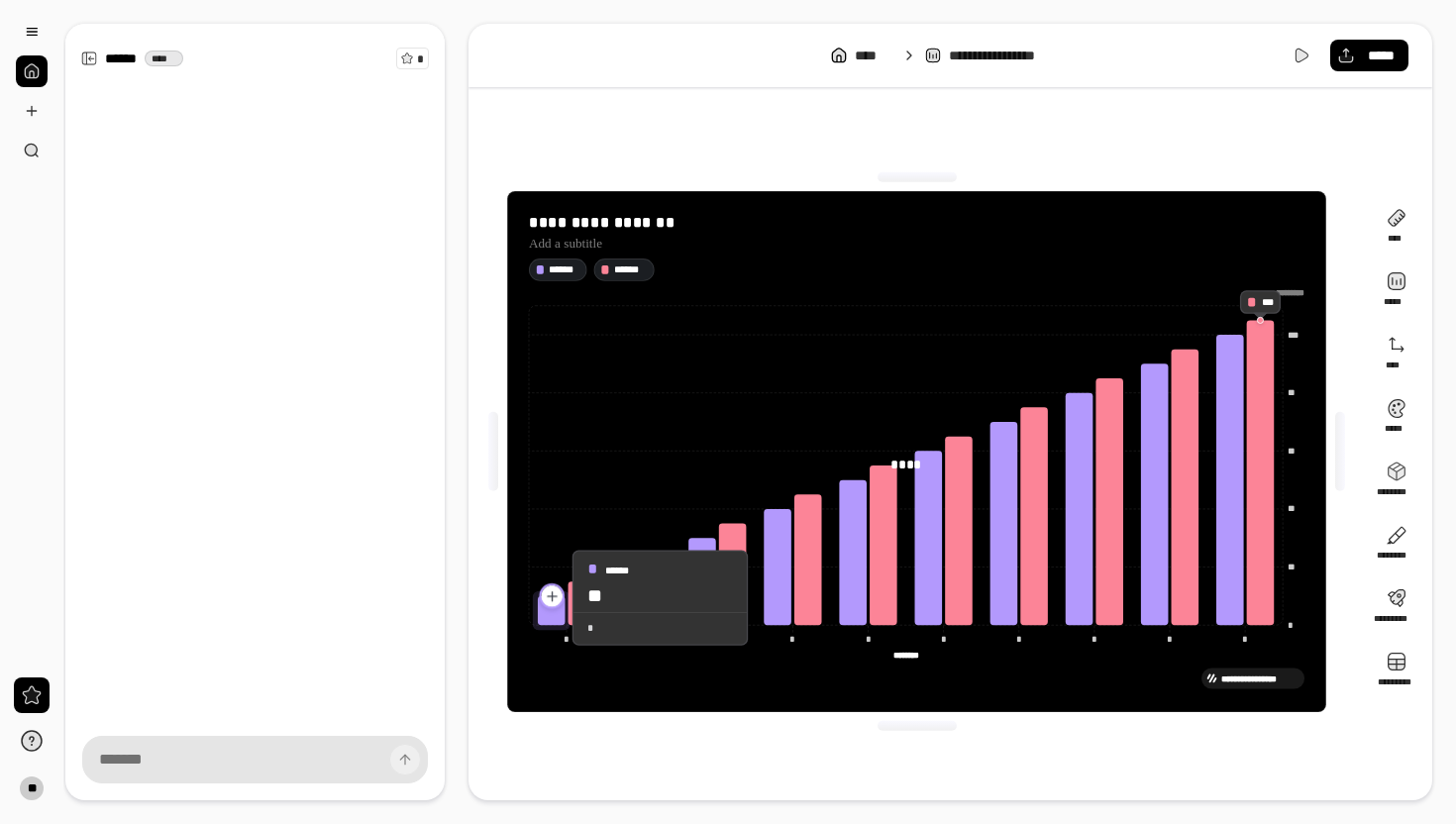 click 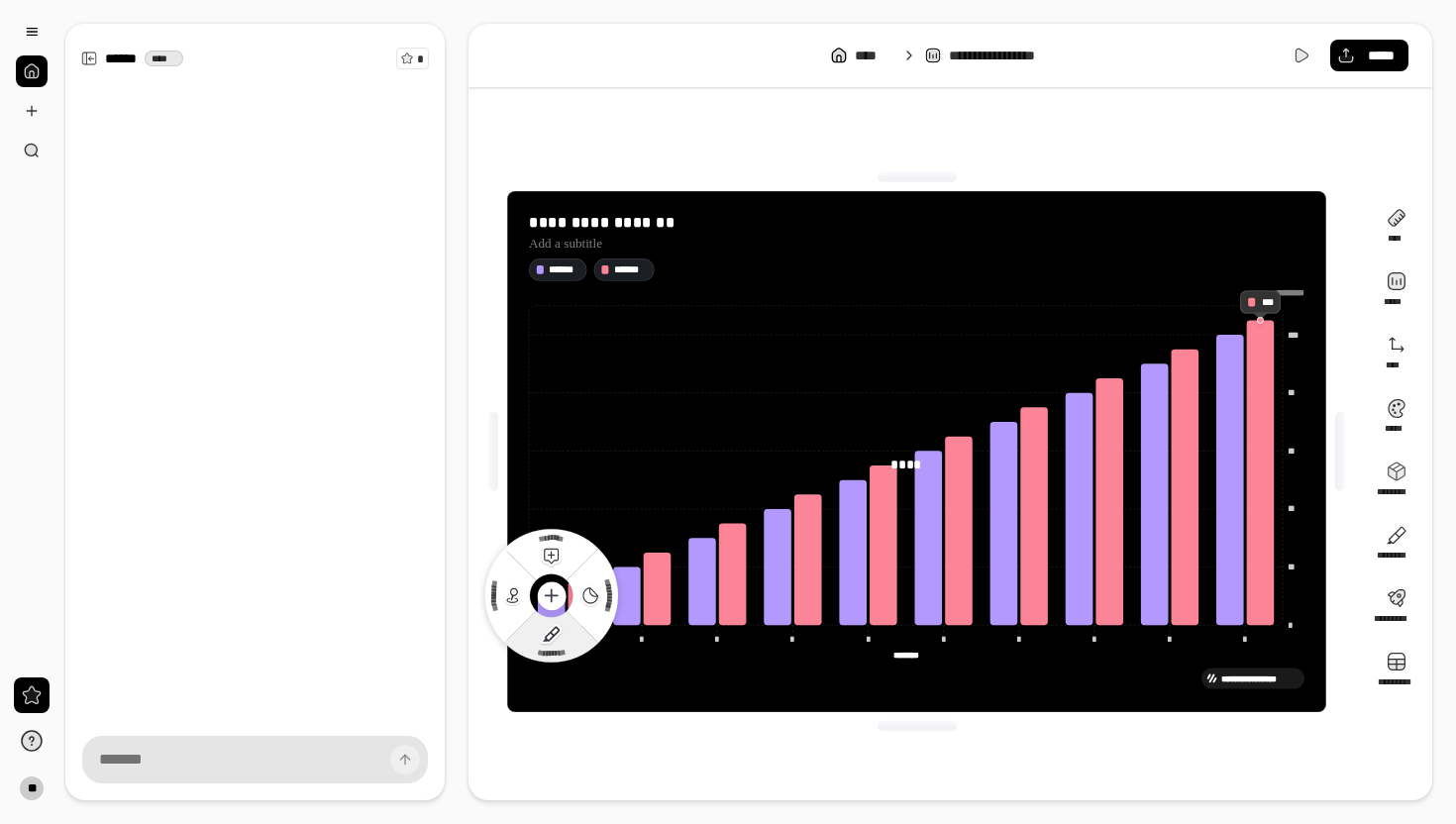 click 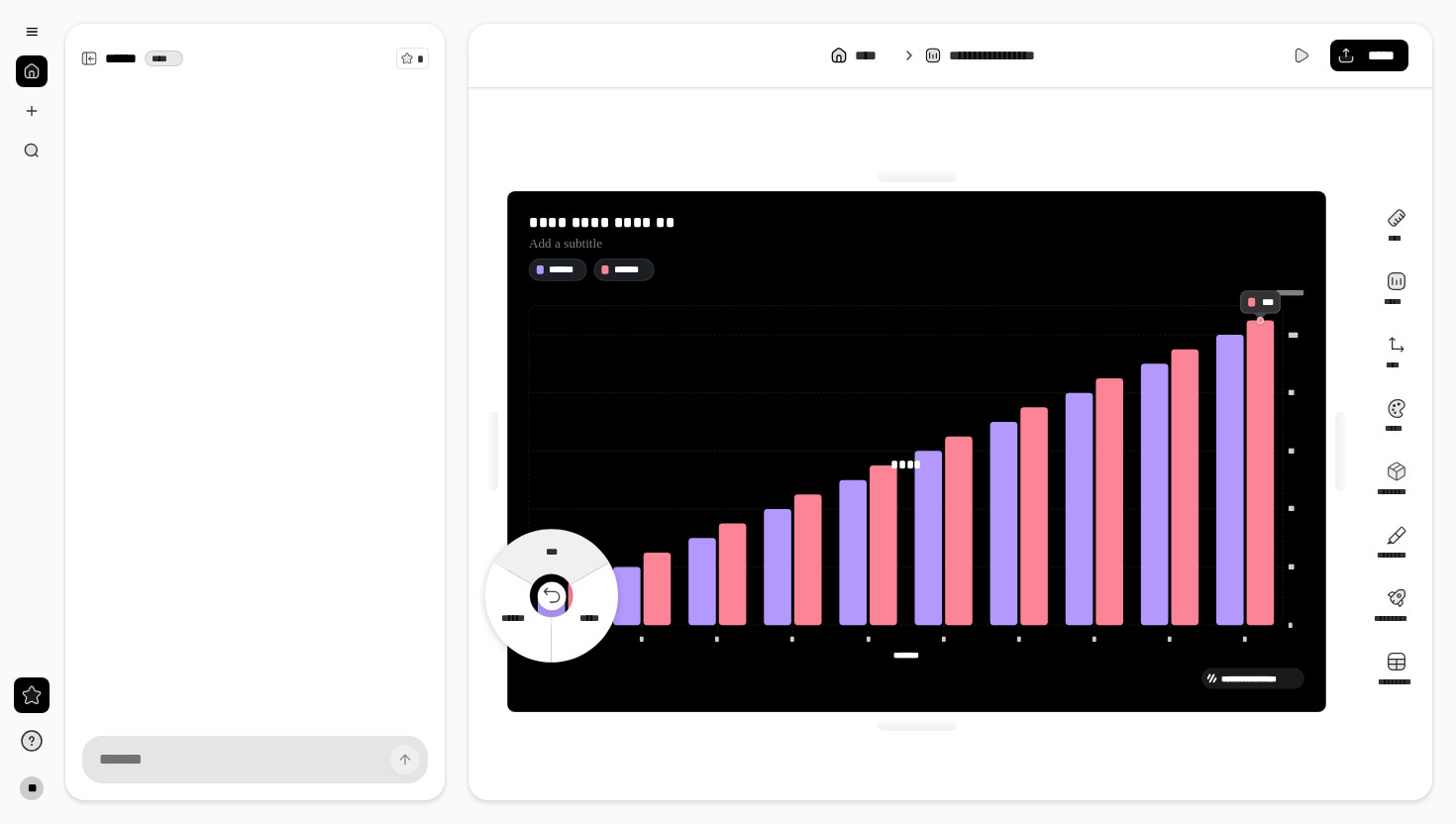 click 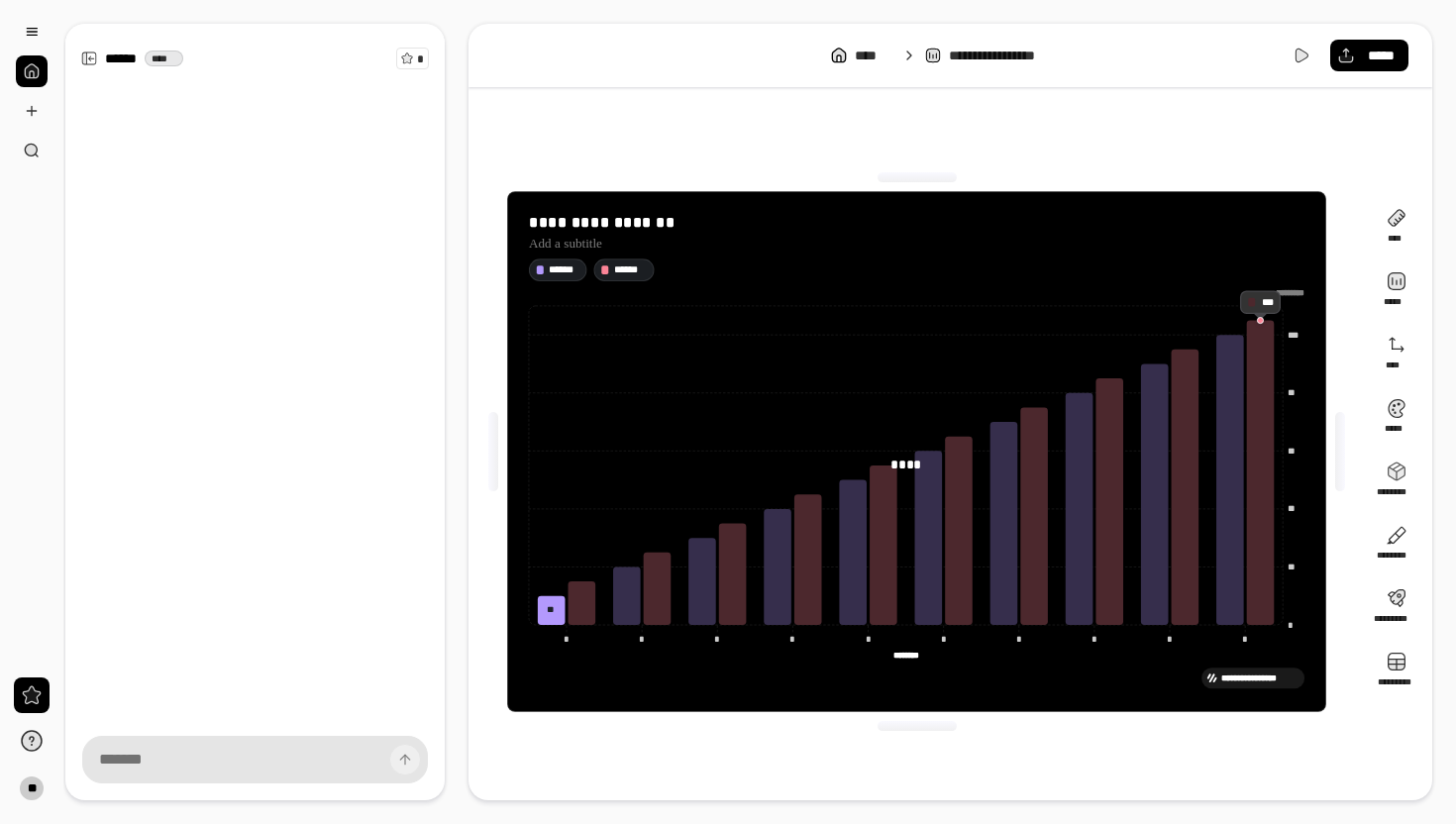 click at bounding box center [493, 452] 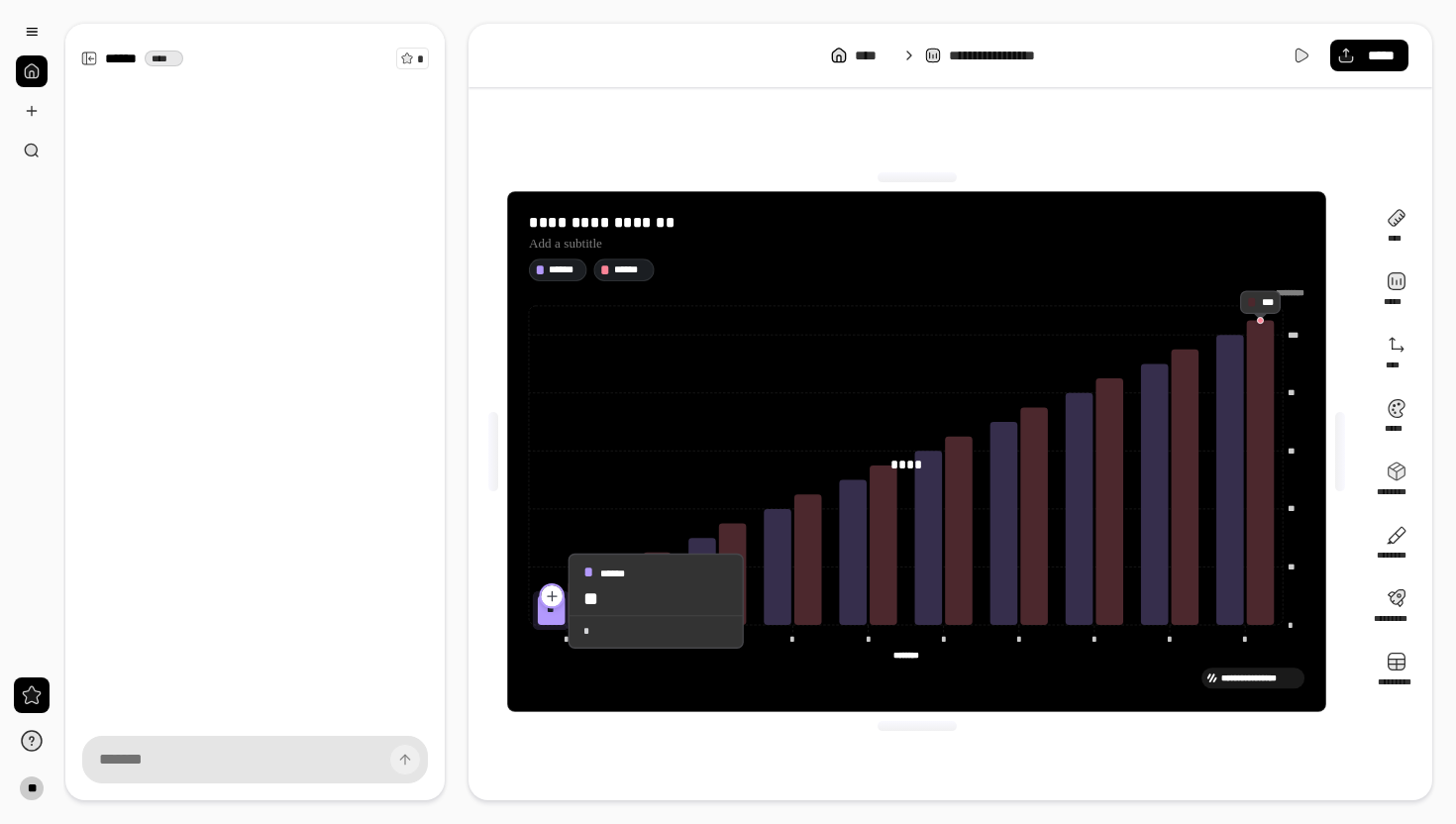 click 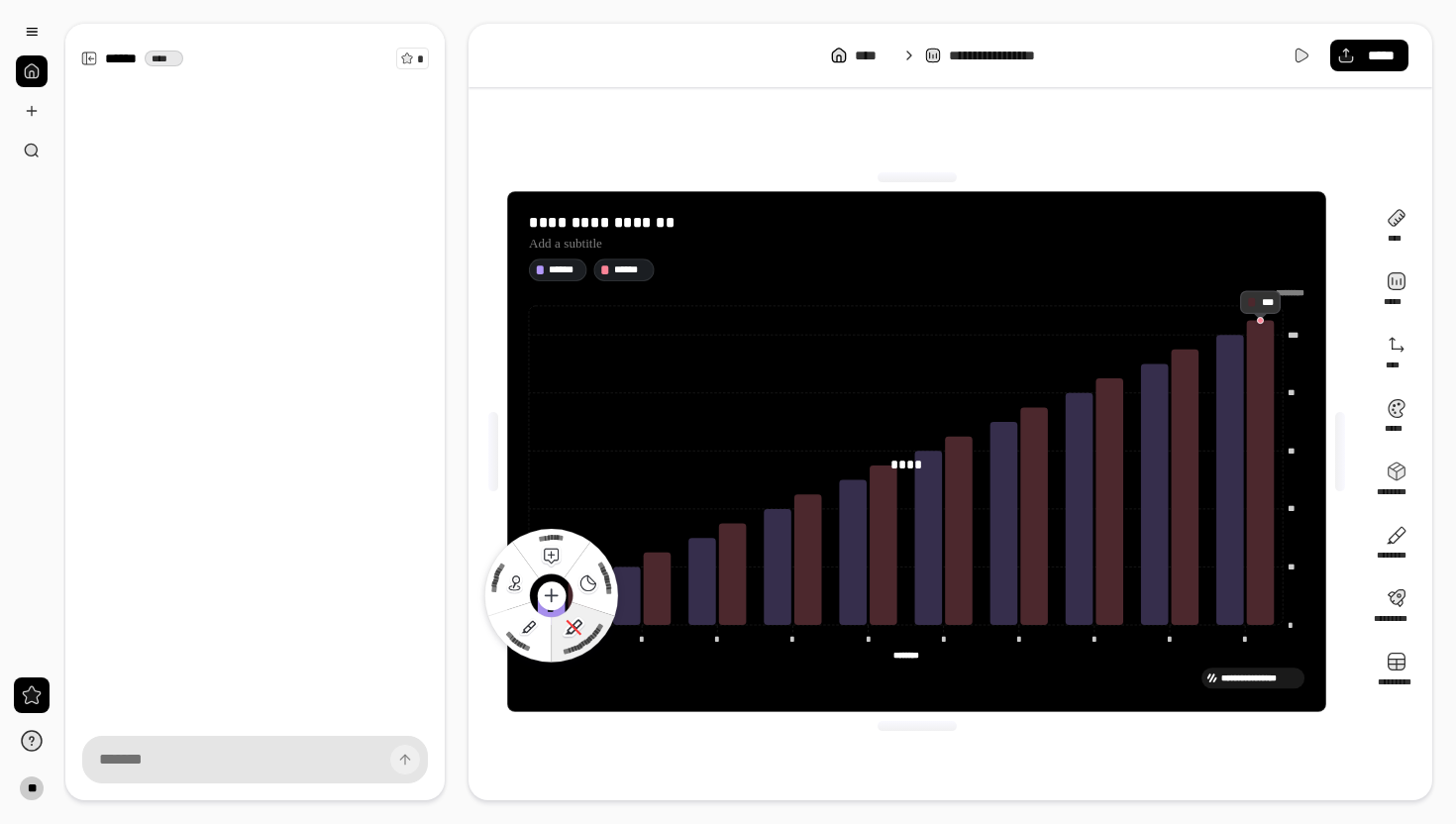 click 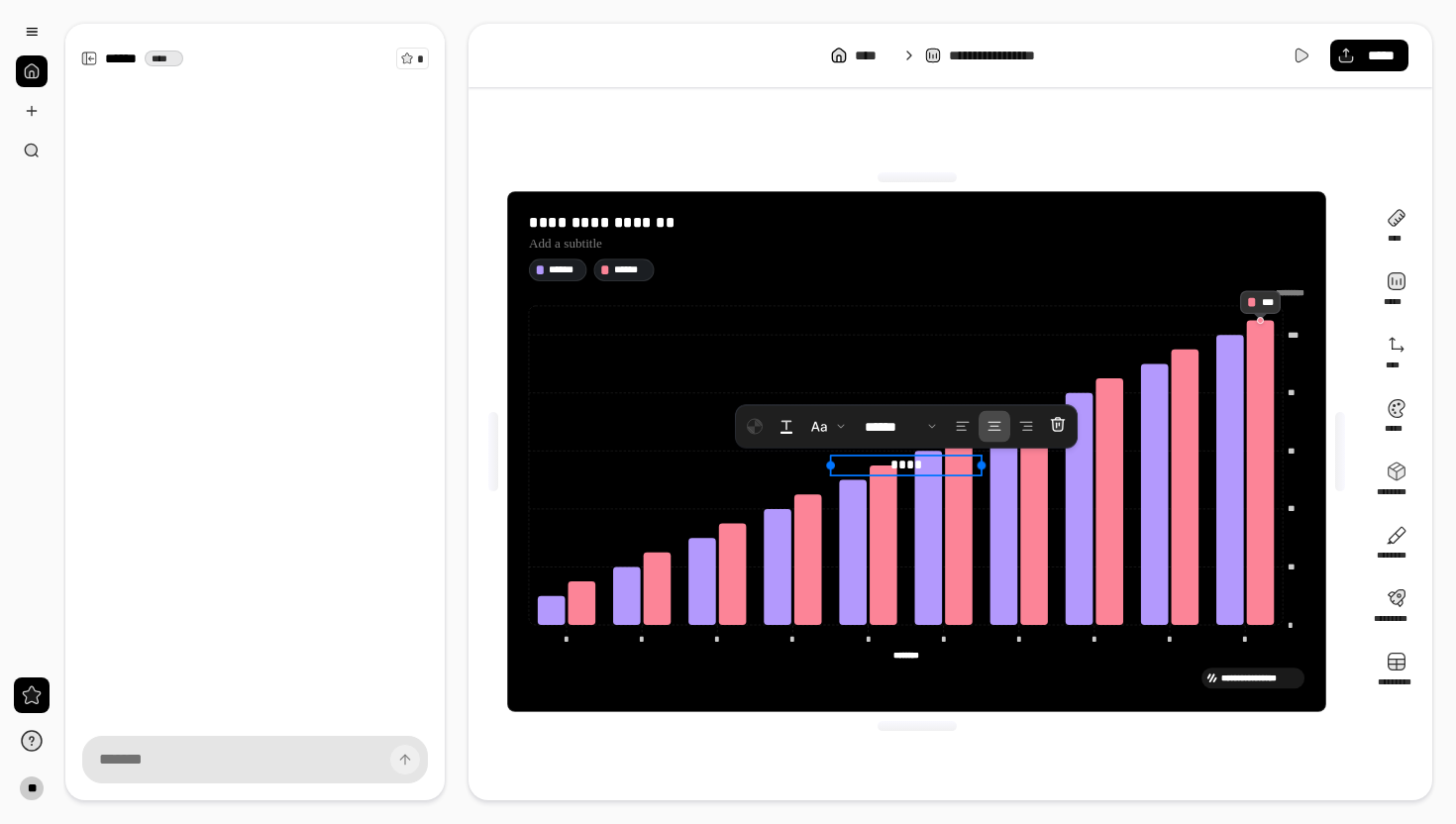 click on "****" at bounding box center (906, 464) 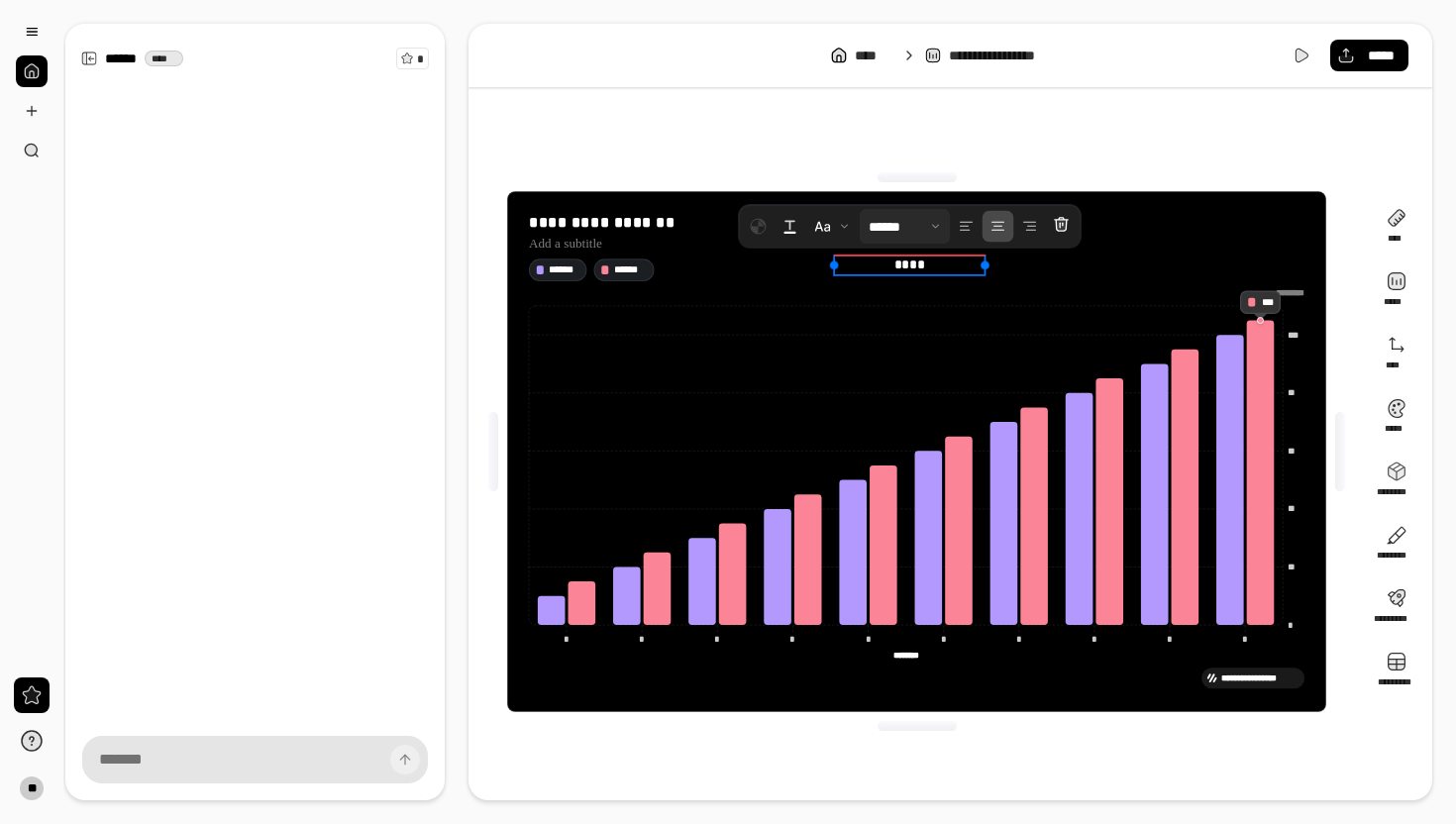 drag, startPoint x: 902, startPoint y: 464, endPoint x: 906, endPoint y: 231, distance: 233.03433 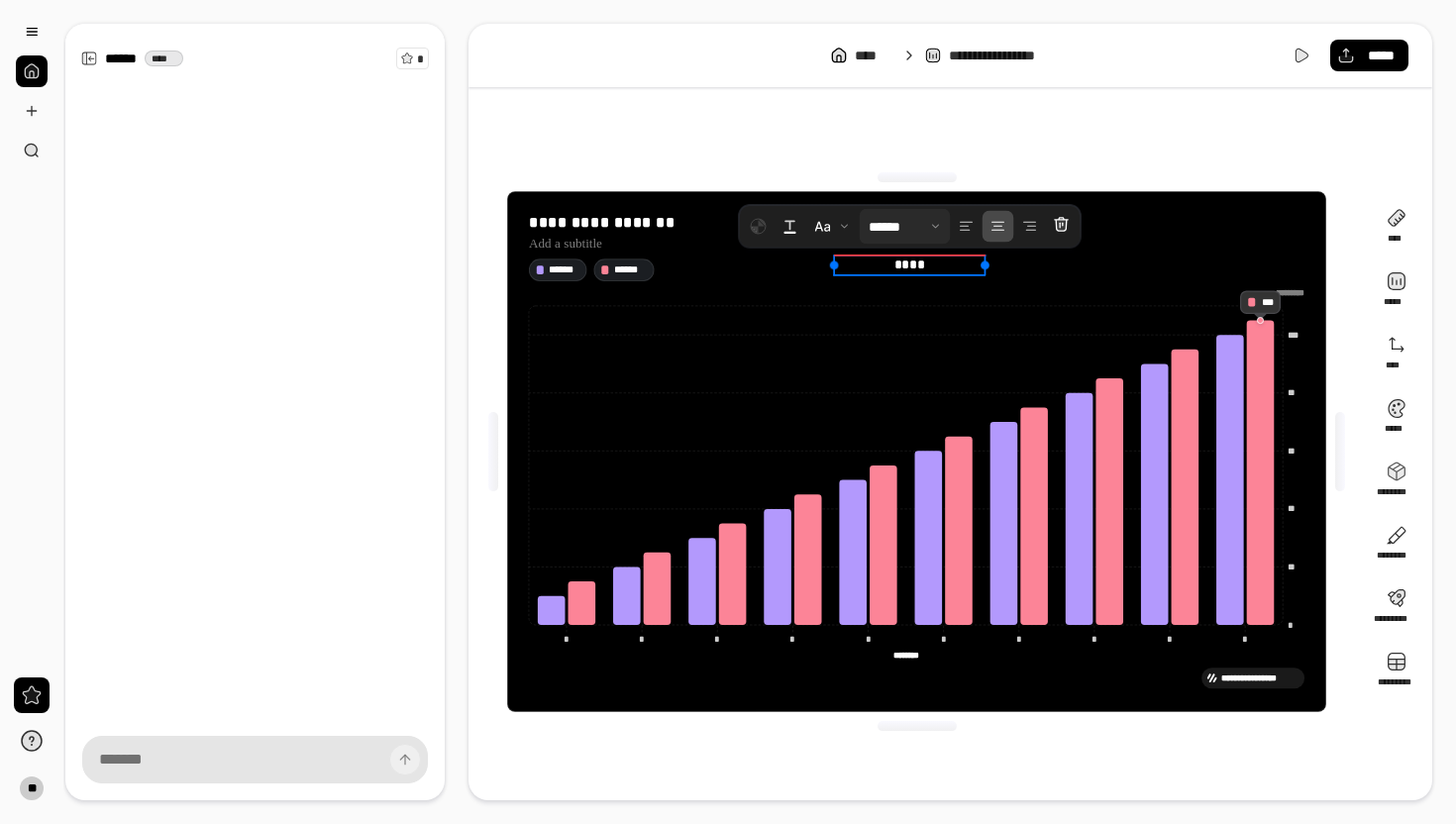 click on "**********" at bounding box center [728, 412] 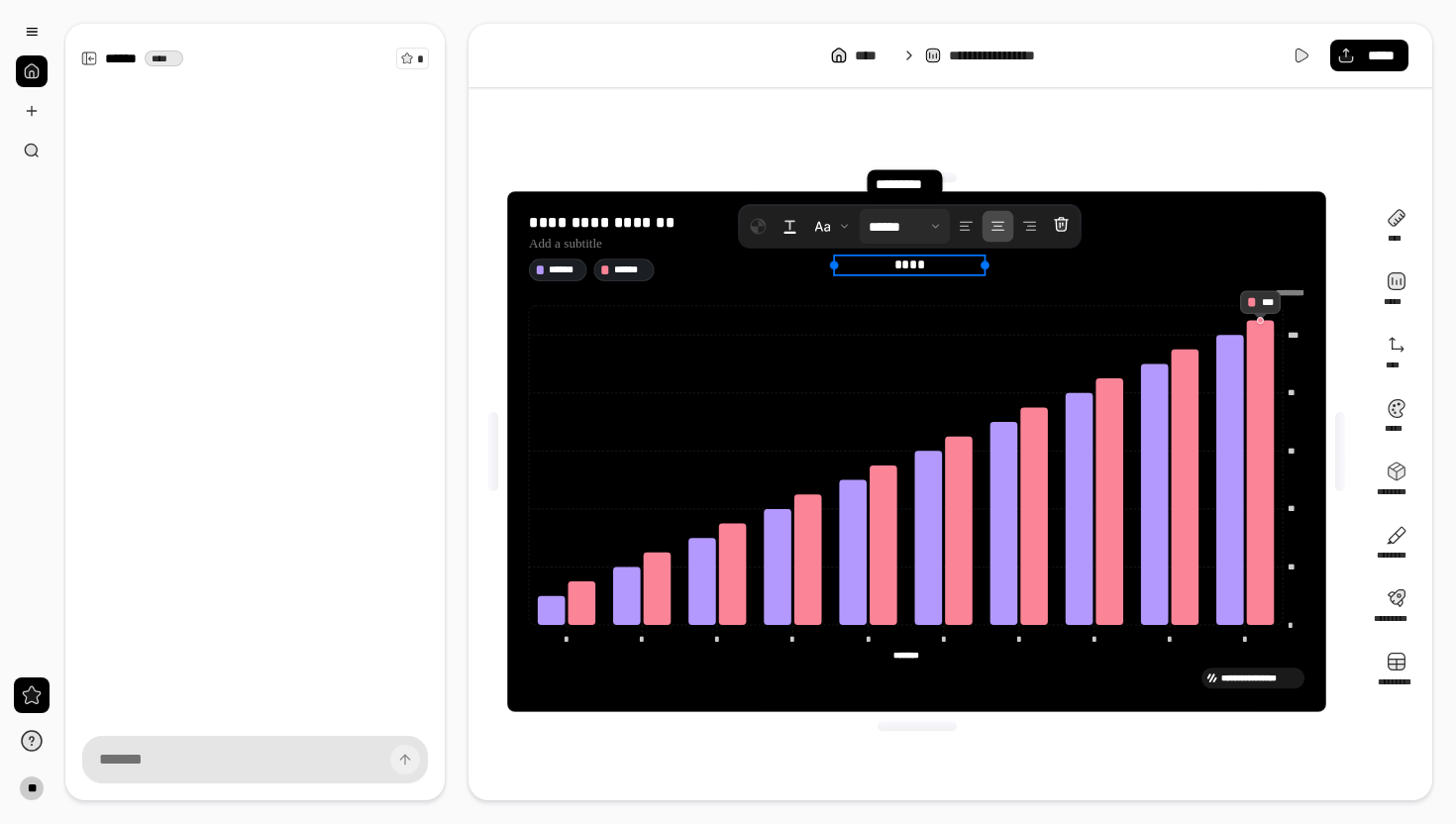 type 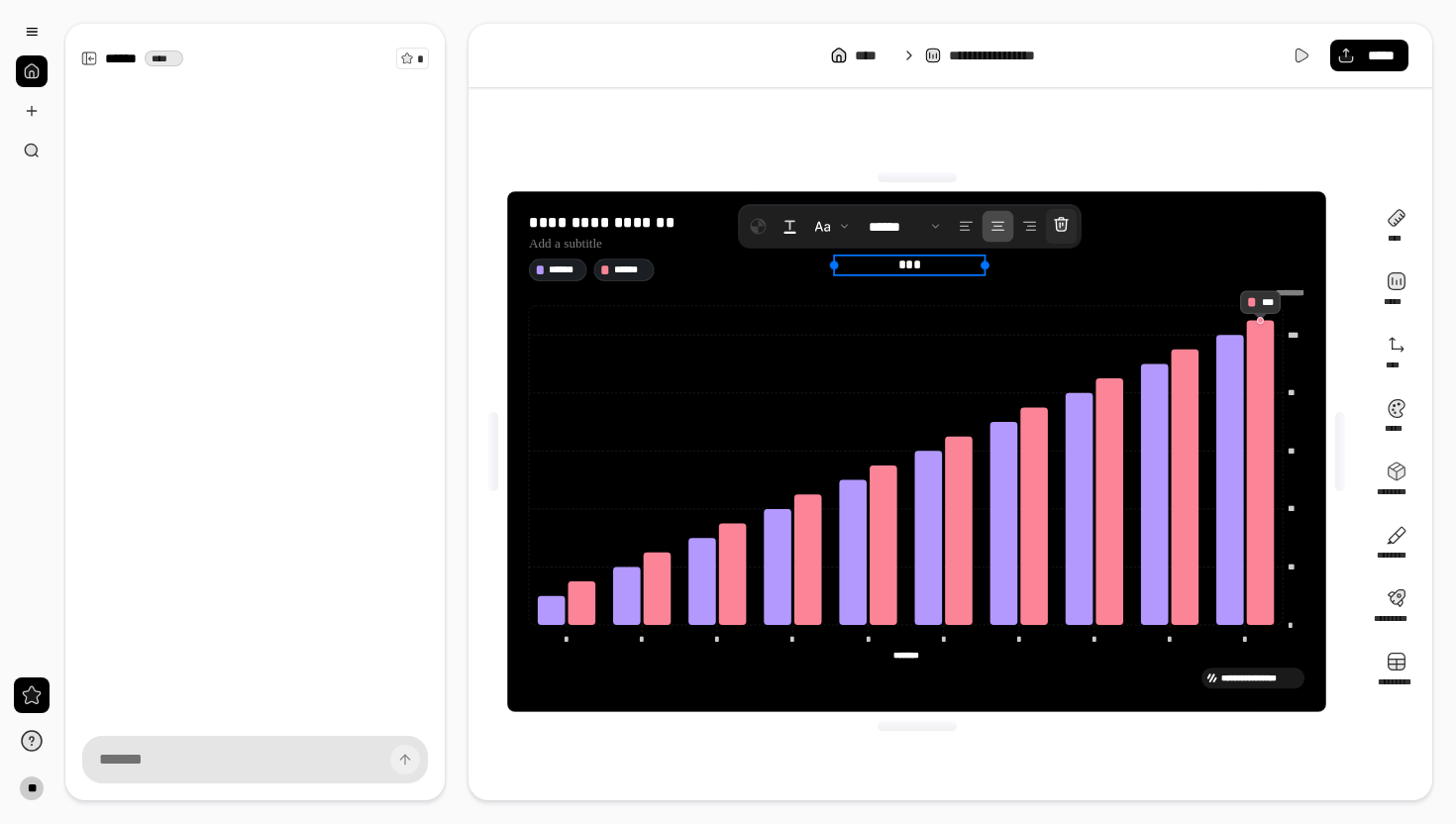 click 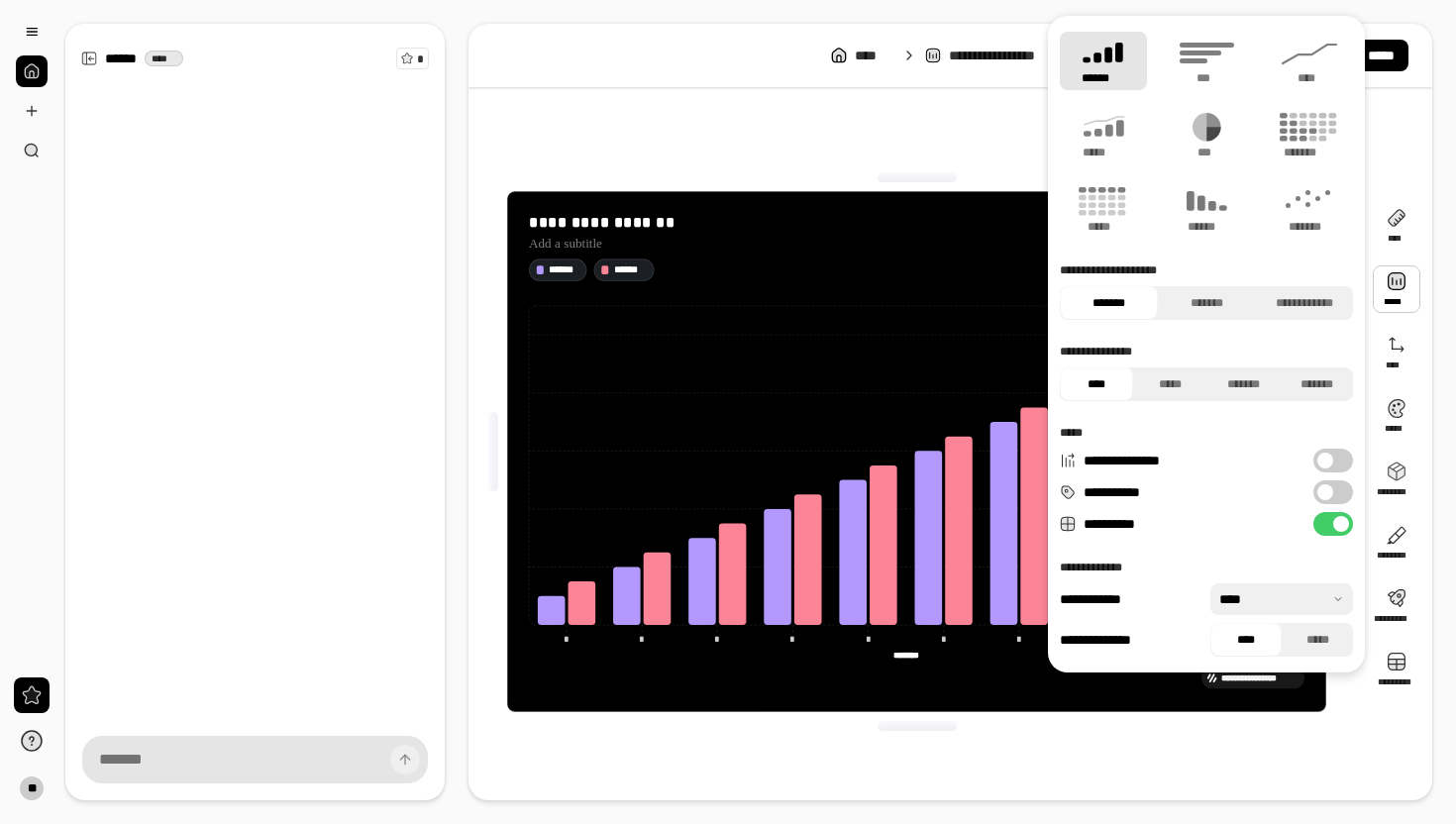 click at bounding box center [917, 177] 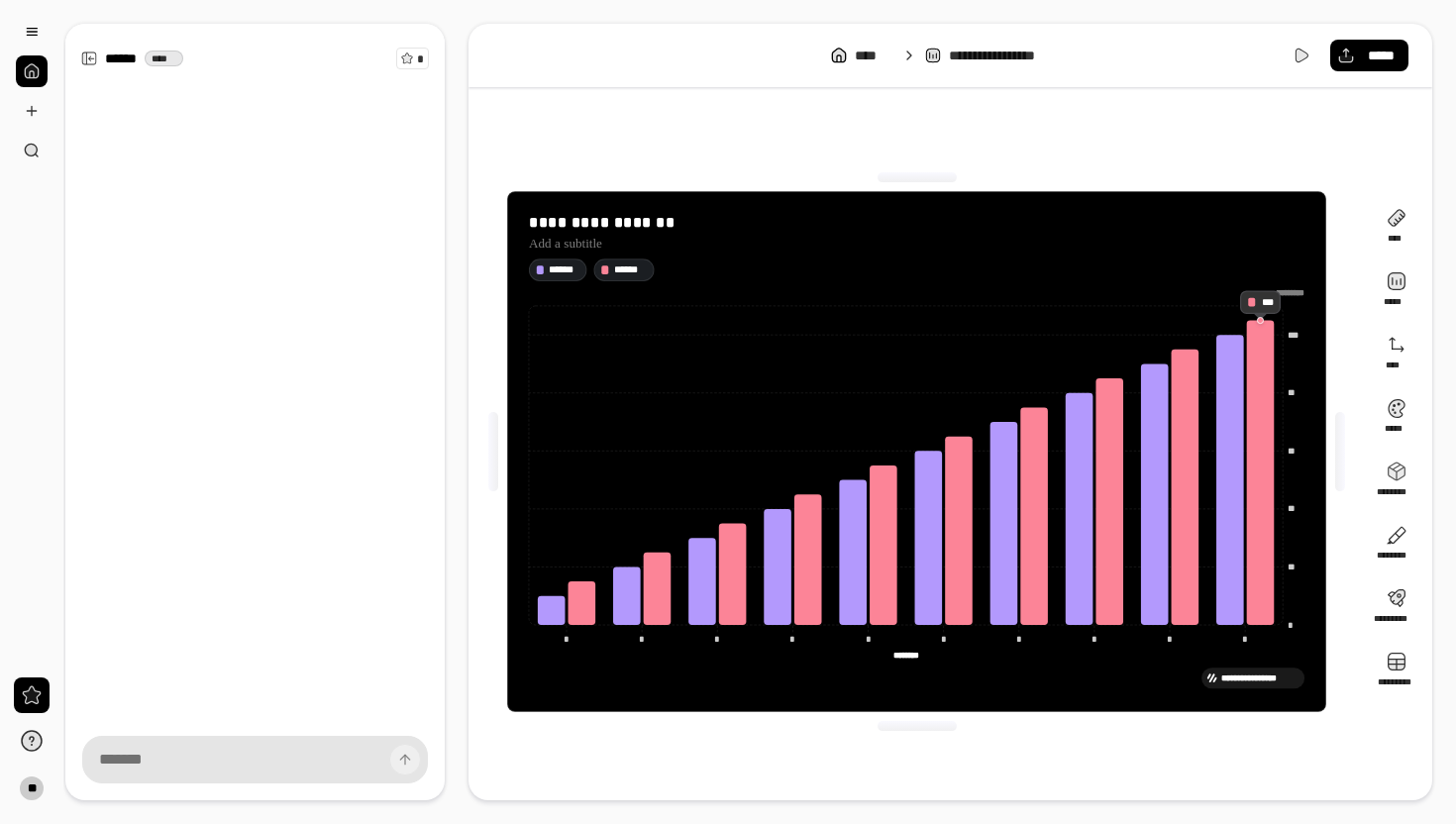 click on "**********" at bounding box center [950, 452] 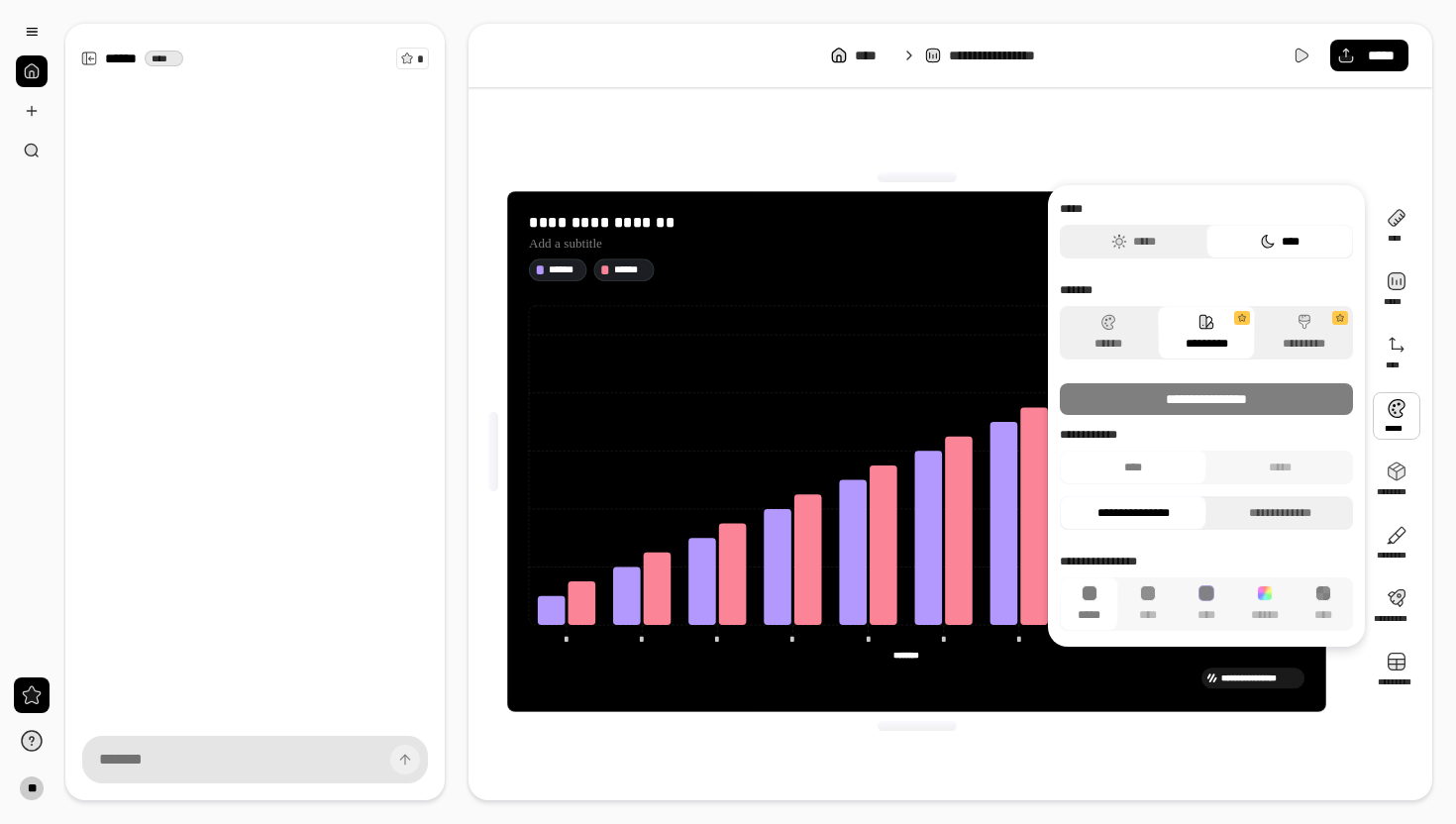 click on "**********" at bounding box center (950, 452) 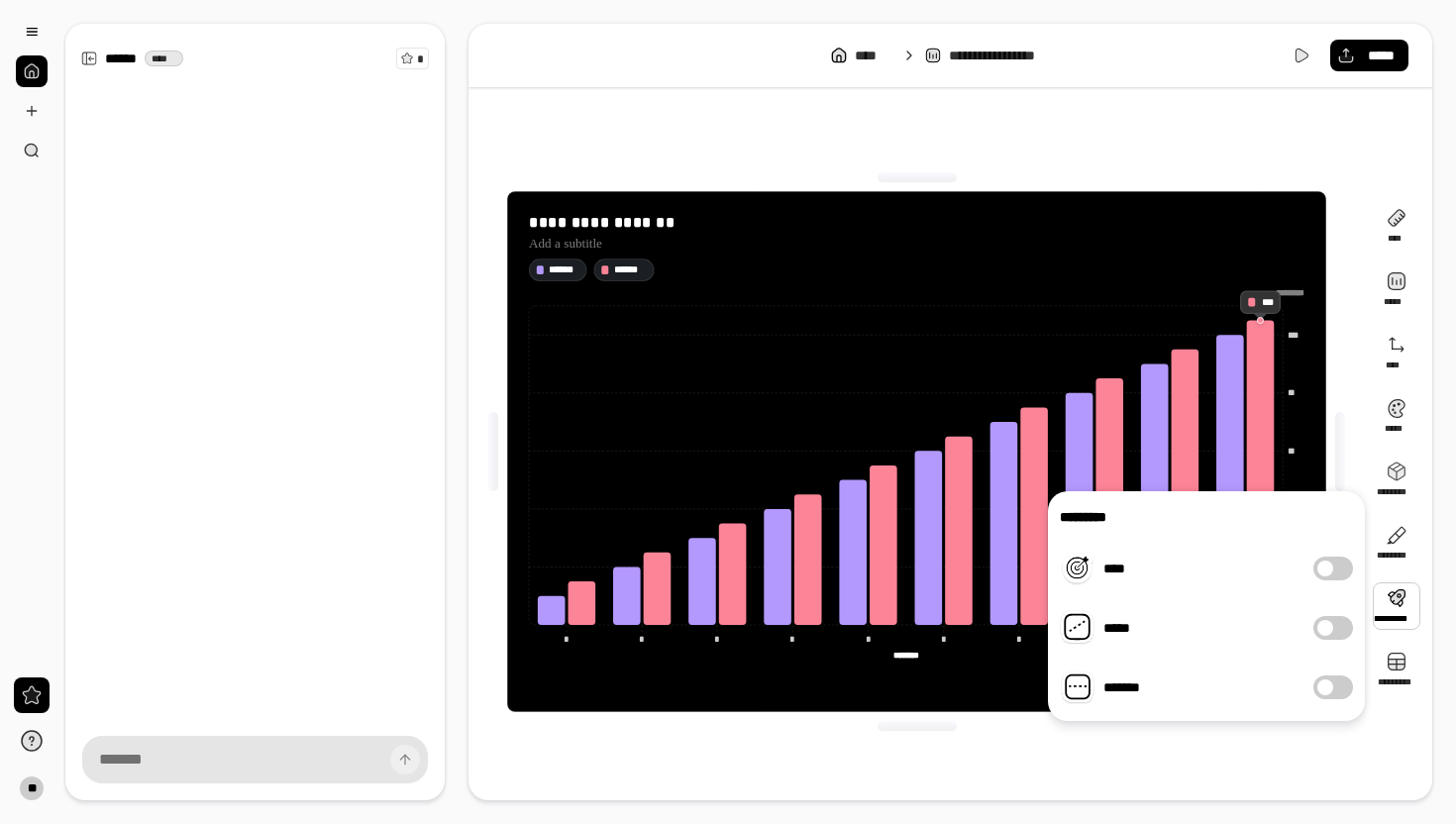 click at bounding box center (1397, 606) 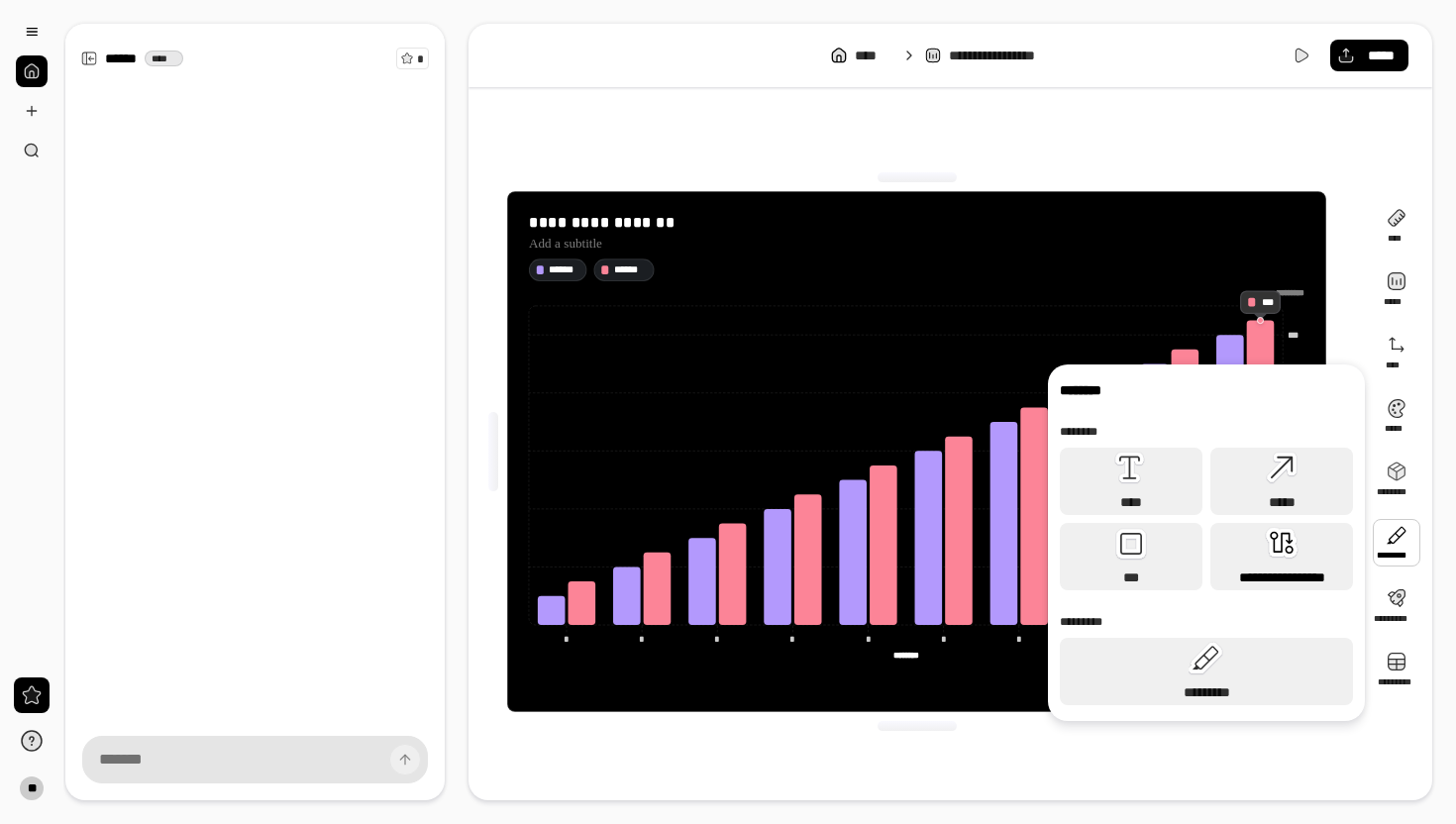 click 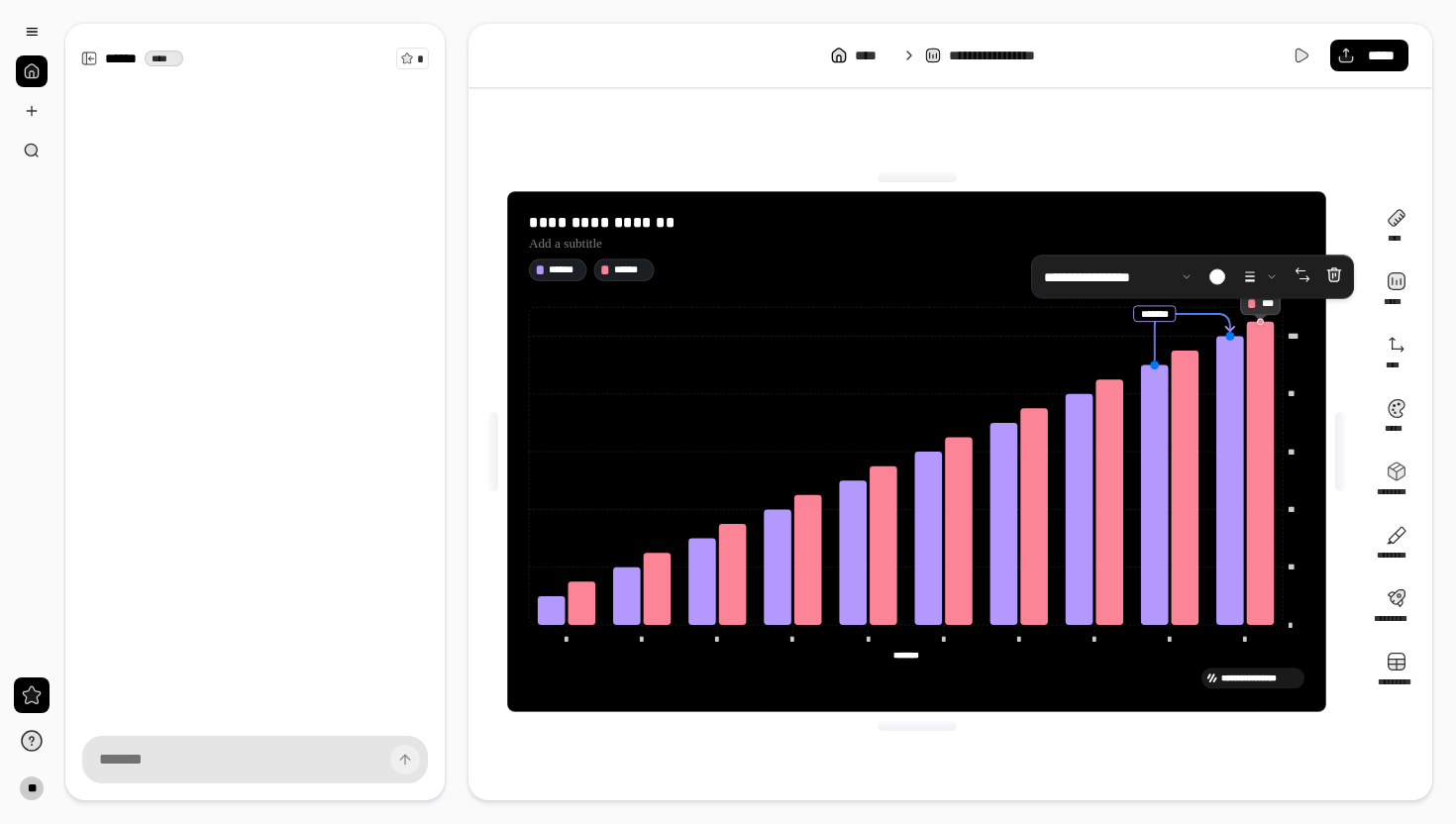click on "**********" at bounding box center [728, 412] 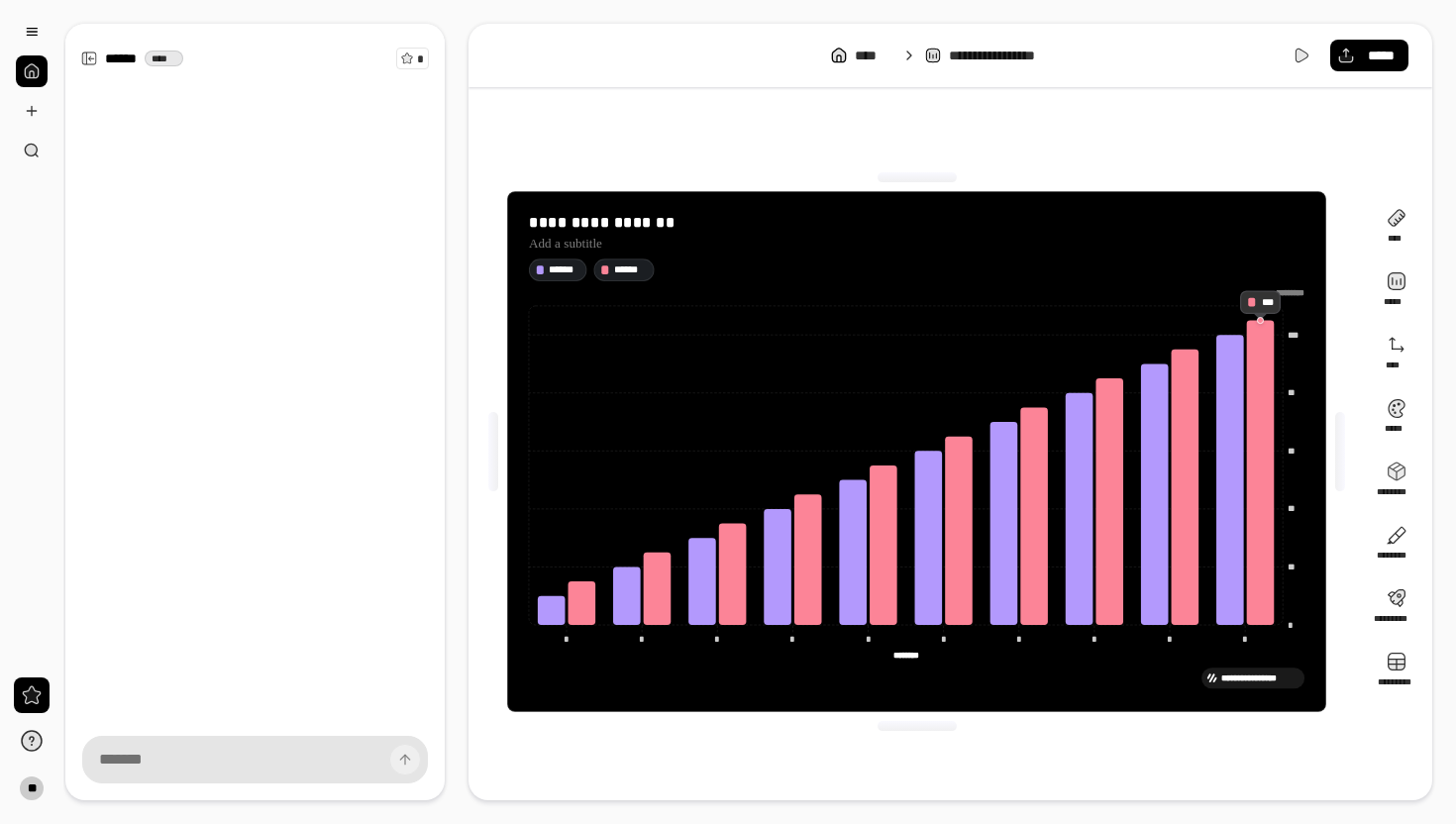 click on "****** ******" at bounding box center (916, 269) 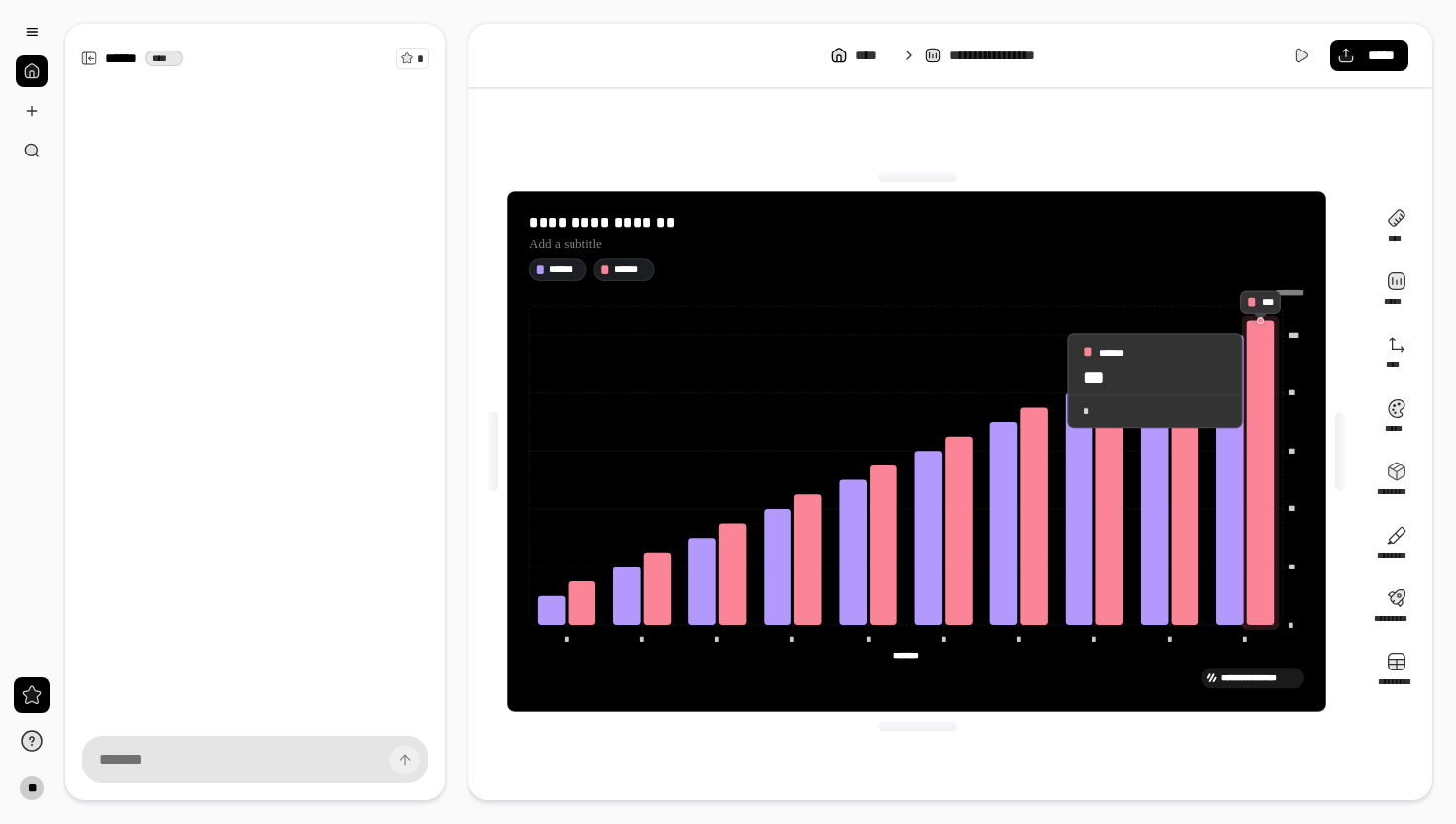 drag, startPoint x: 1264, startPoint y: 317, endPoint x: 1260, endPoint y: 392, distance: 75.106591 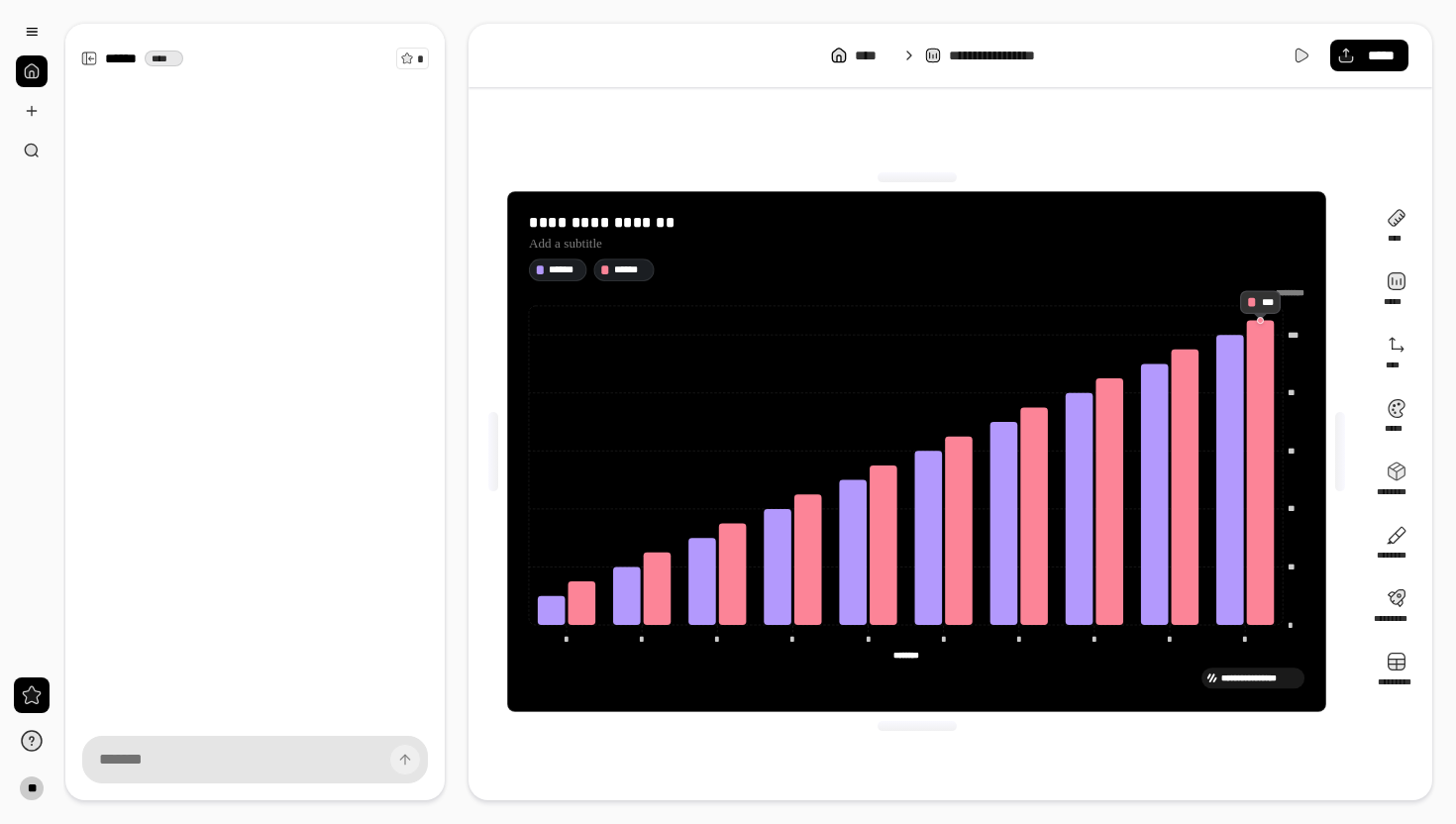 drag, startPoint x: 1251, startPoint y: 335, endPoint x: 1224, endPoint y: 691, distance: 357.02241 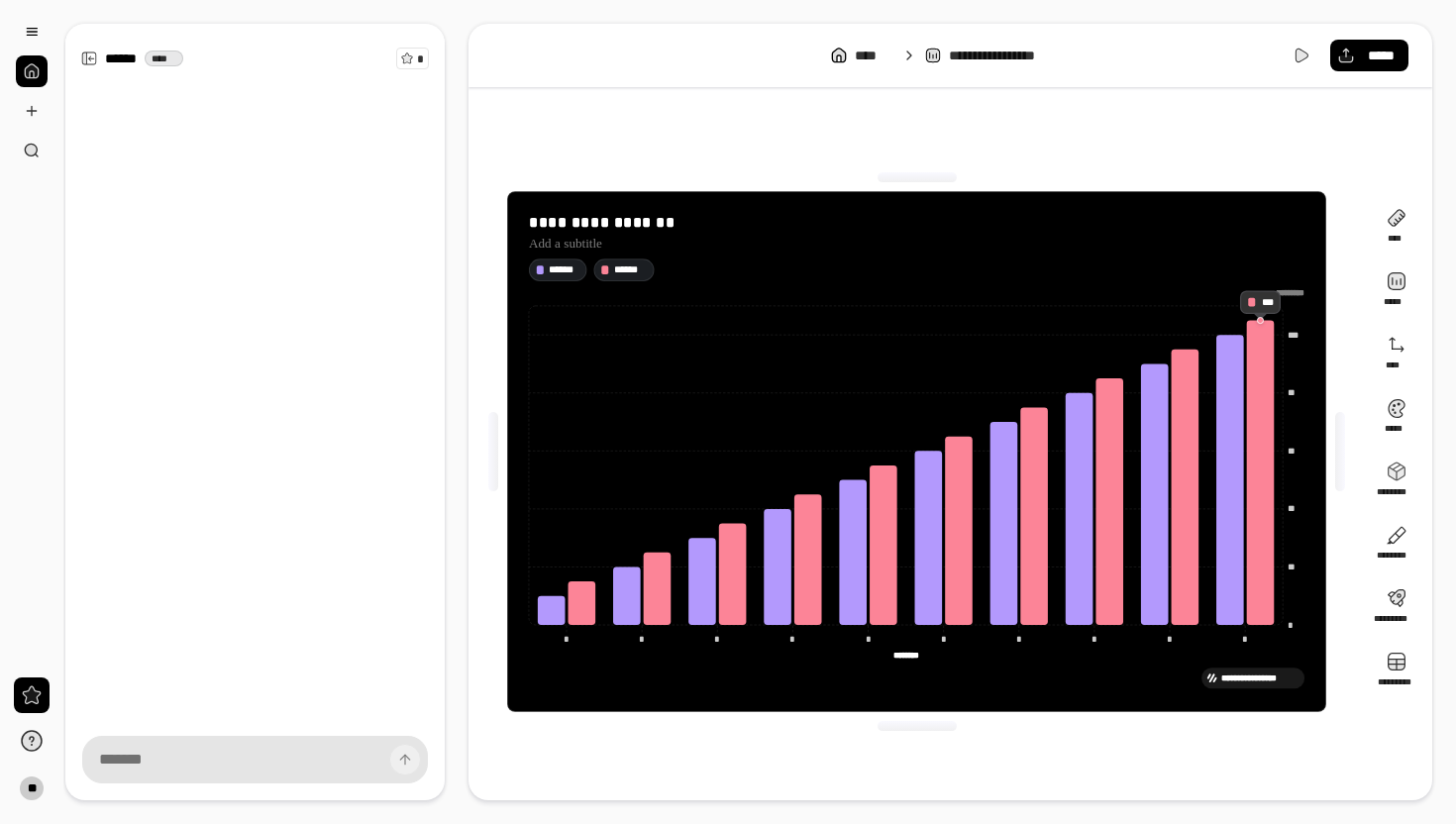 click on "**********" at bounding box center [916, 452] 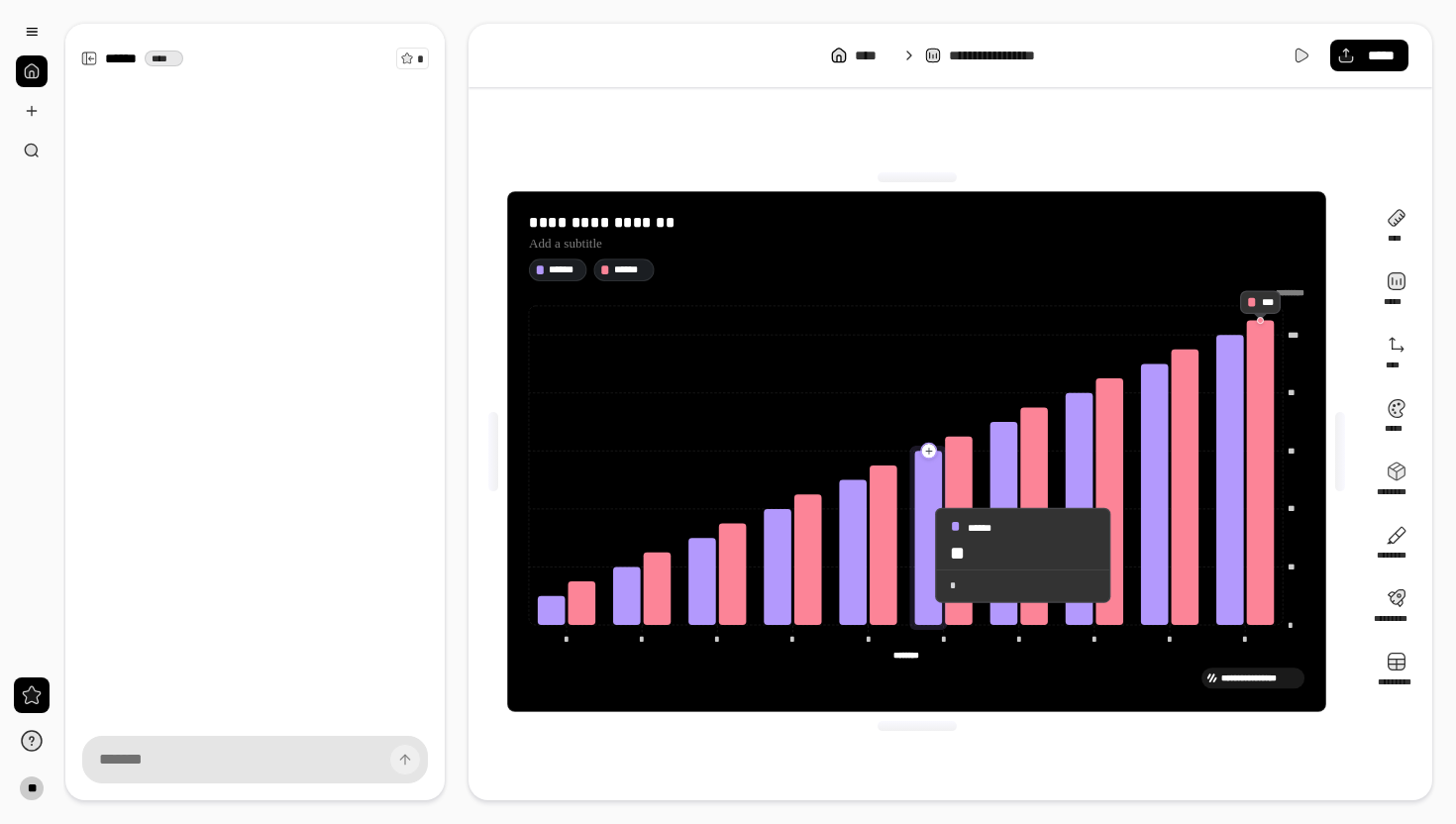 click 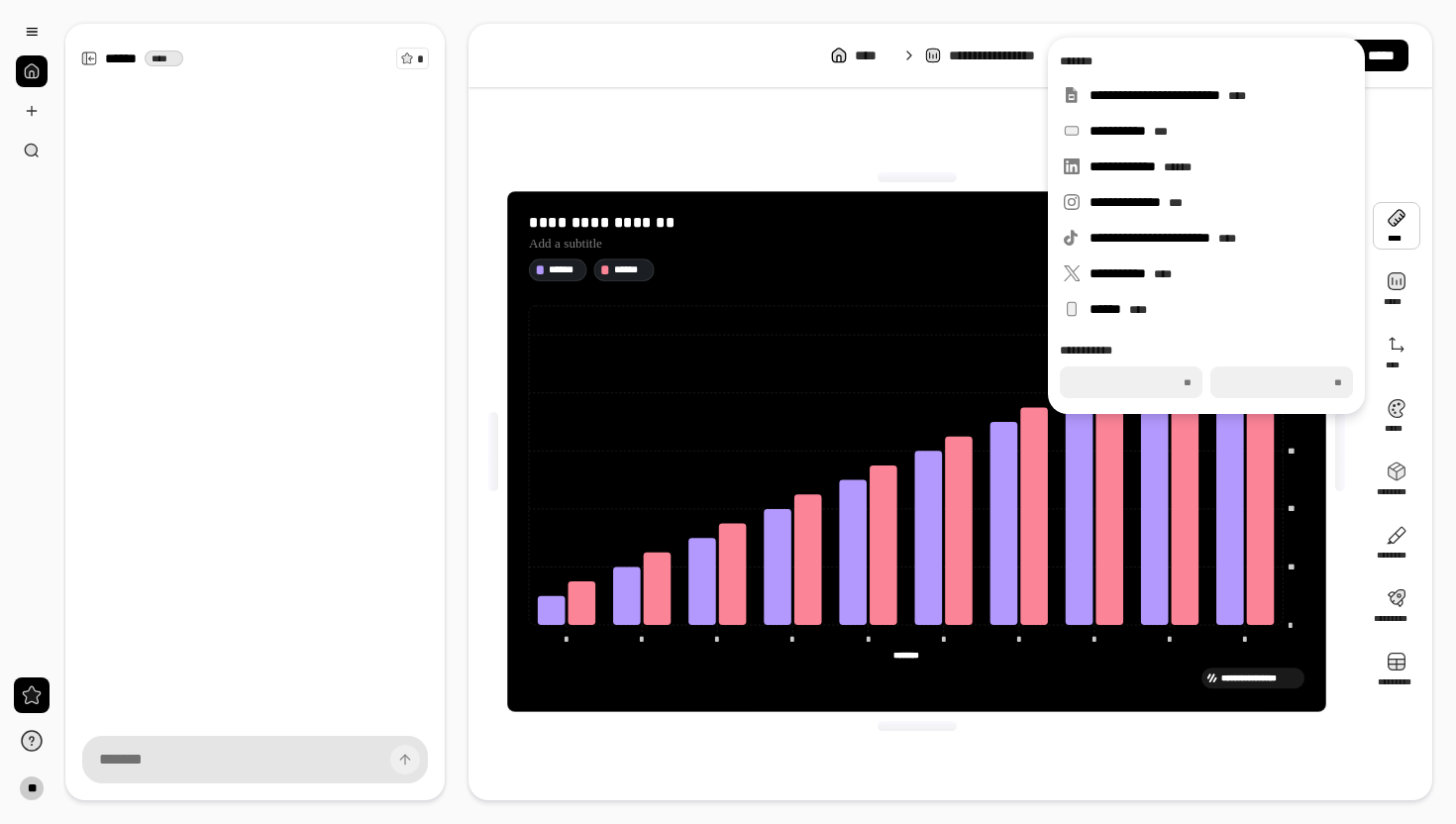 click at bounding box center [1397, 226] 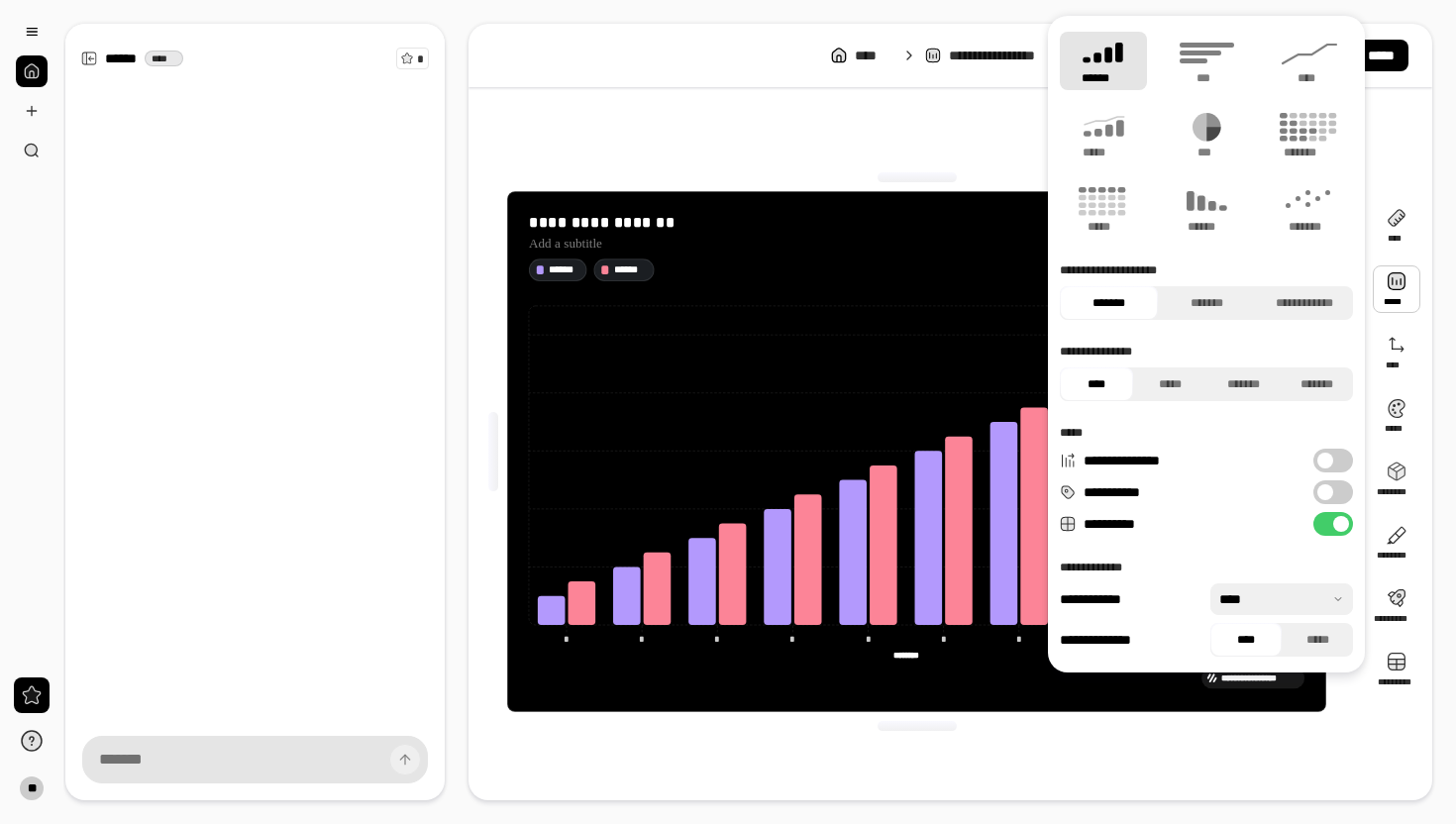 click at bounding box center [1341, 524] 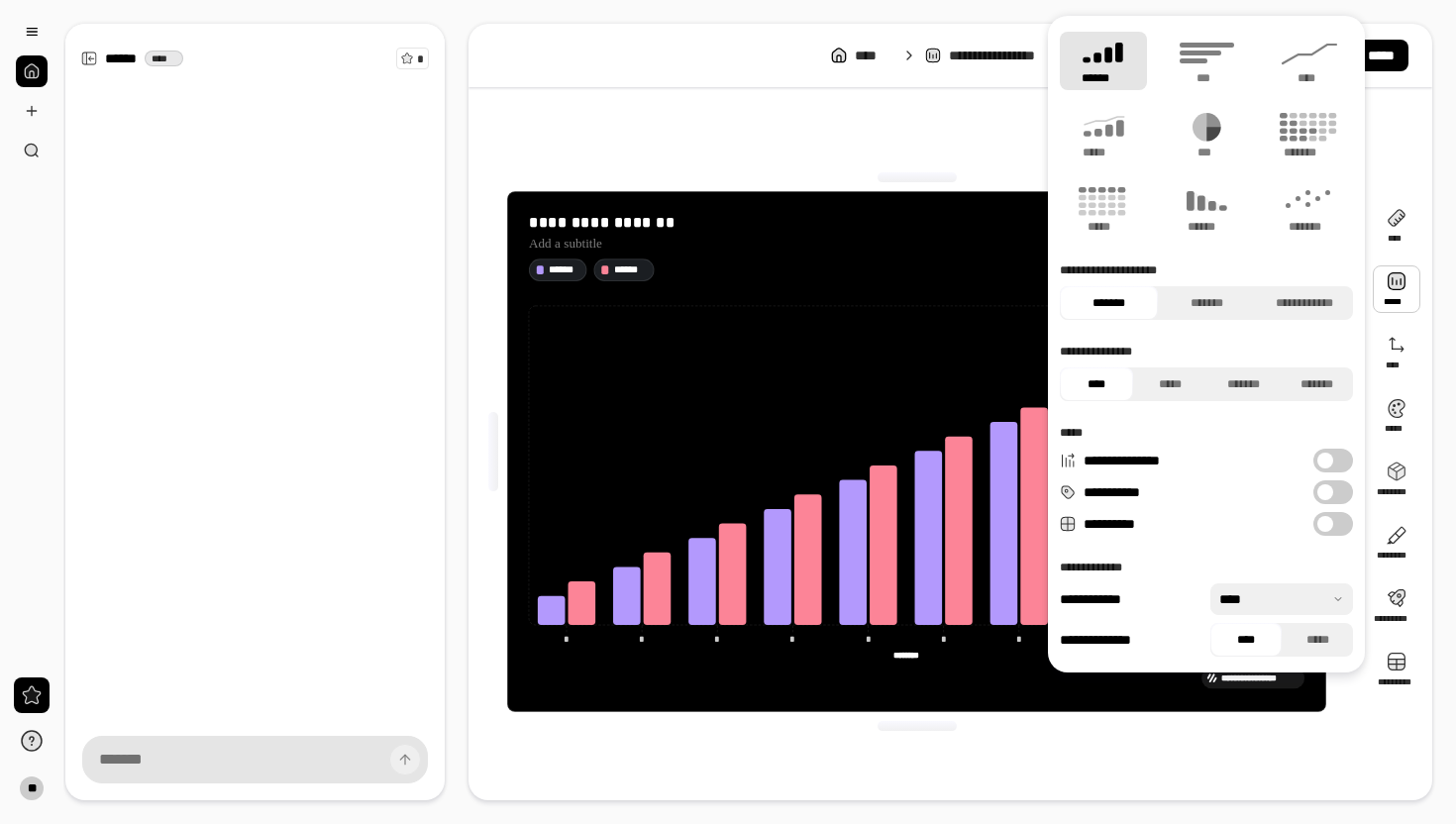 click on "**********" at bounding box center (1333, 524) 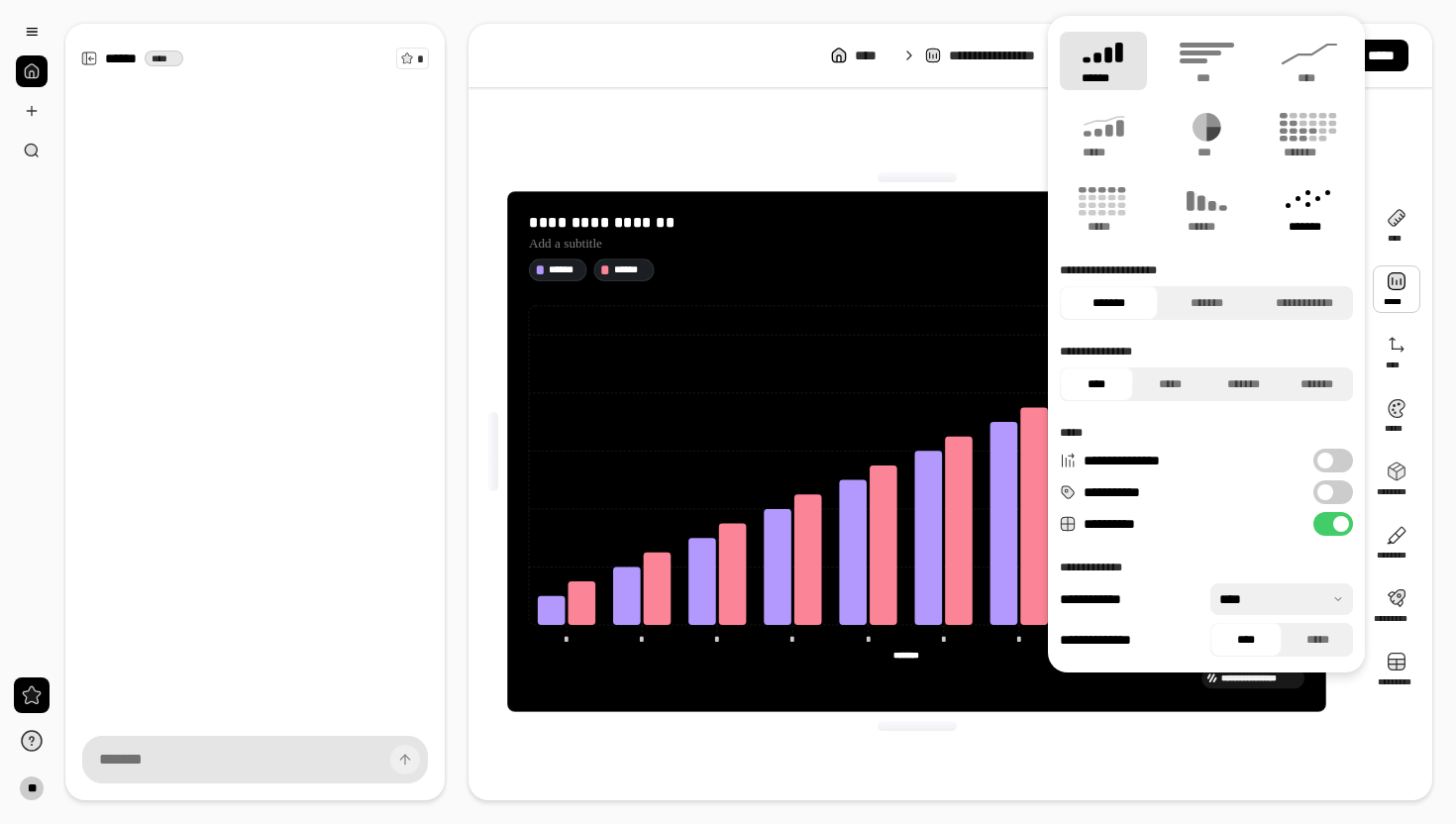 click on "*******" at bounding box center [1309, 209] 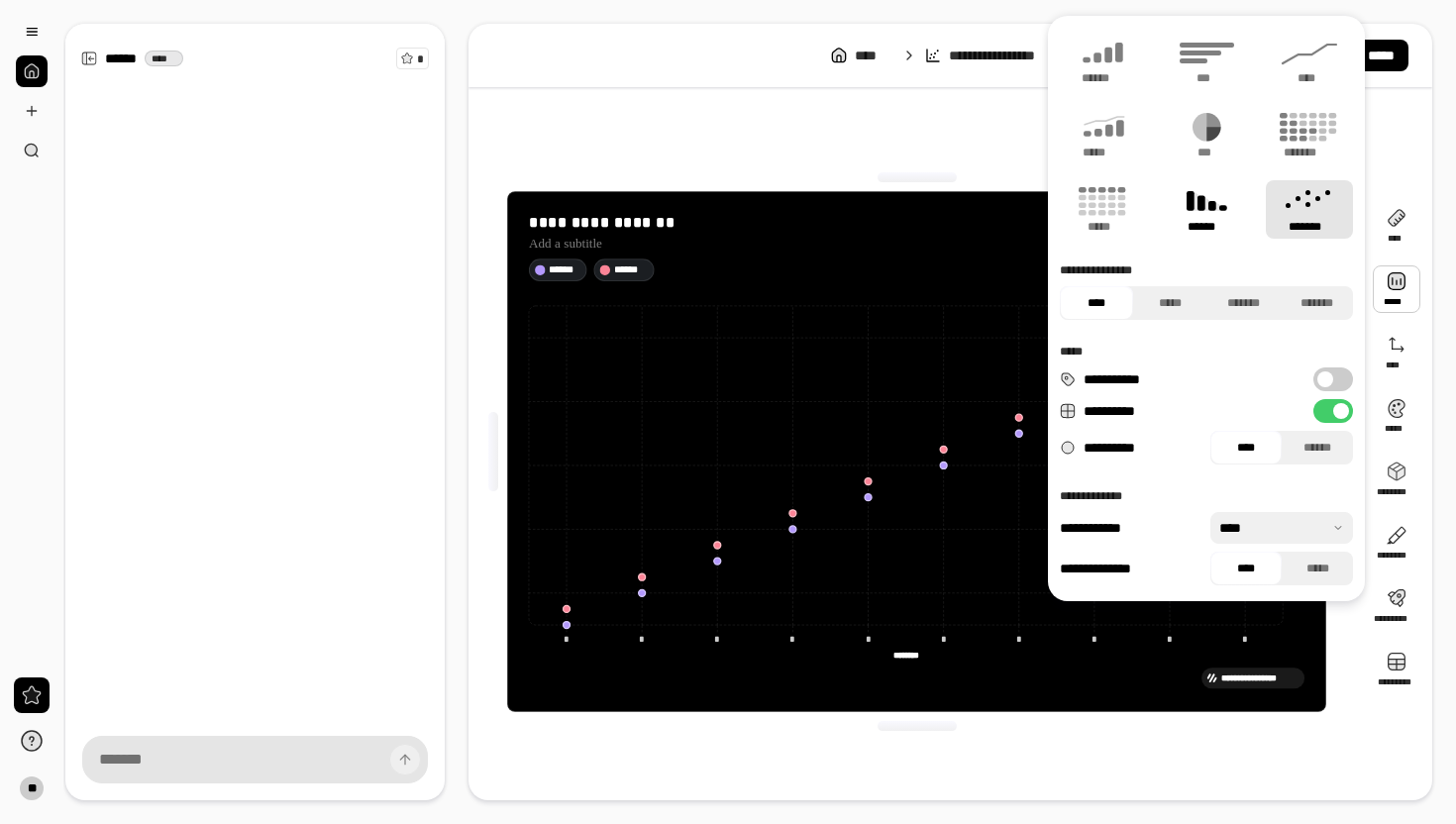 click 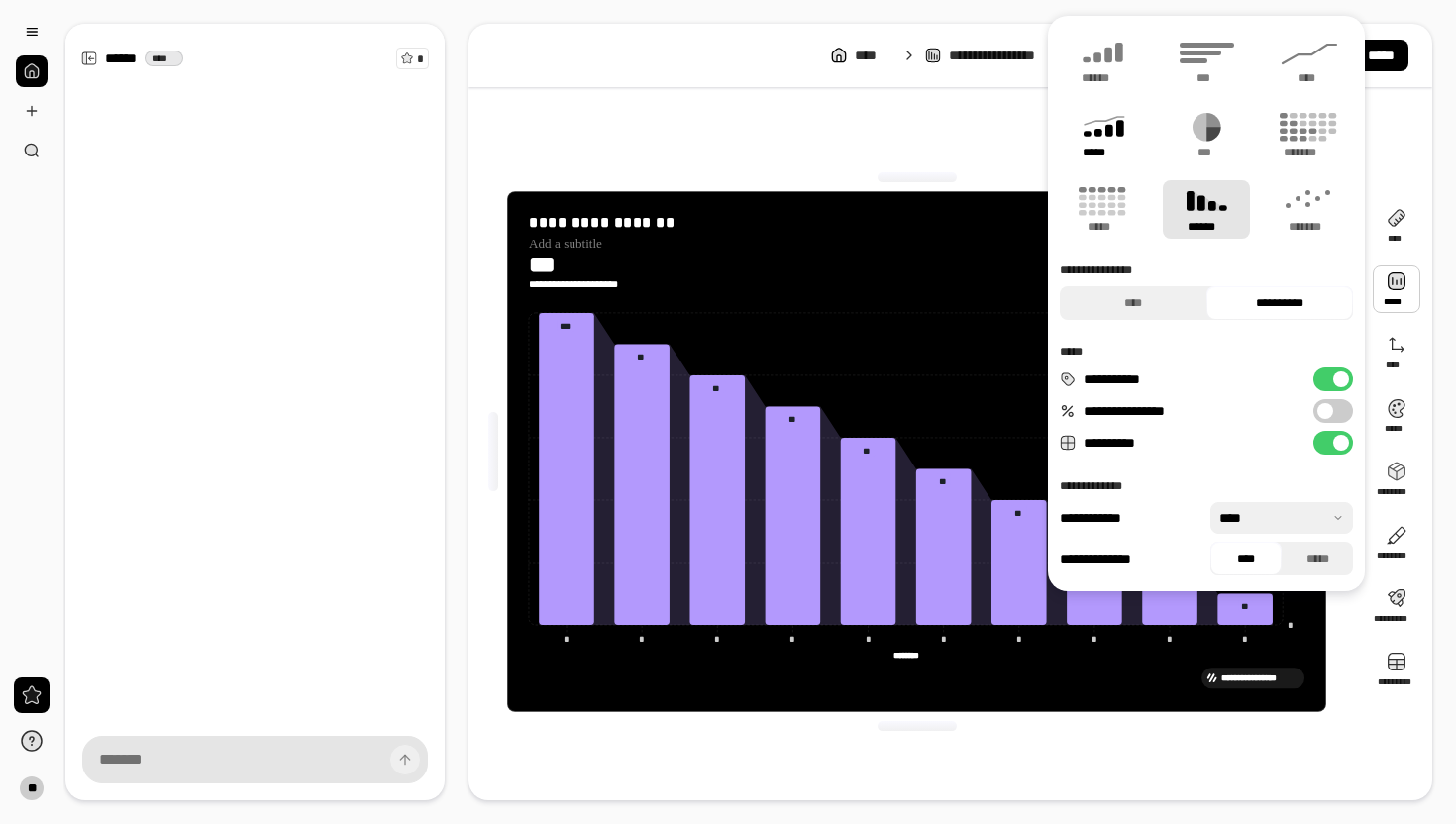 click 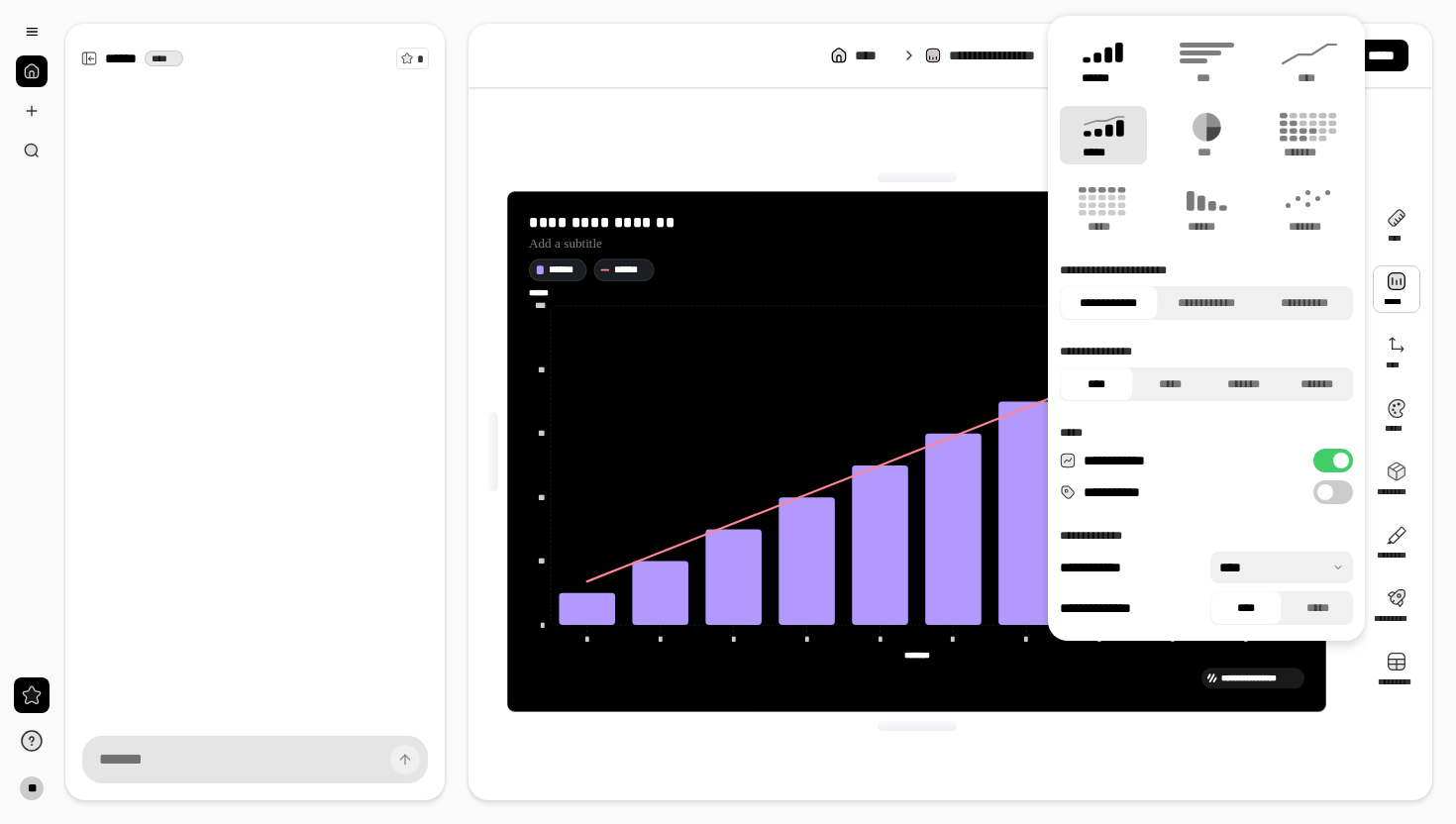 click 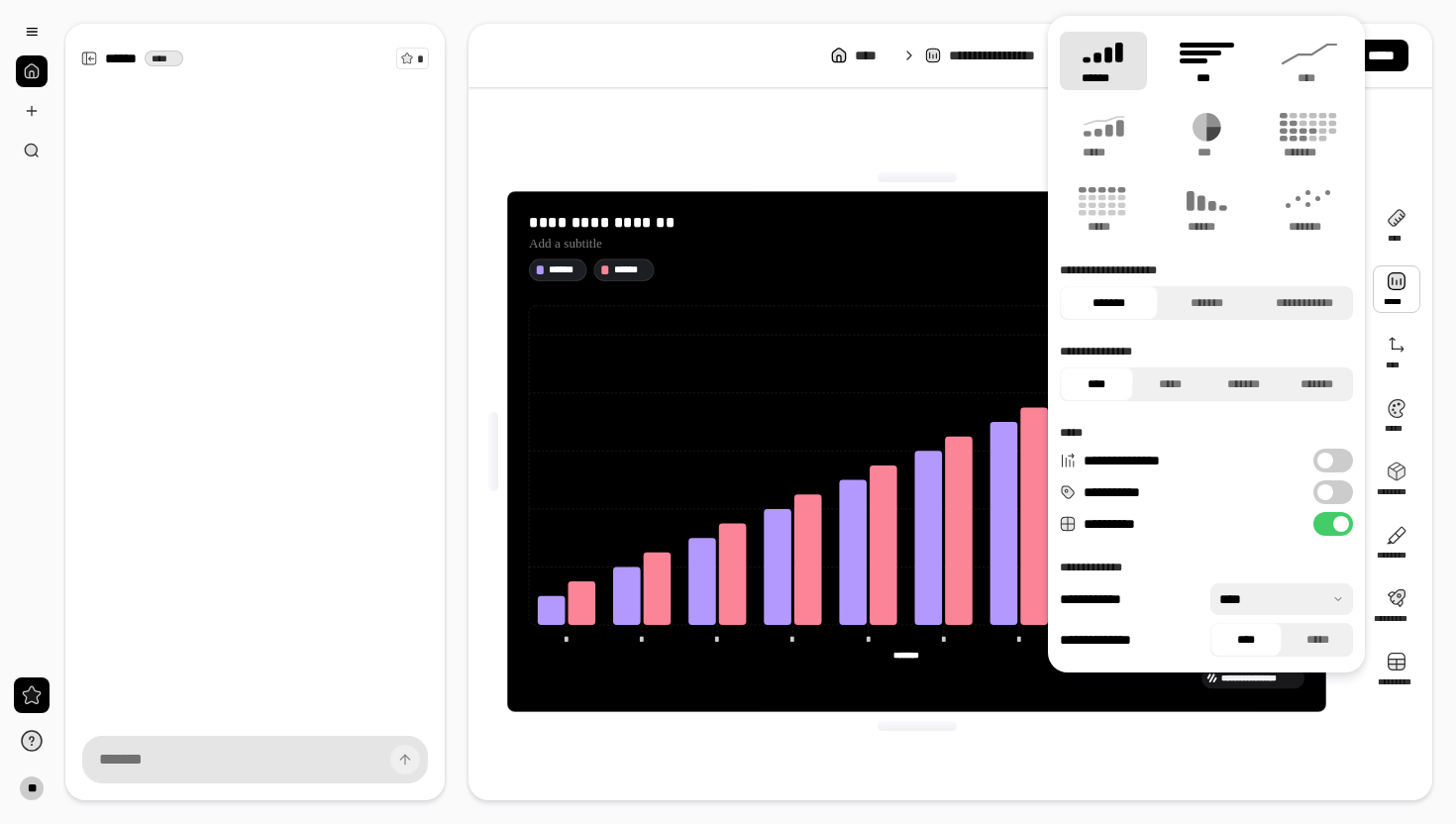 click on "***" at bounding box center (1205, 78) 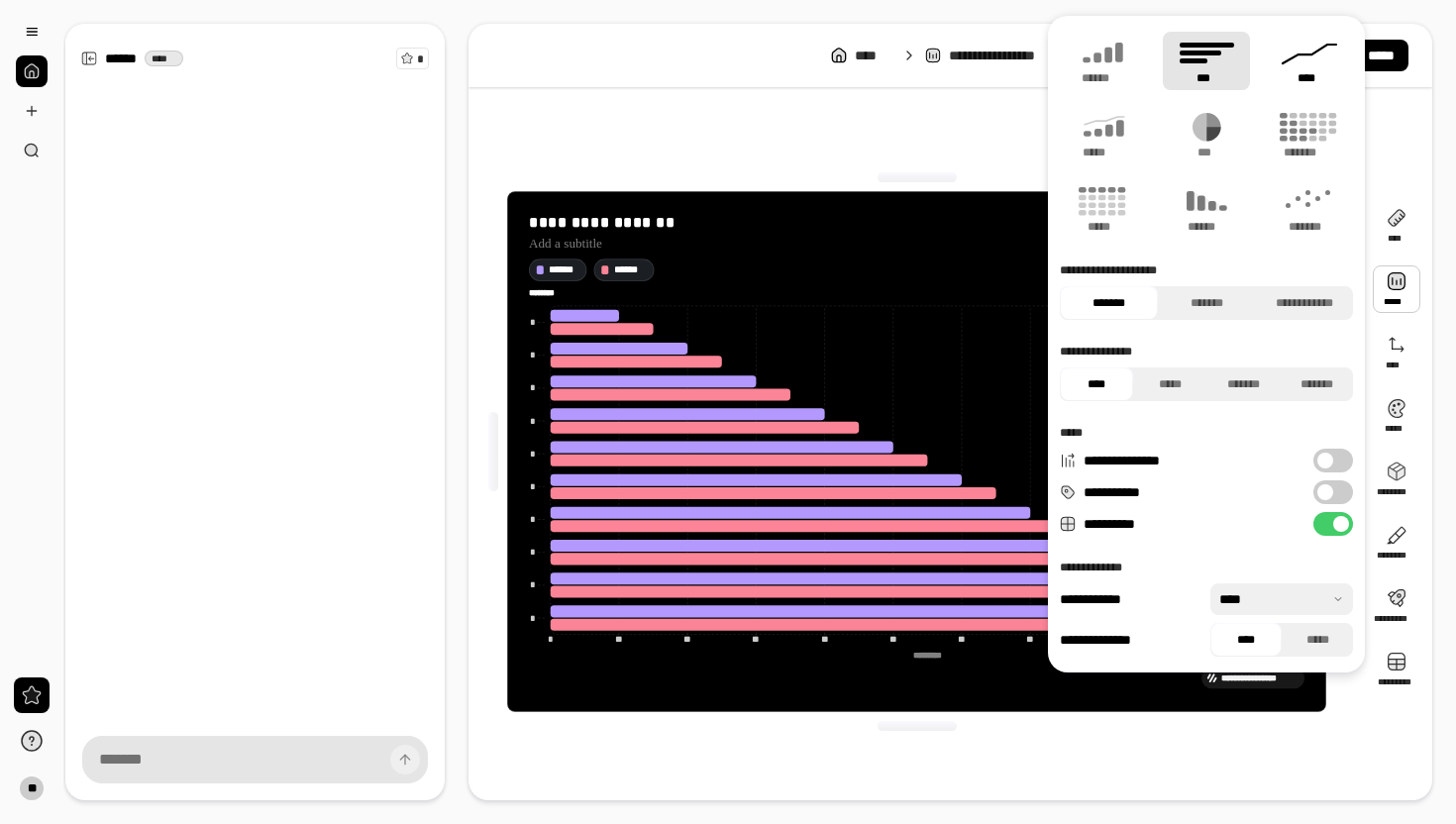 click on "****" at bounding box center (1309, 78) 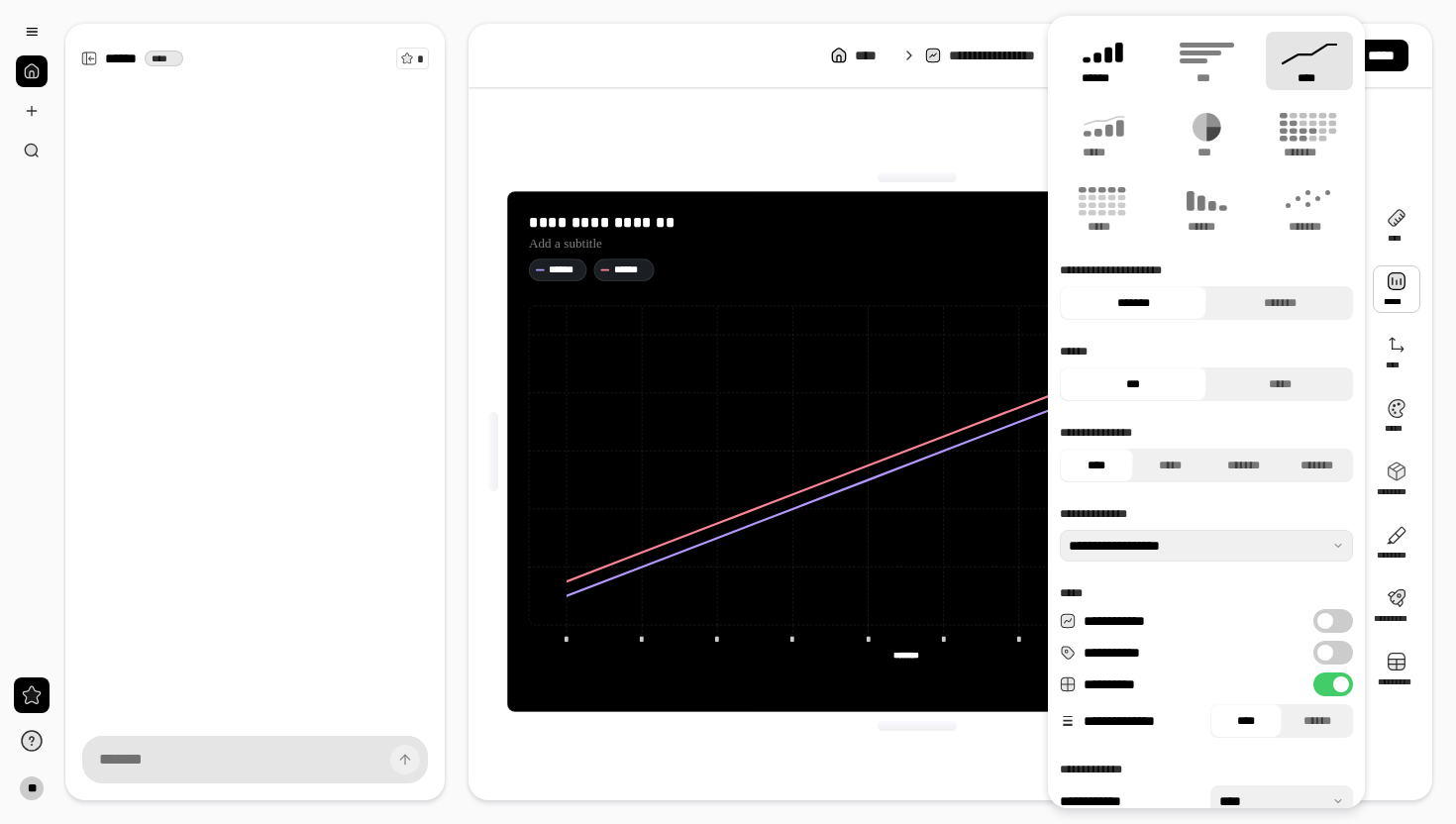 click 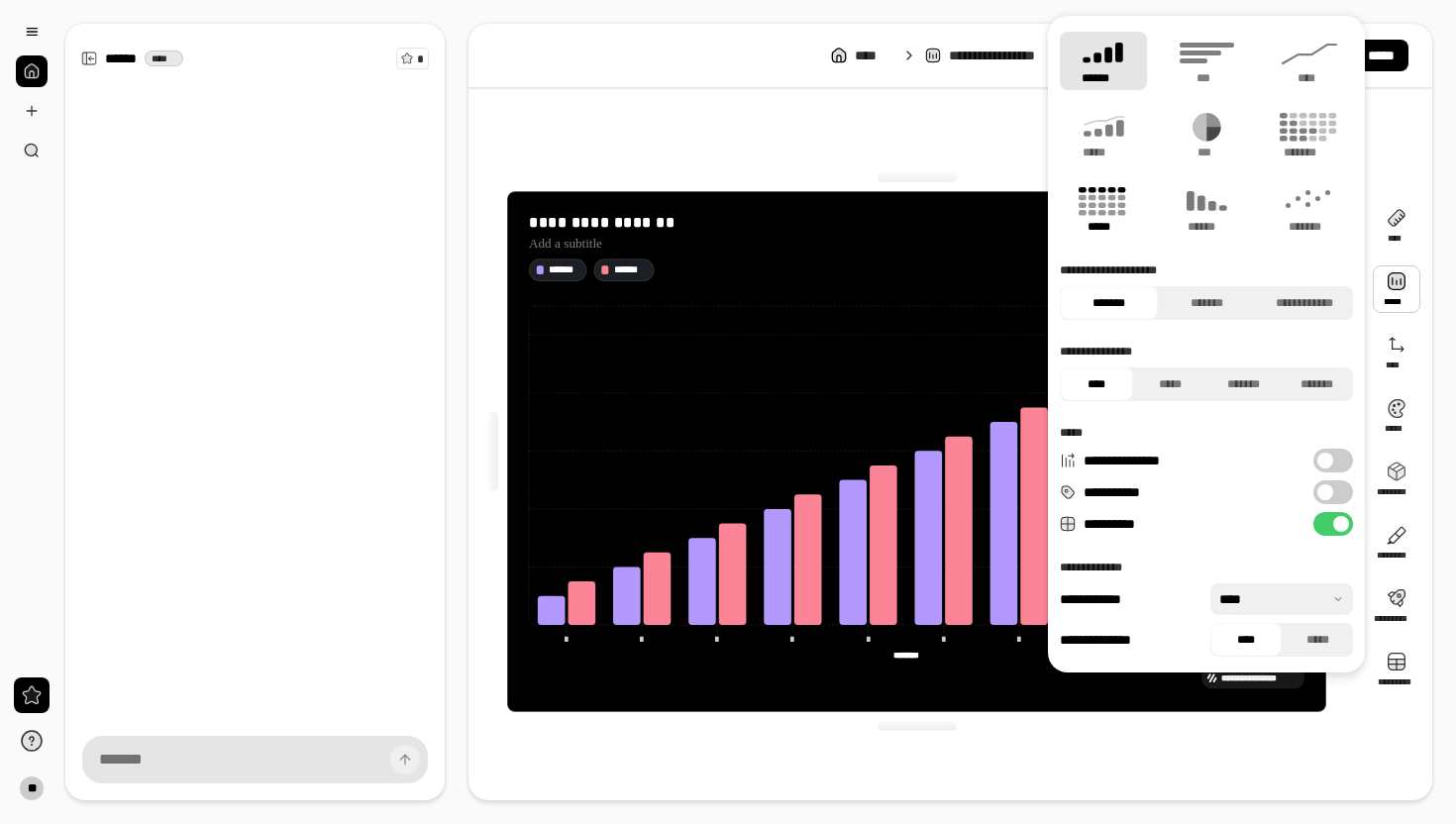 click on "*****" at bounding box center (1103, 209) 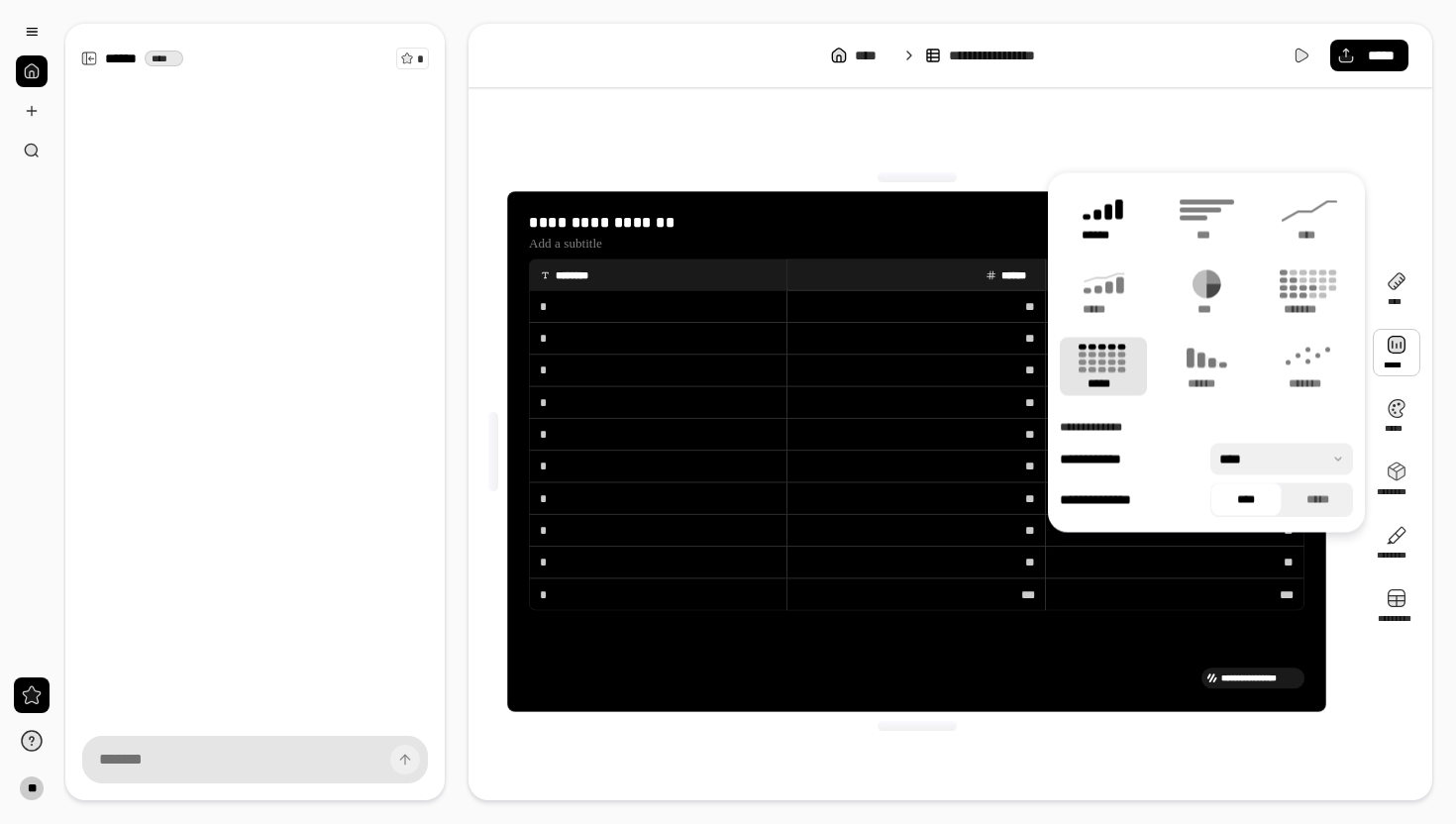 click 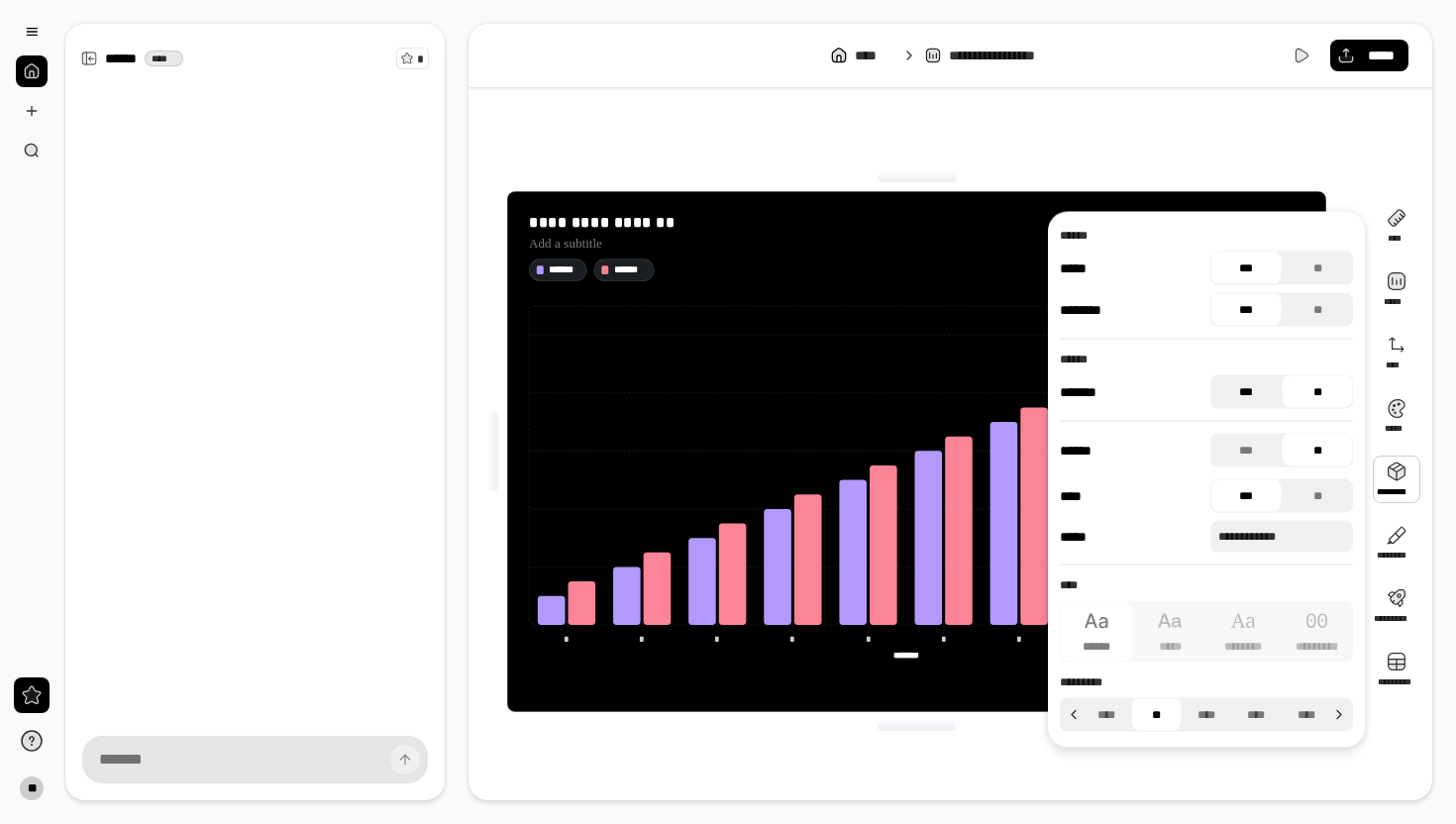 click on "***" at bounding box center [1246, 392] 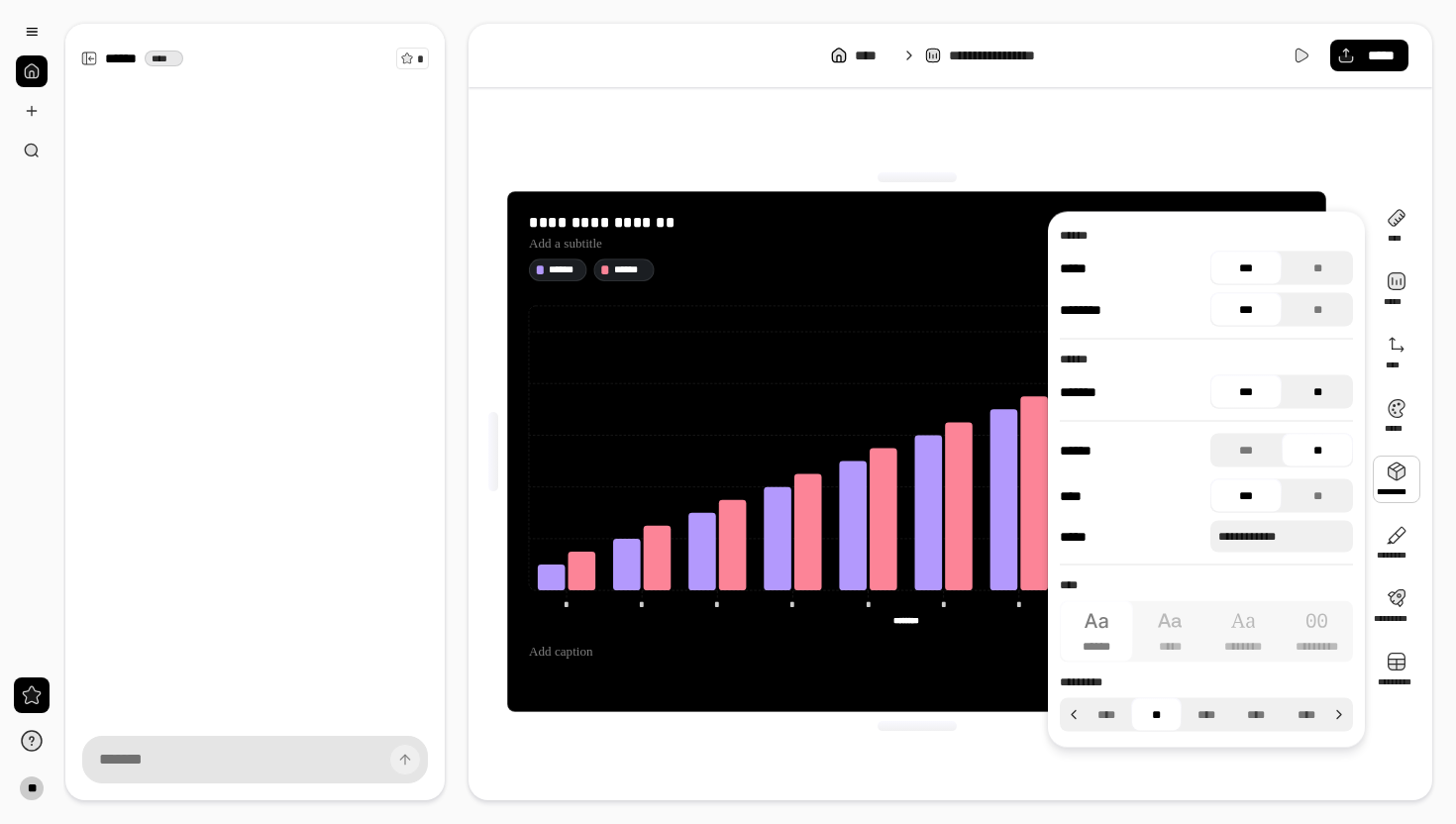 click on "**" at bounding box center [1317, 392] 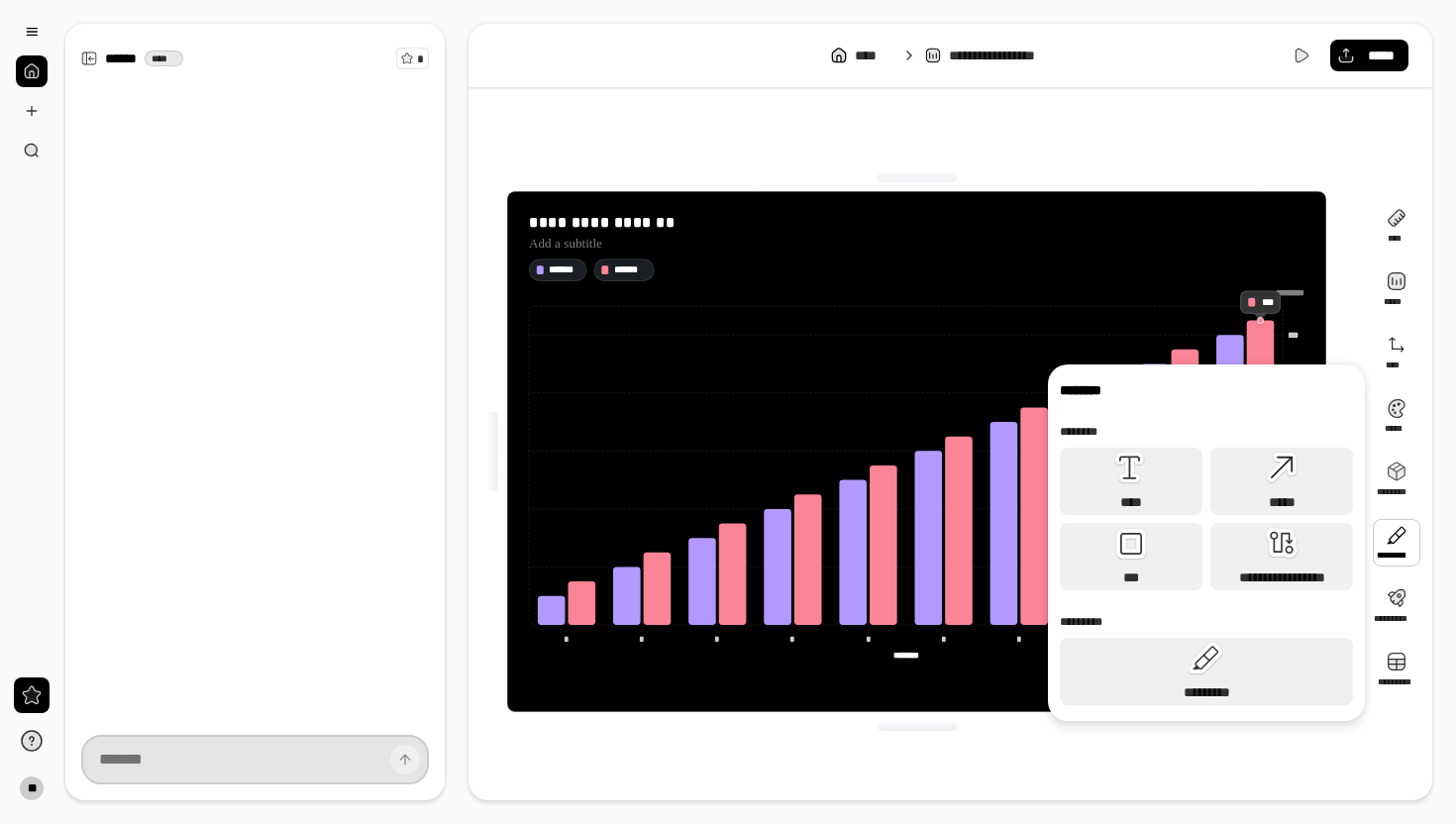 click at bounding box center [255, 760] 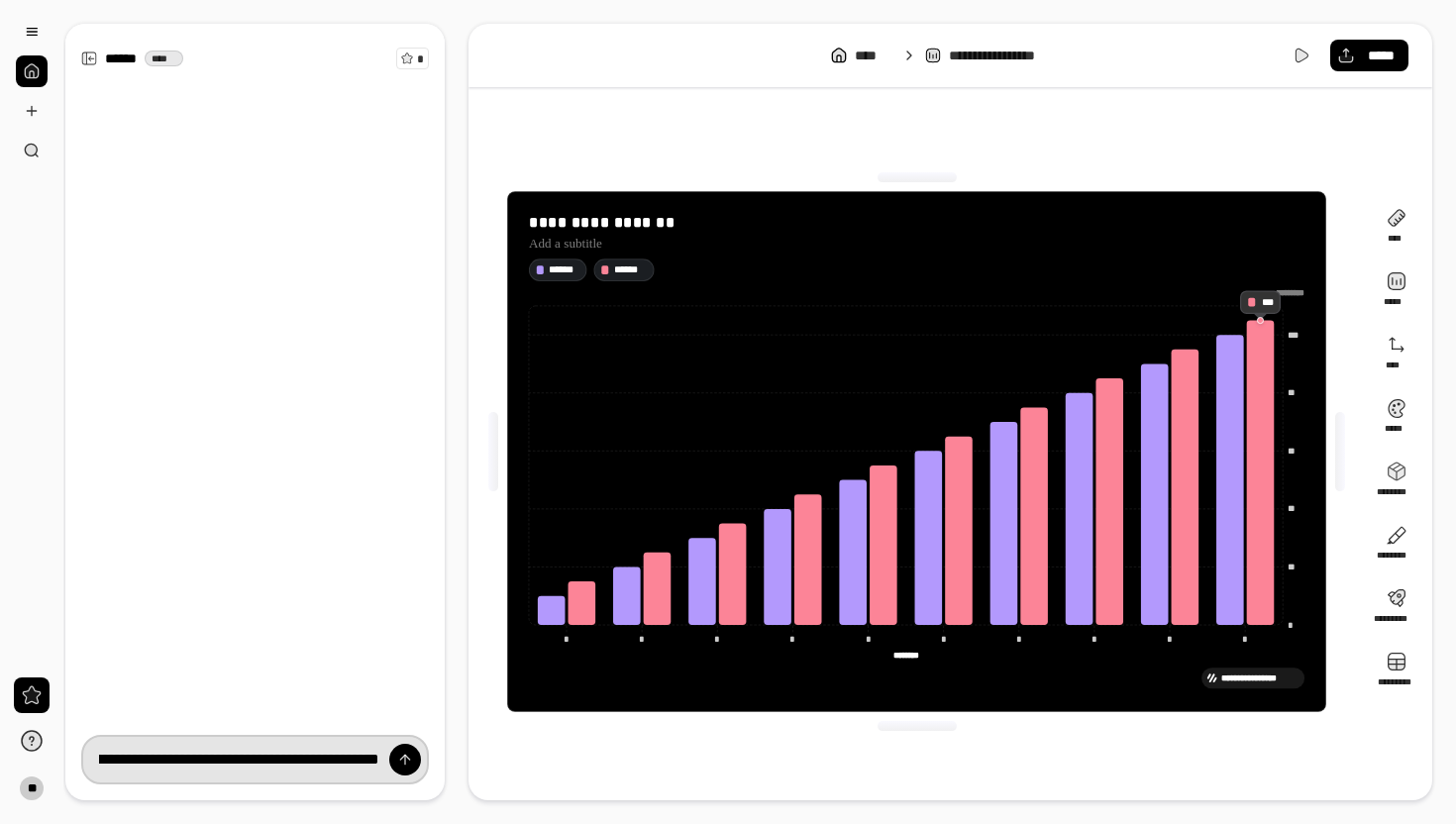 scroll, scrollTop: 0, scrollLeft: 306, axis: horizontal 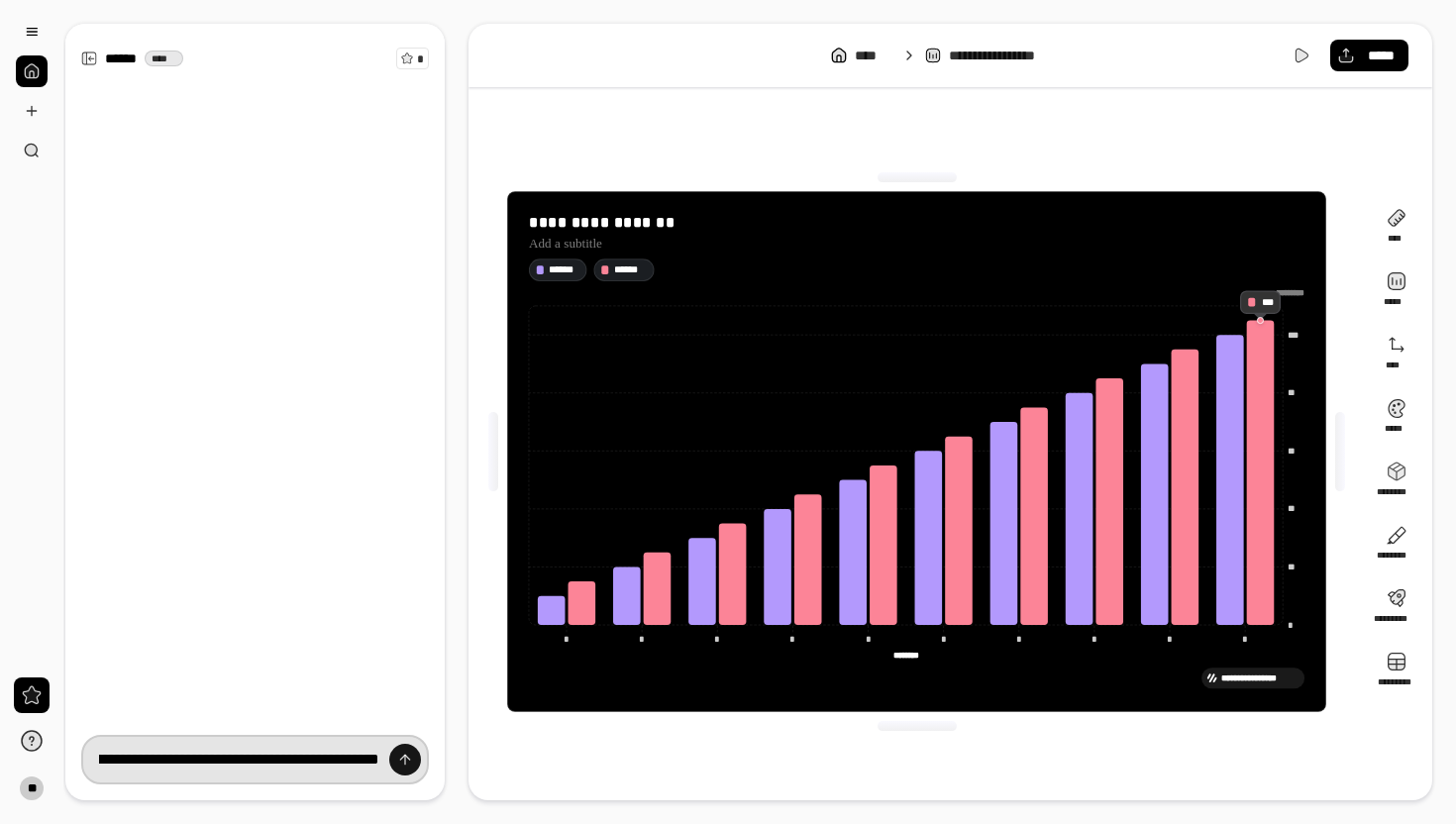 type on "**********" 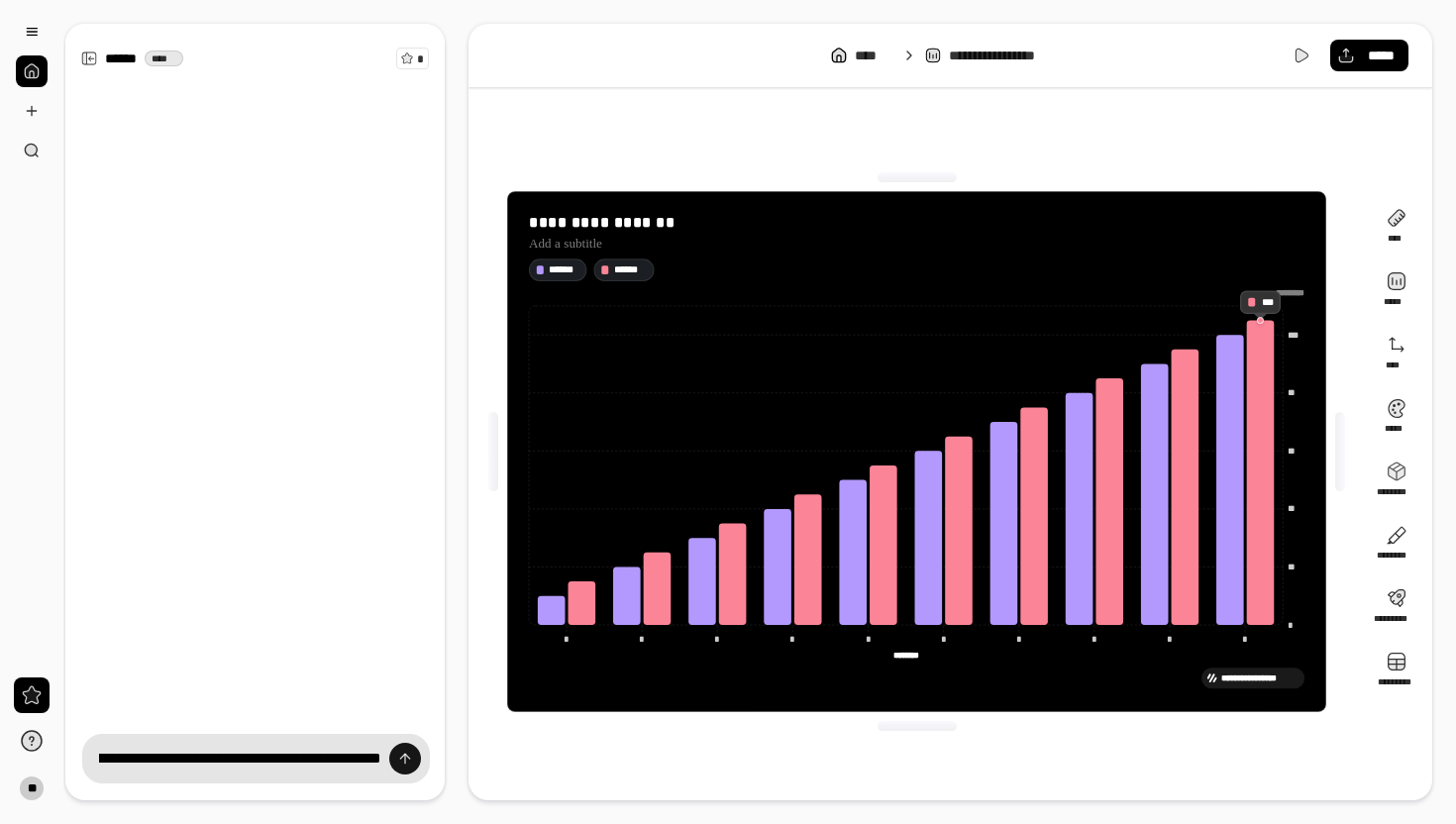 scroll, scrollTop: 0, scrollLeft: 0, axis: both 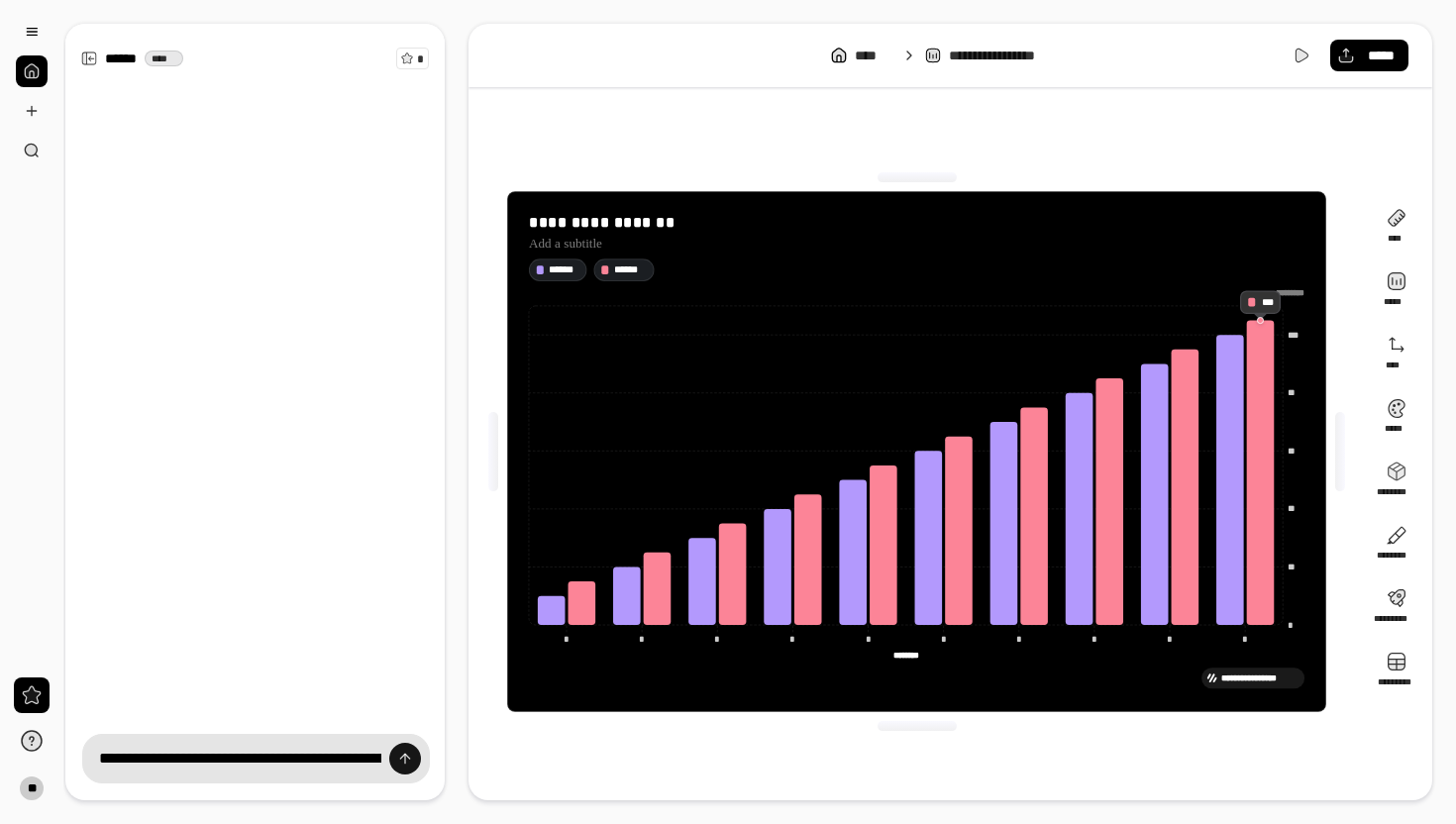 click at bounding box center (405, 759) 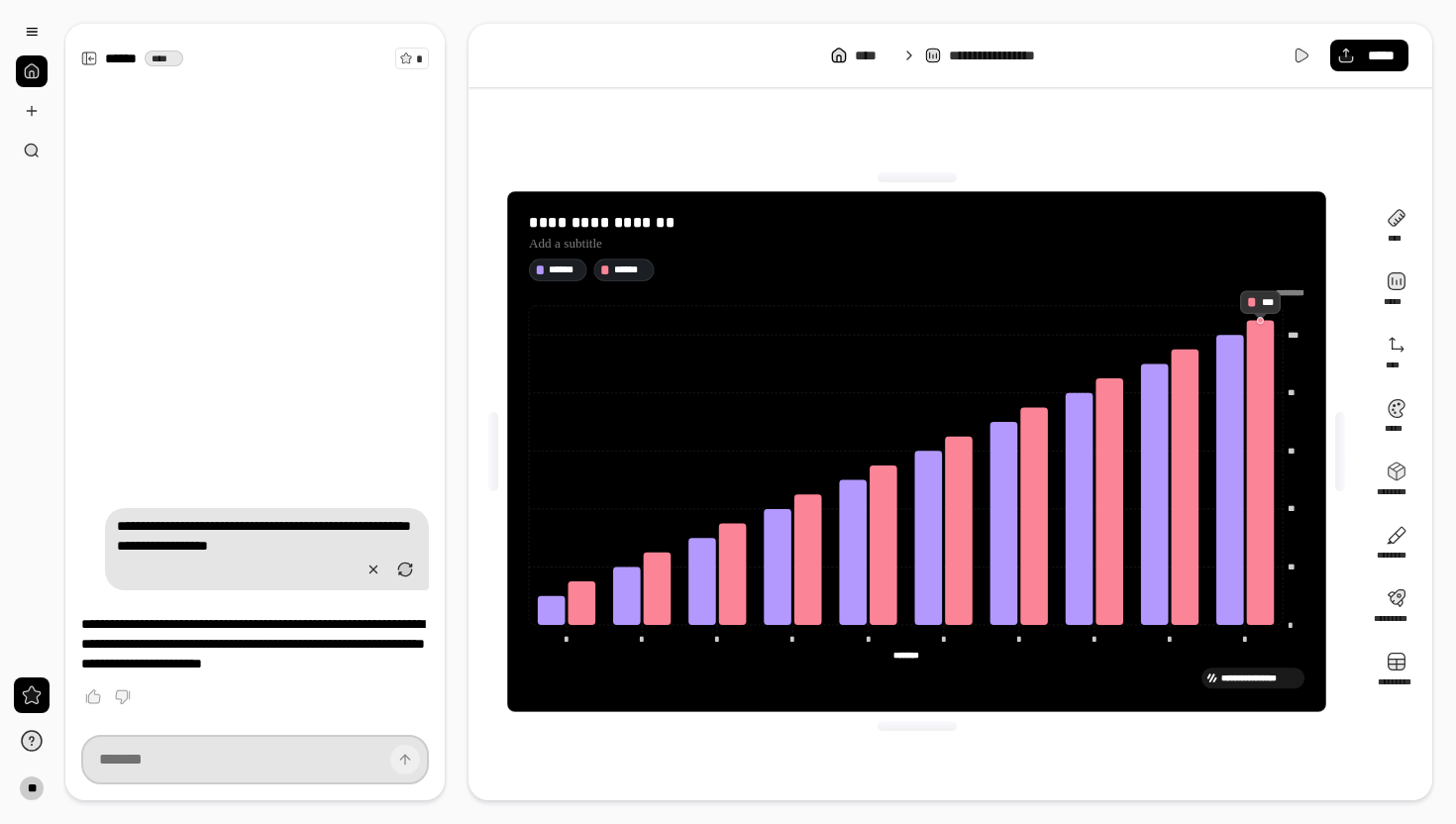 click at bounding box center [255, 760] 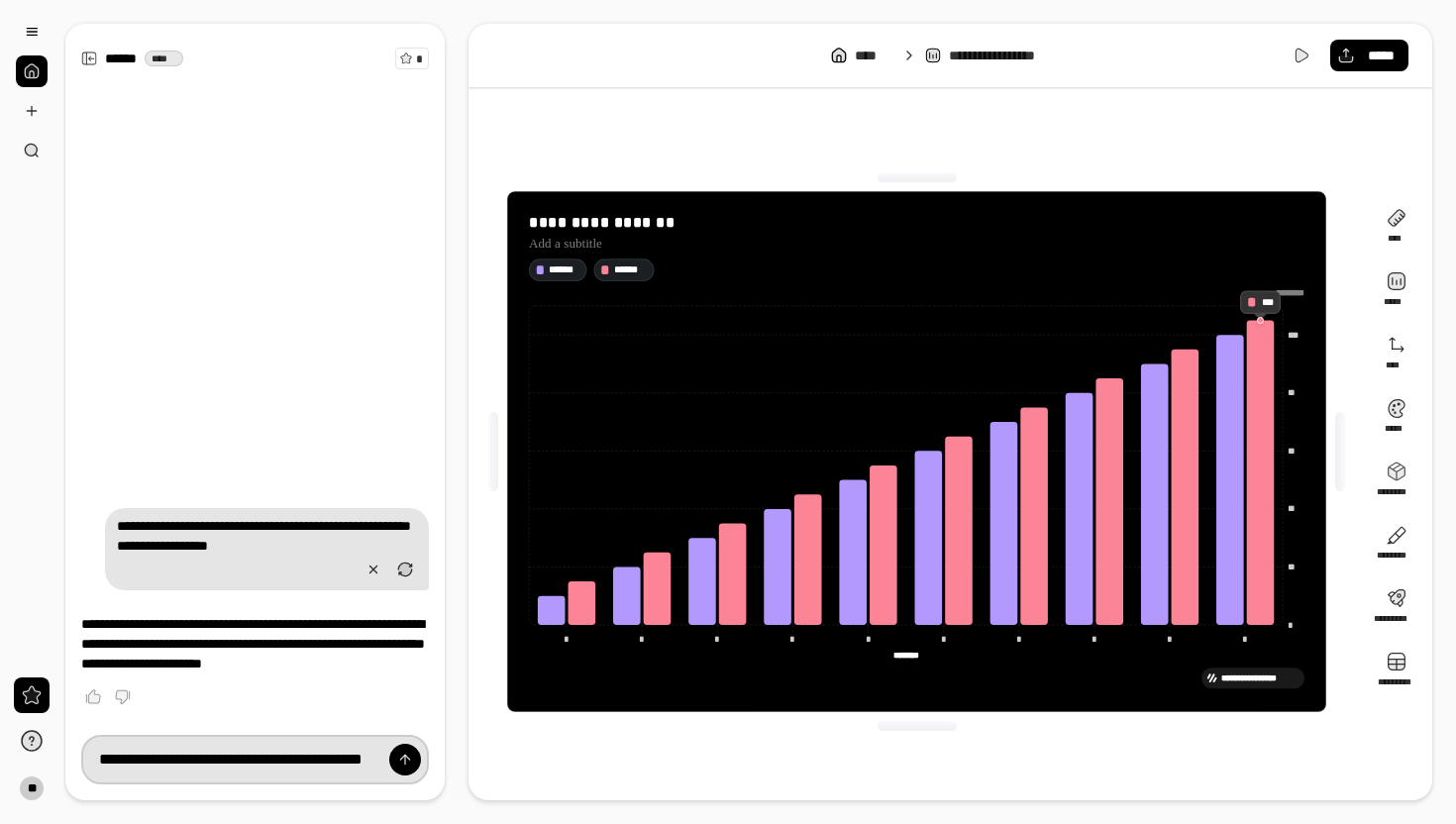 scroll, scrollTop: 0, scrollLeft: 39, axis: horizontal 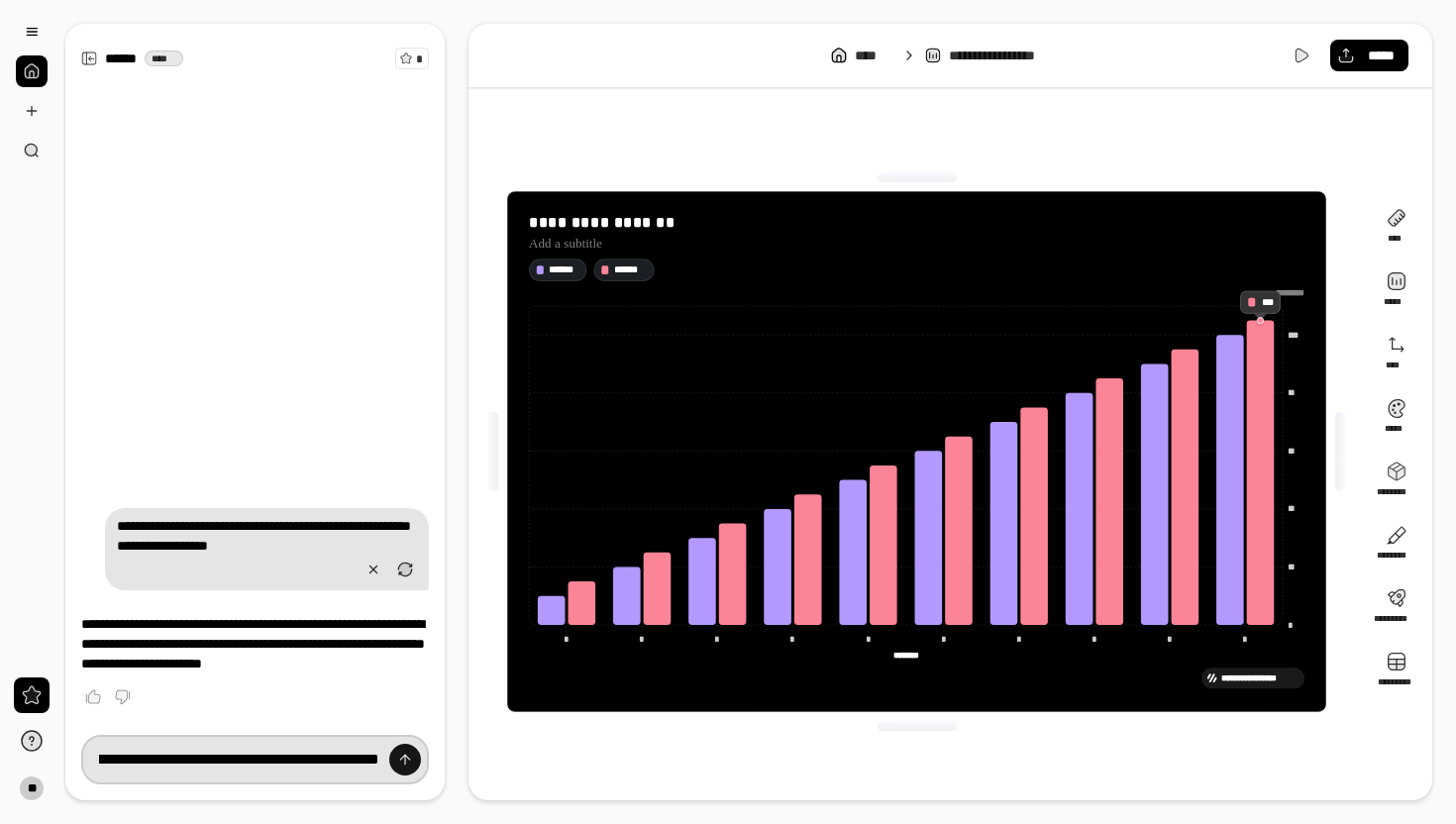 type on "**********" 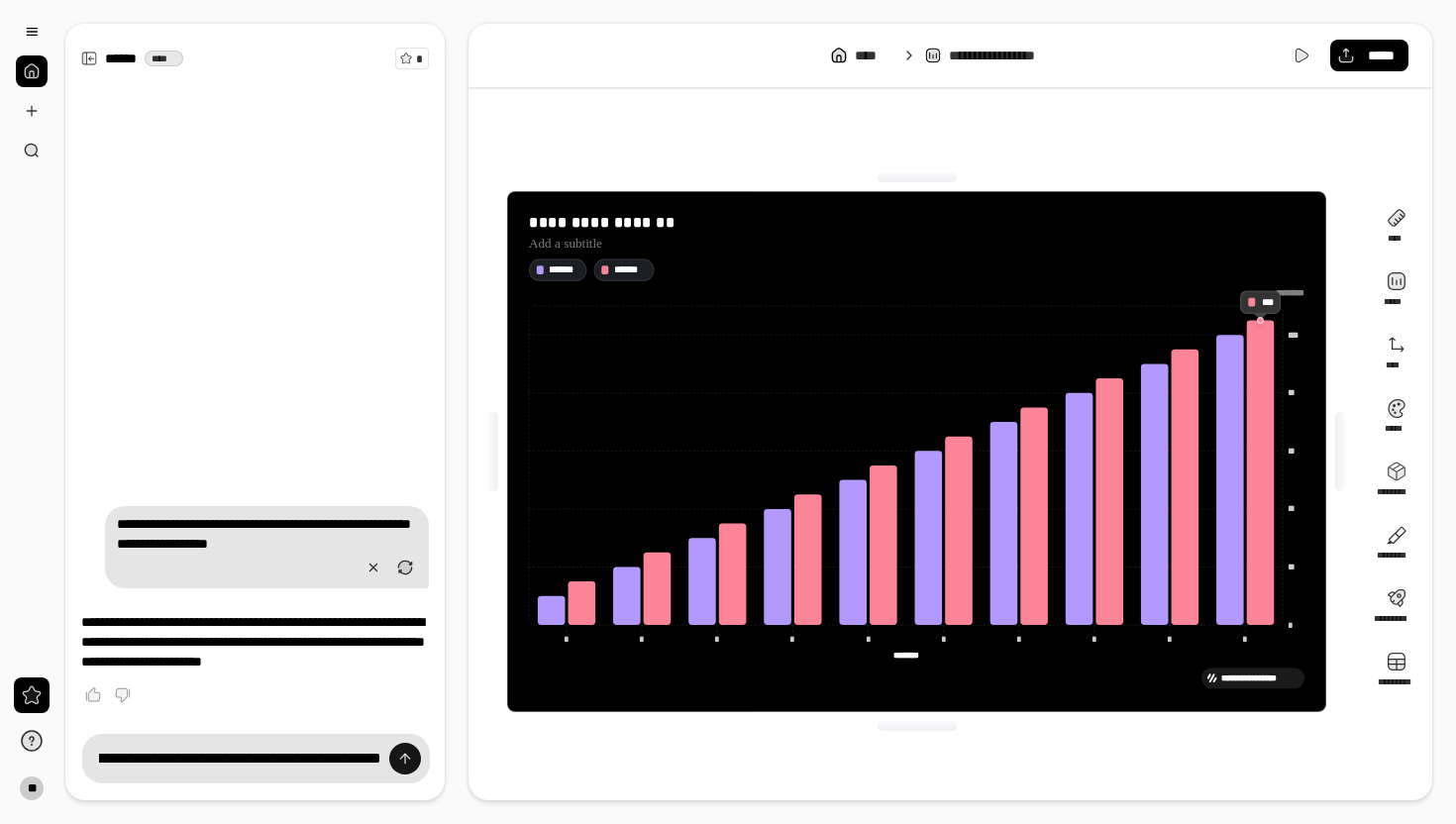 scroll, scrollTop: 0, scrollLeft: 0, axis: both 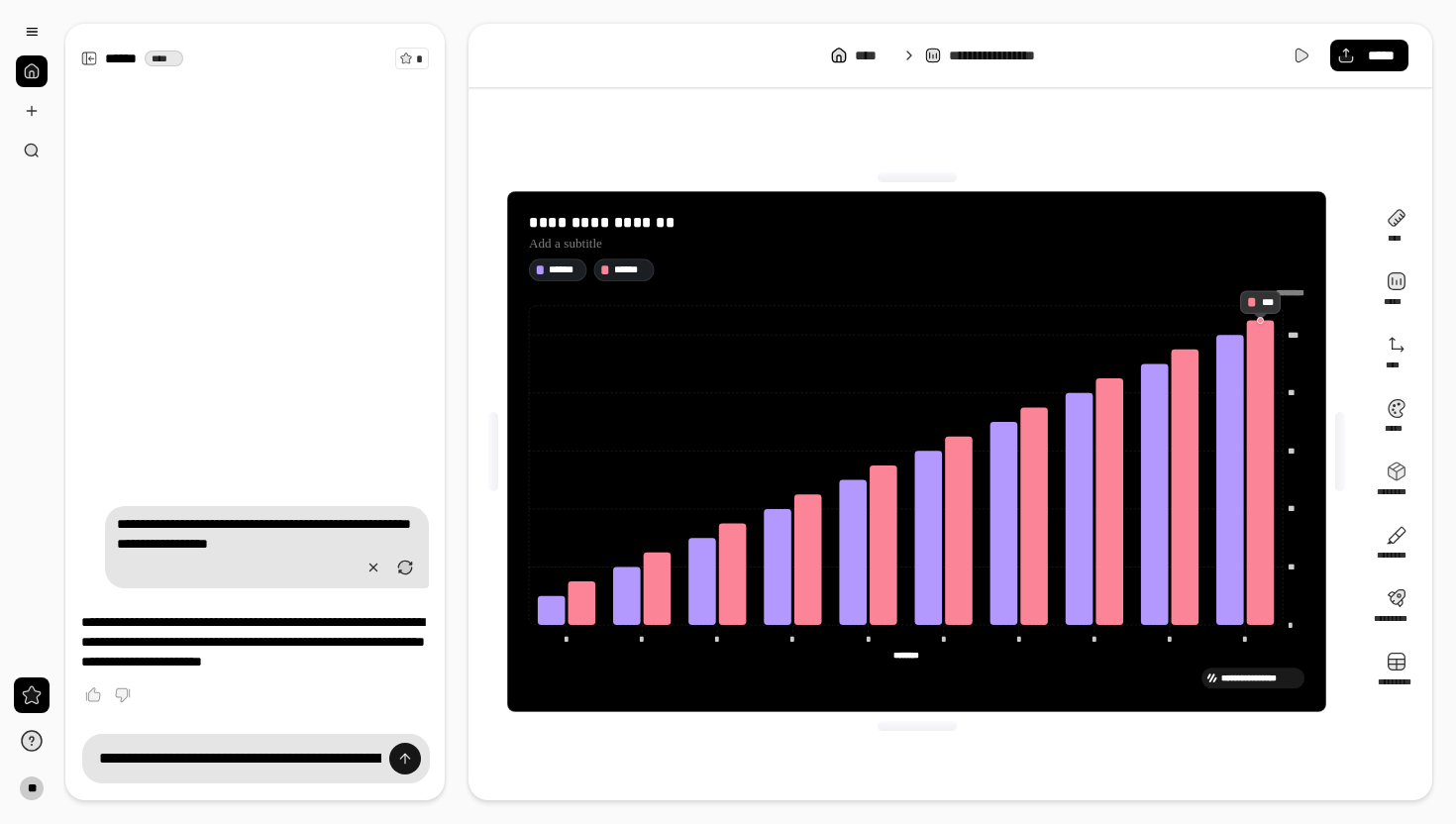 click at bounding box center (405, 759) 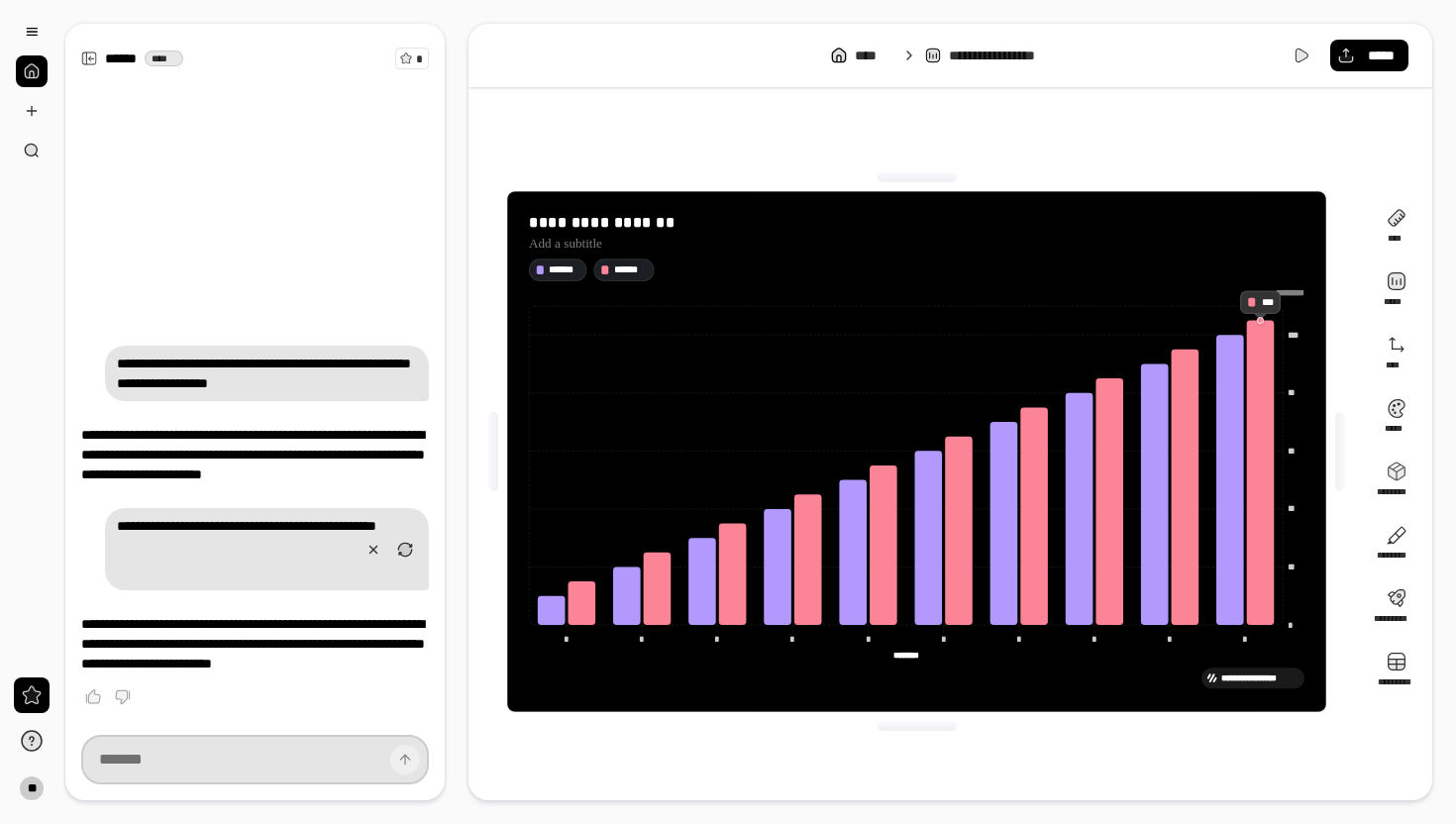 click at bounding box center [255, 760] 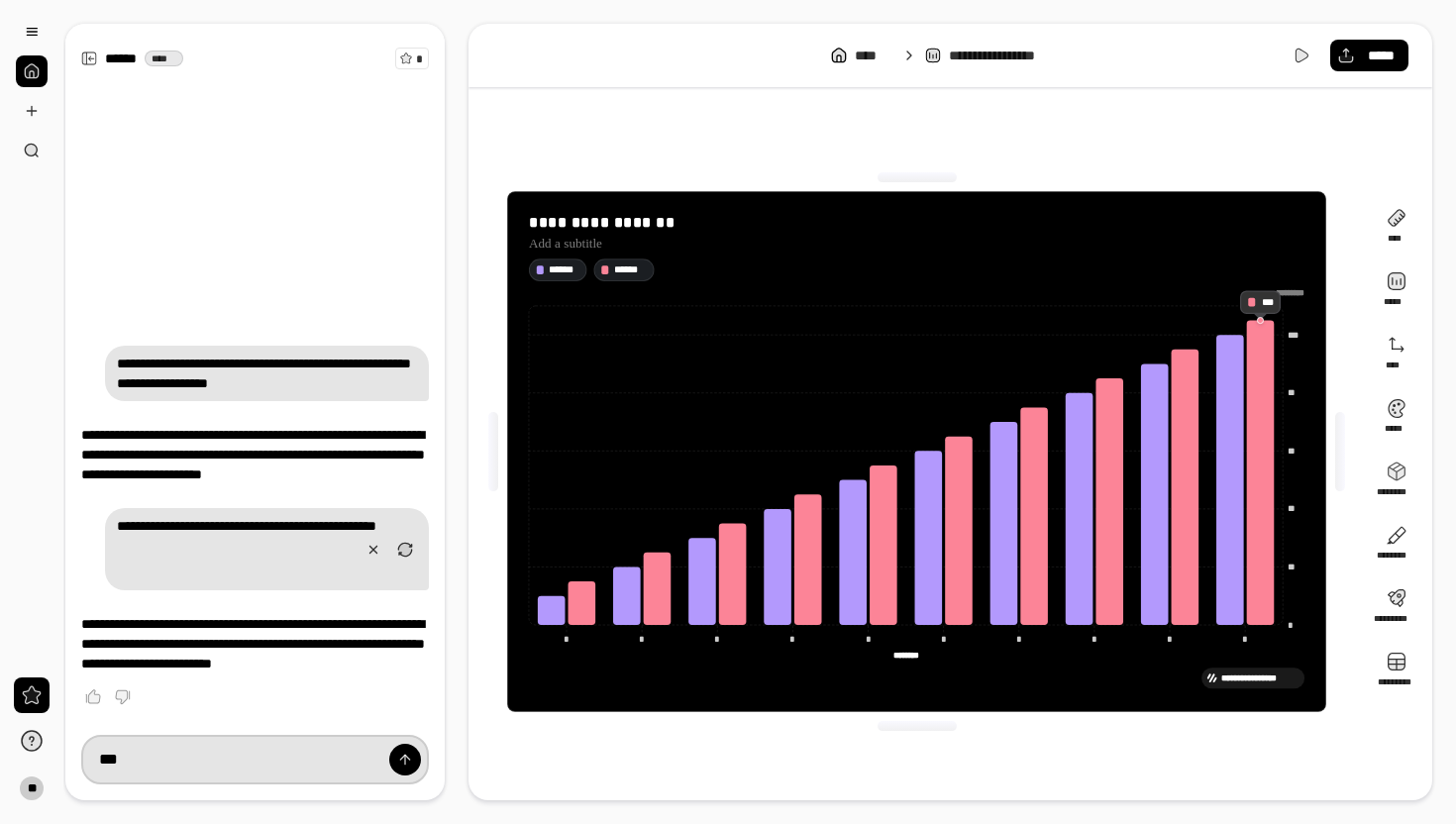 type on "***" 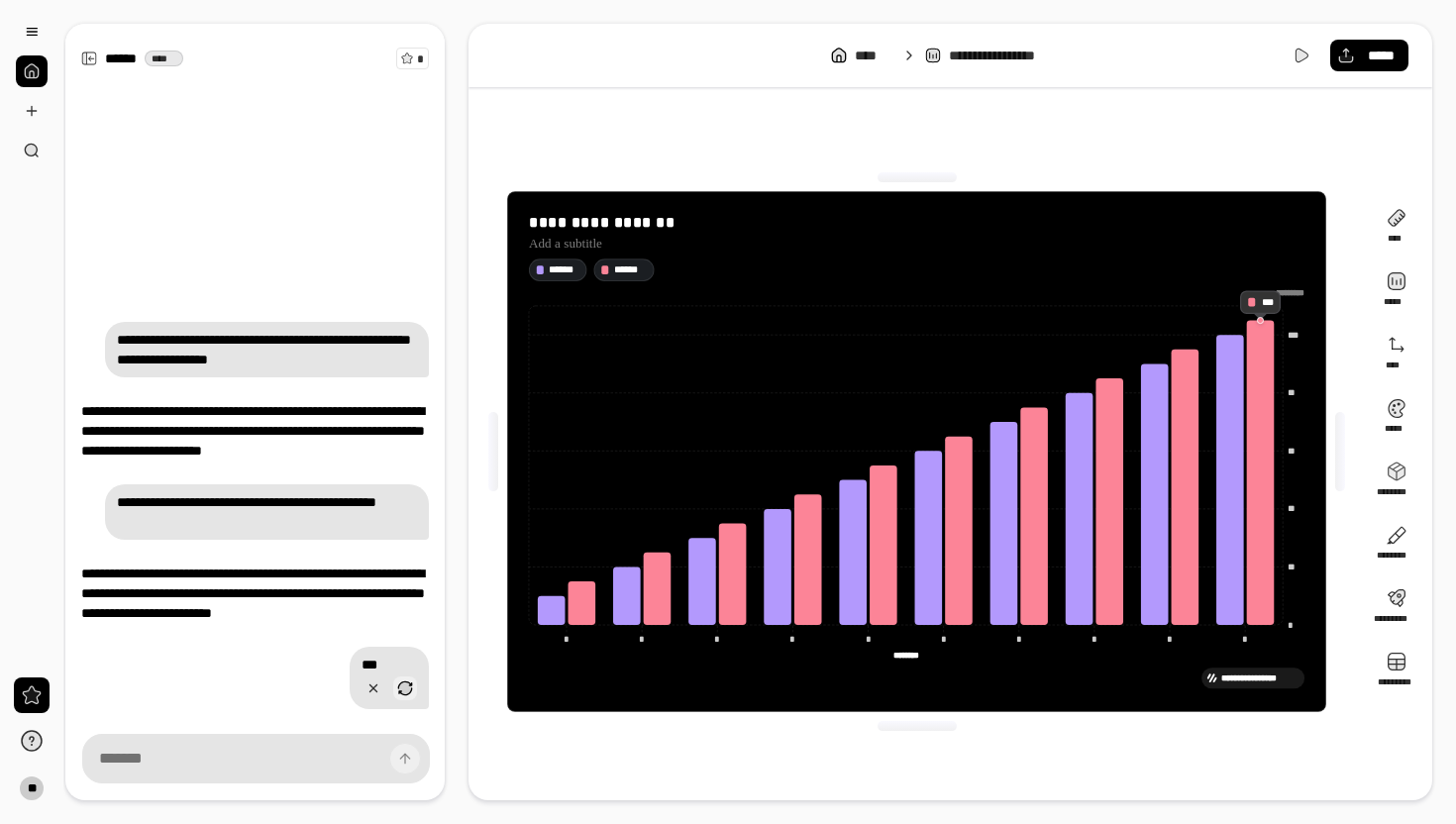 click at bounding box center [405, 688] 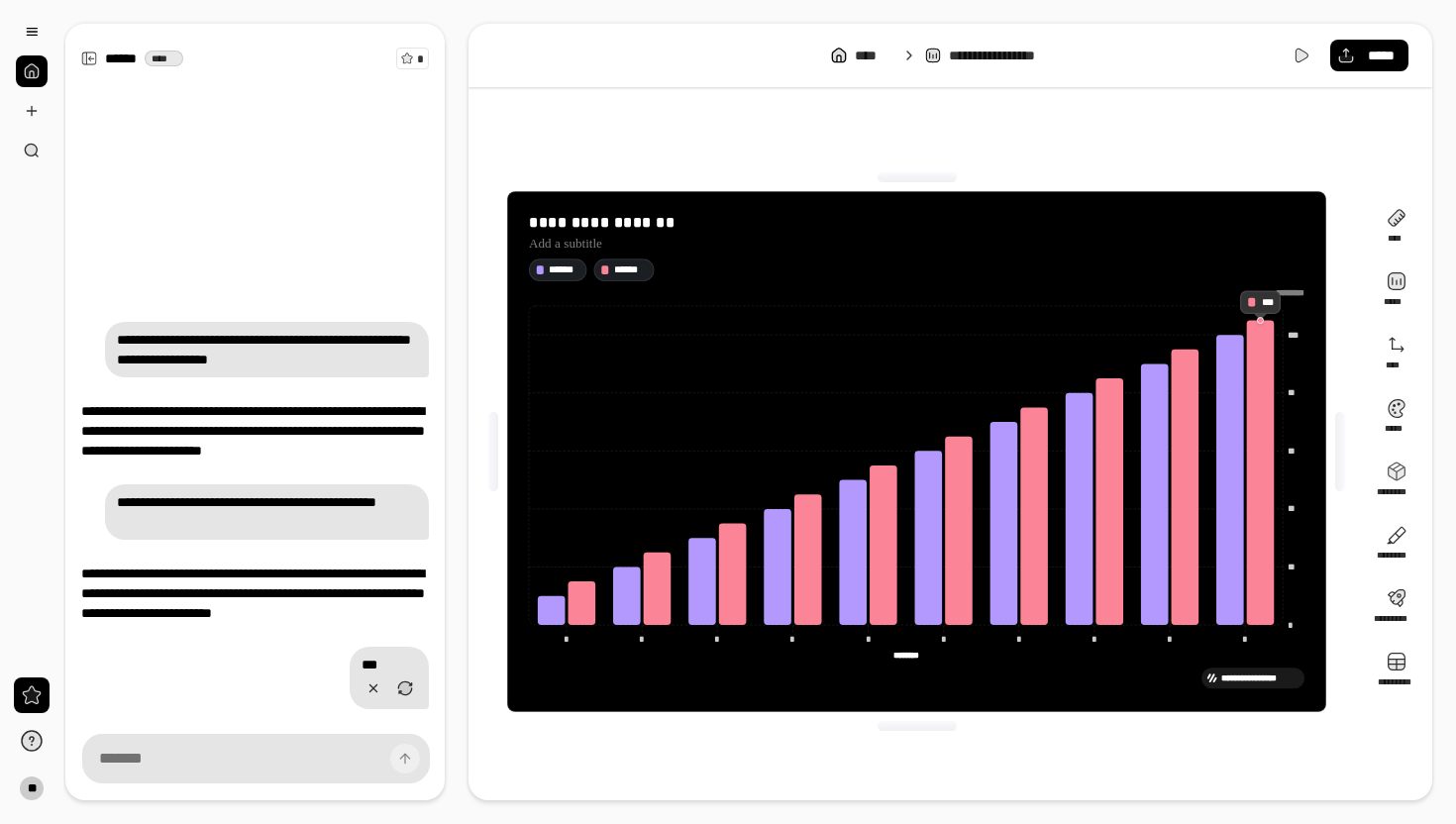 click on "***" at bounding box center [389, 677] 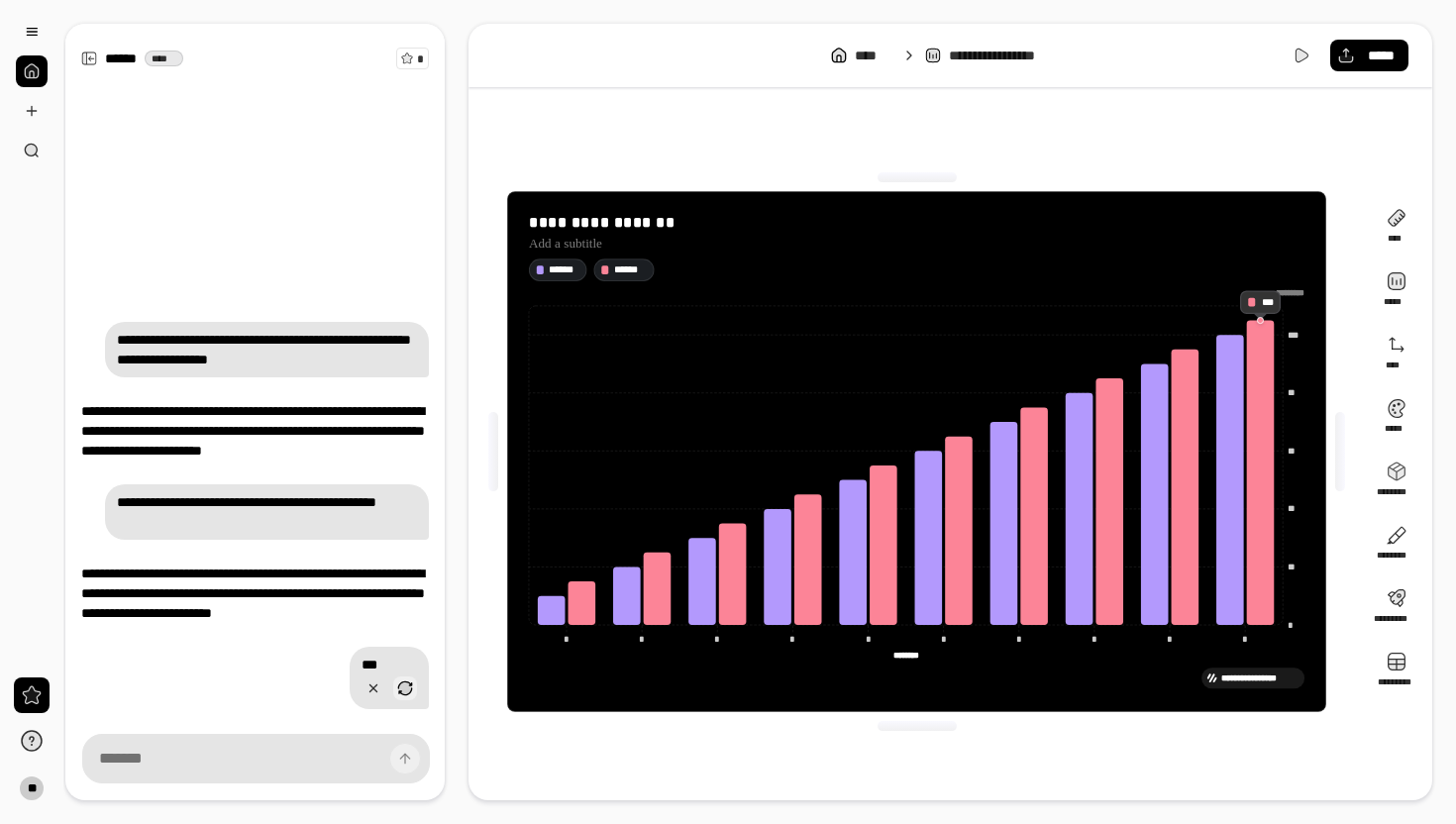 click at bounding box center (405, 688) 